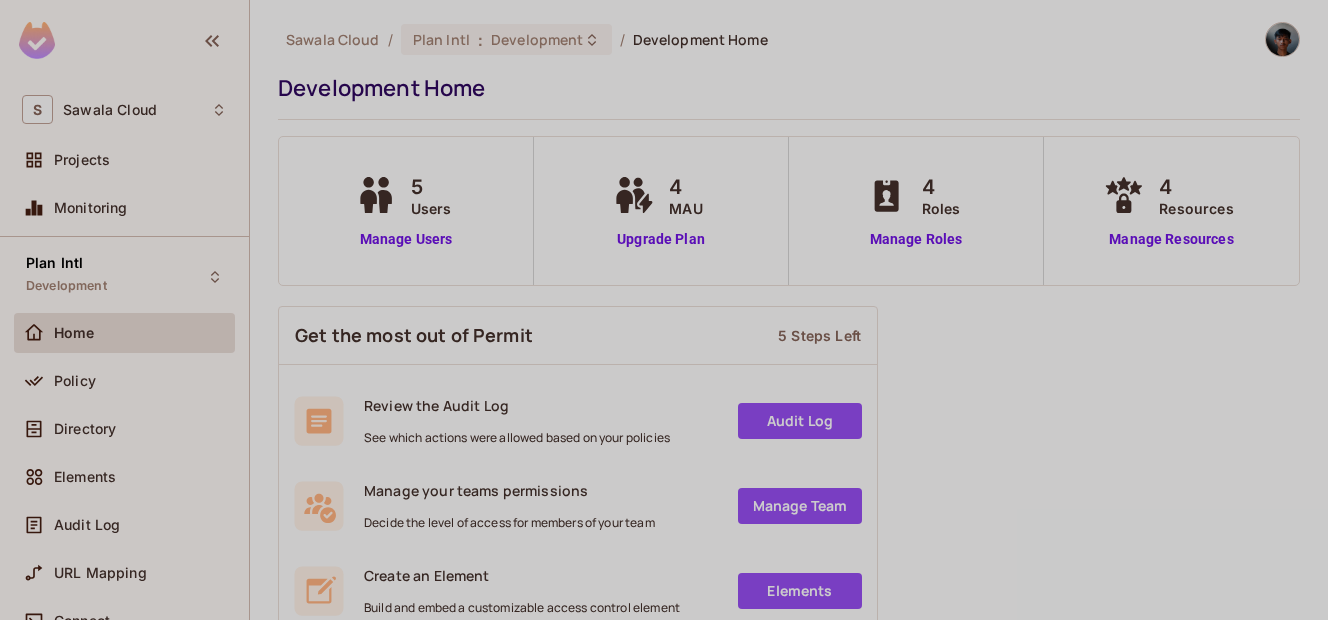 scroll, scrollTop: 0, scrollLeft: 0, axis: both 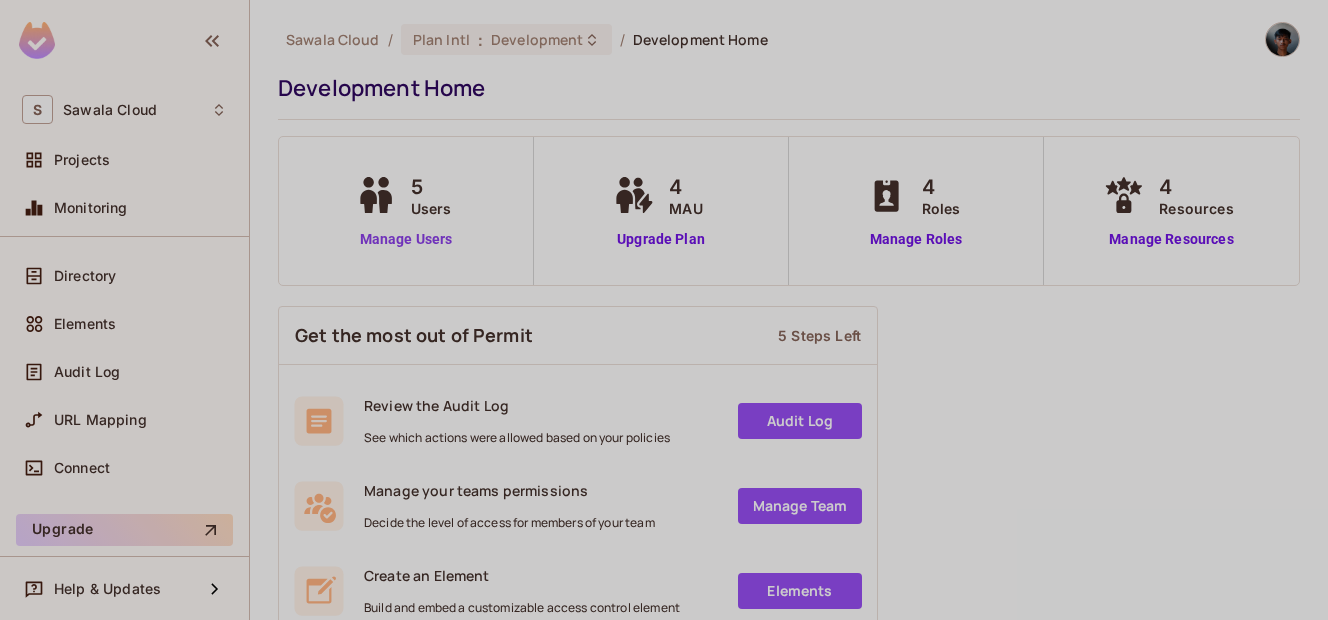 drag, startPoint x: 423, startPoint y: 235, endPoint x: 433, endPoint y: 232, distance: 10.440307 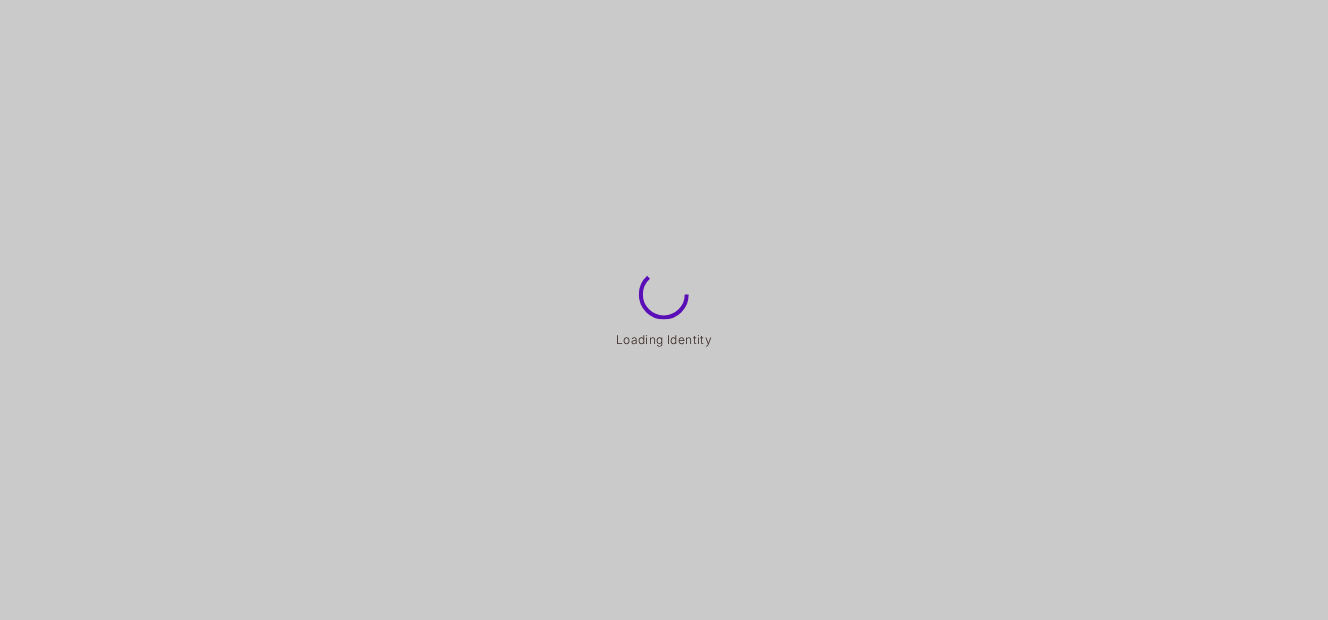 scroll, scrollTop: 0, scrollLeft: 0, axis: both 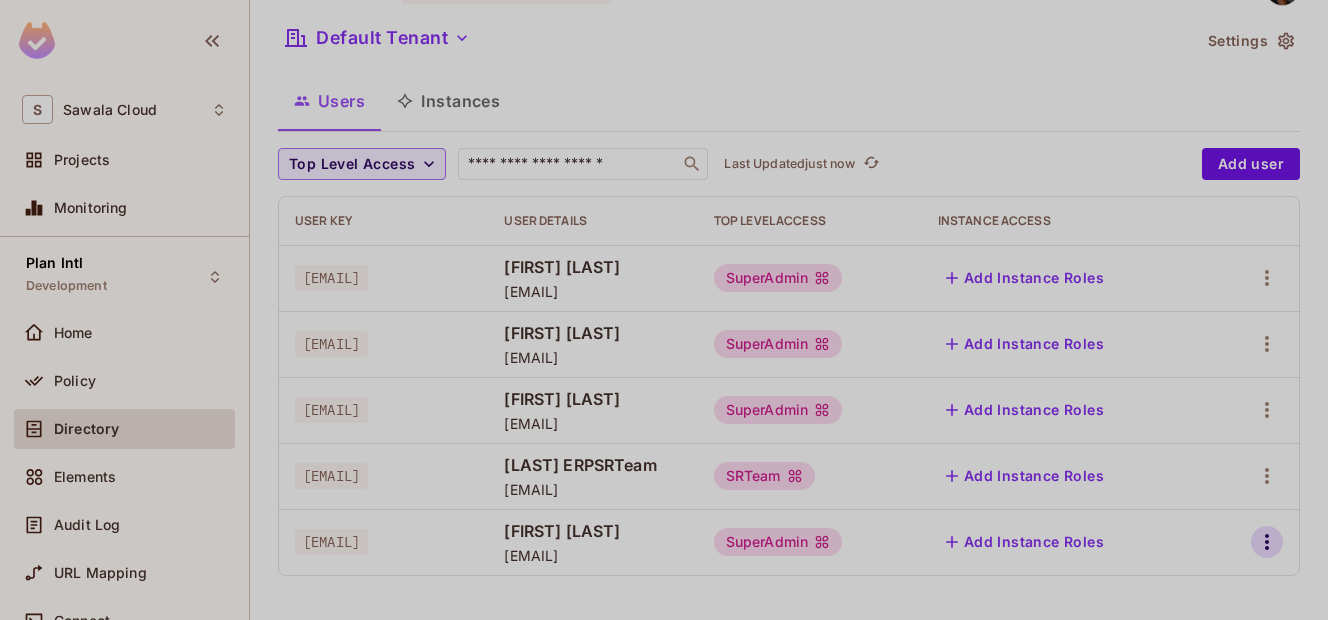 click 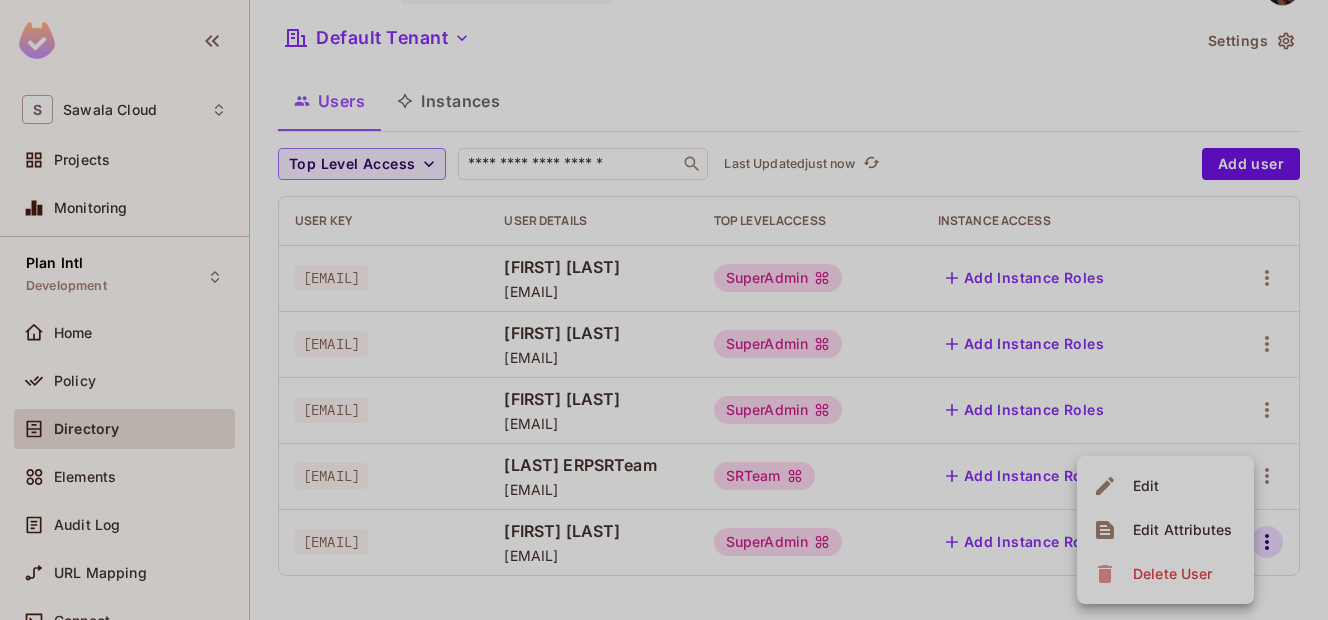 click on "Edit Attributes" at bounding box center (1182, 530) 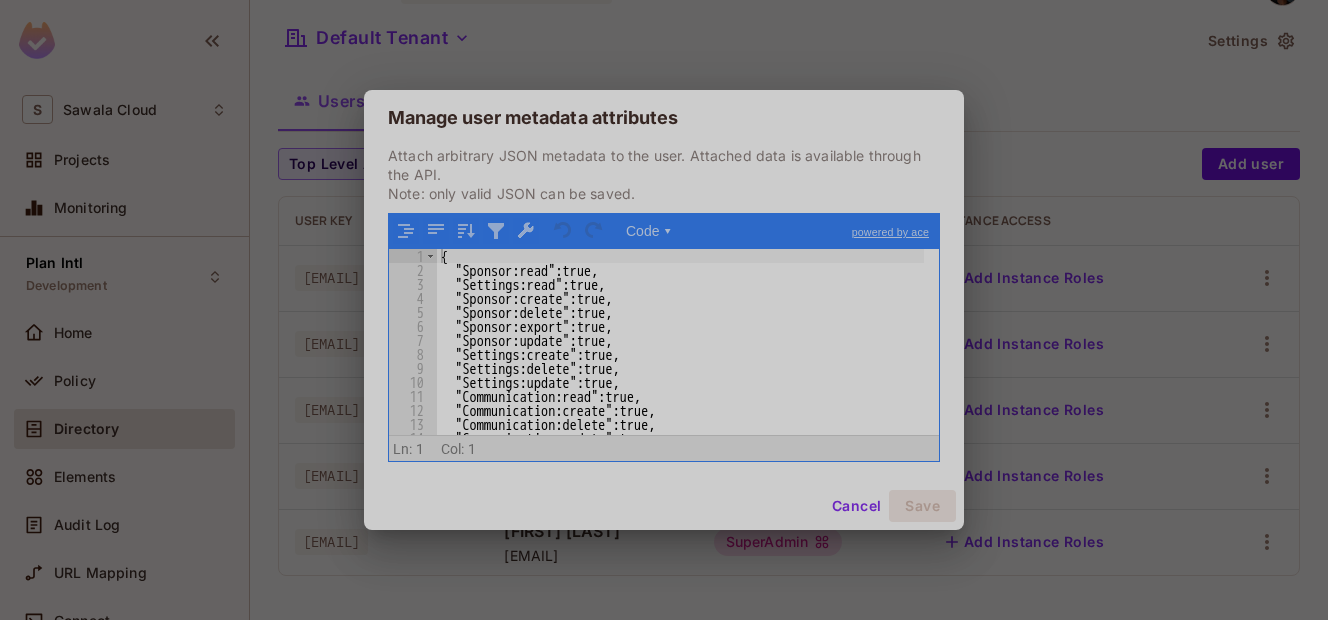 click on "{    "Sponsor:read" :  true ,    "Settings:read" :  true ,    "Sponsor:create" :  true ,    "Sponsor:delete" :  true ,    "Sponsor:export" :  true ,    "Sponsor:update" :  true ,    "Settings:create" :  true ,    "Settings:delete" :  true ,    "Settings:update" :  true ,    "Communication:read" :  true ,    "Communication:create" :  true ,    "Communication:delete" :  true ,    "Communication:update" :  true ,    "Sponsored_Children:read" :  true ," at bounding box center (680, 356) 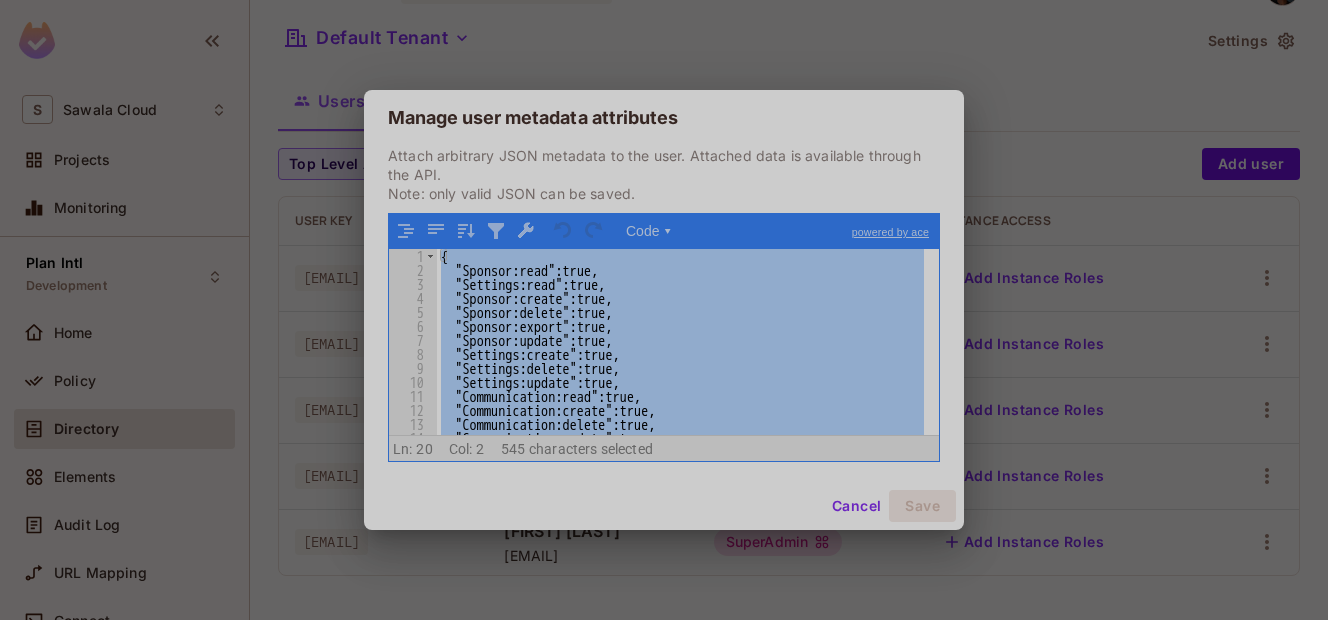 click on "{    "Sponsor:read" :  true ,    "Settings:read" :  true ,    "Sponsor:create" :  true ,    "Sponsor:delete" :  true ,    "Sponsor:export" :  true ,    "Sponsor:update" :  true ,    "Settings:create" :  true ,    "Settings:delete" :  true ,    "Settings:update" :  true ,    "Communication:read" :  true ,    "Communication:create" :  true ,    "Communication:delete" :  true ,    "Communication:update" :  true ,    "Sponsored_Children:read" :  true ," at bounding box center [680, 342] 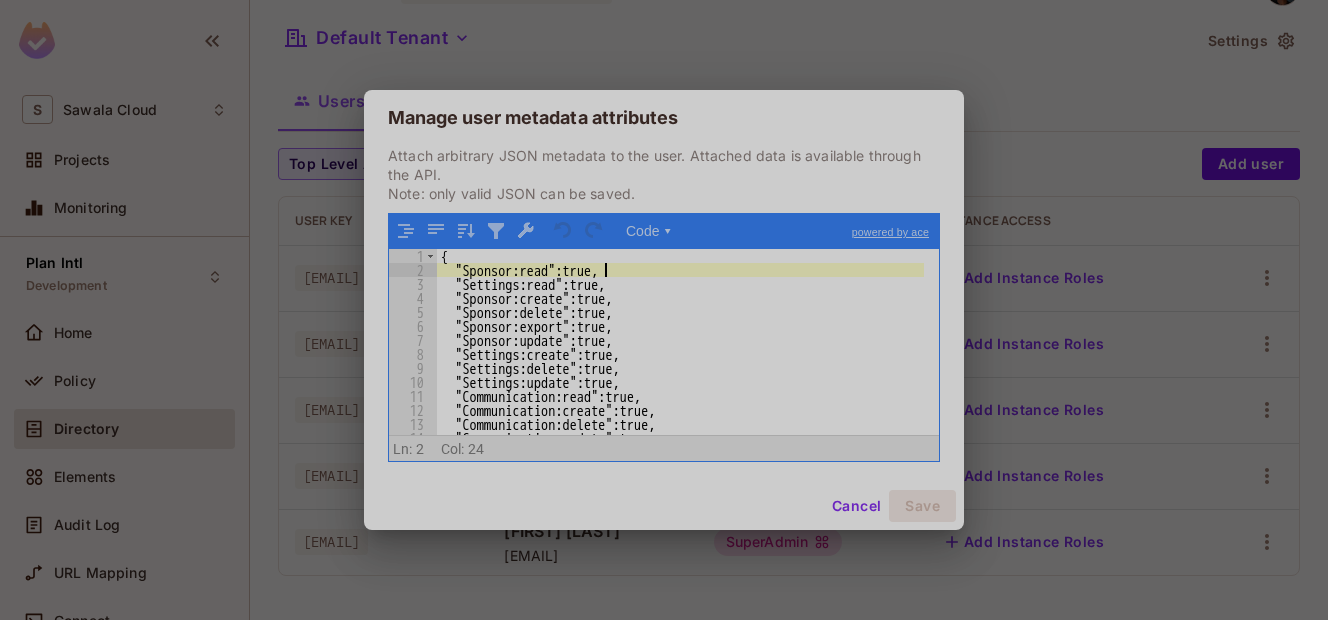 click on "{    "Sponsor:read" :  true ,    "Settings:read" :  true ,    "Sponsor:create" :  true ,    "Sponsor:delete" :  true ,    "Sponsor:export" :  true ,    "Sponsor:update" :  true ,    "Settings:create" :  true ,    "Settings:delete" :  true ,    "Settings:update" :  true ,    "Communication:read" :  true ,    "Communication:create" :  true ,    "Communication:delete" :  true ,    "Communication:update" :  true ,    "Sponsored_Children:read" :  true ," at bounding box center [680, 356] 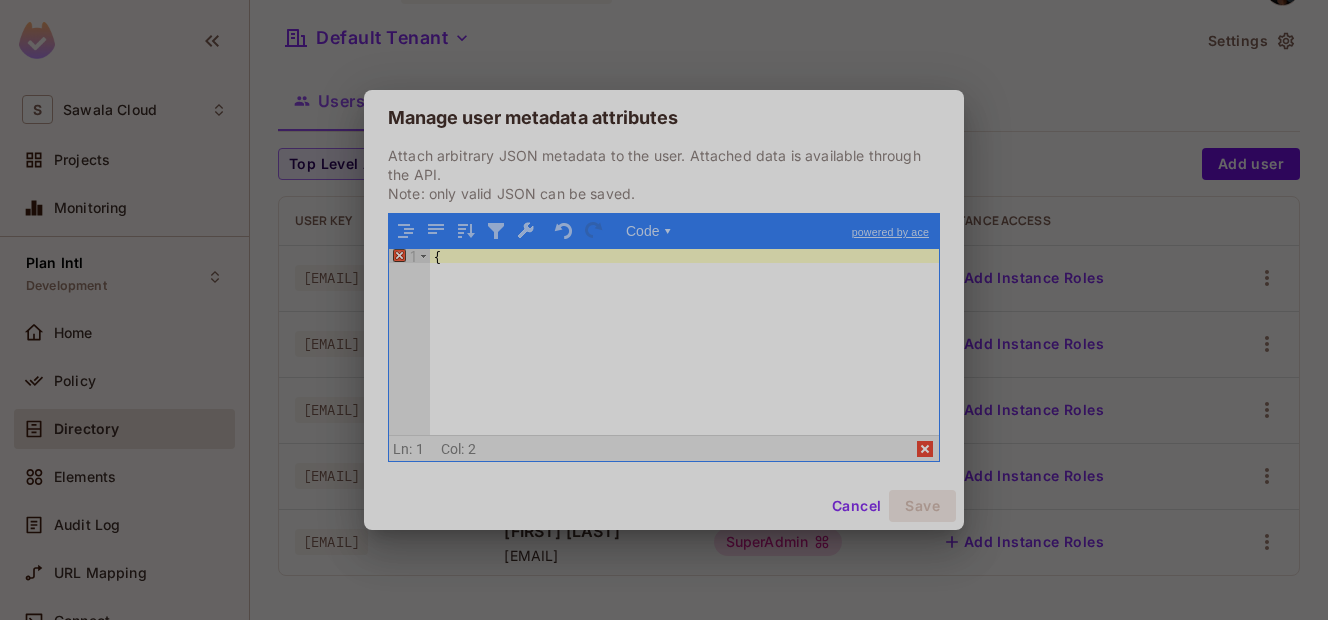 type 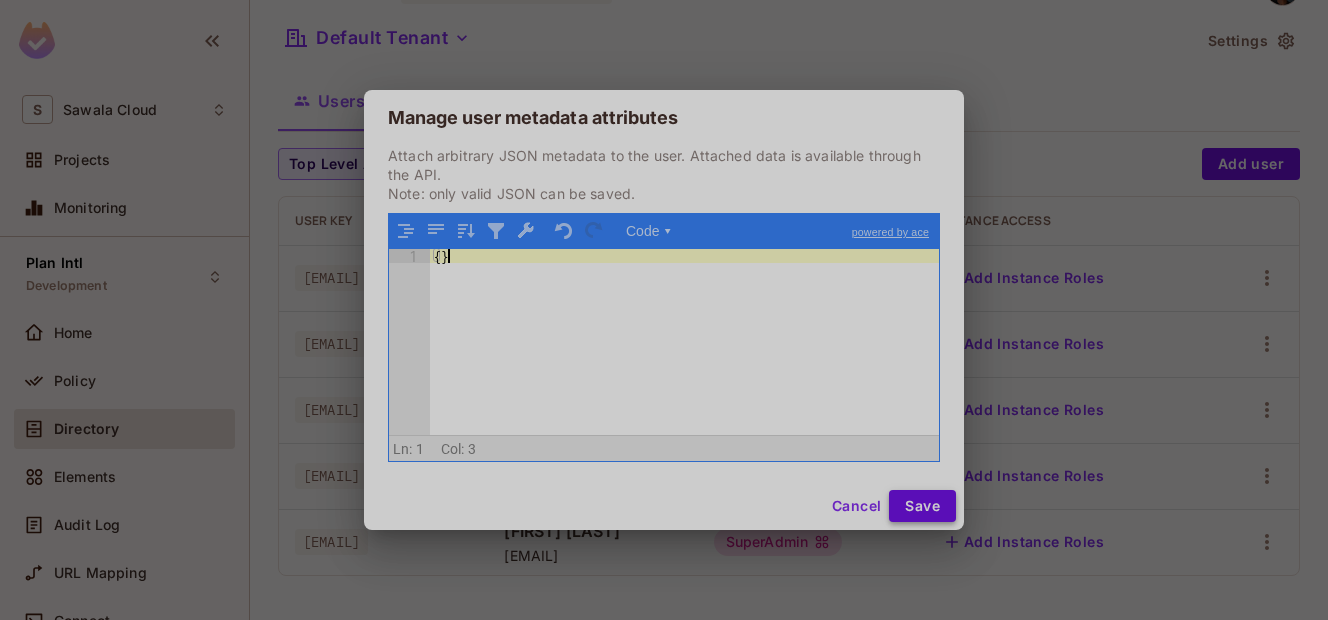 click on "Save" at bounding box center [922, 506] 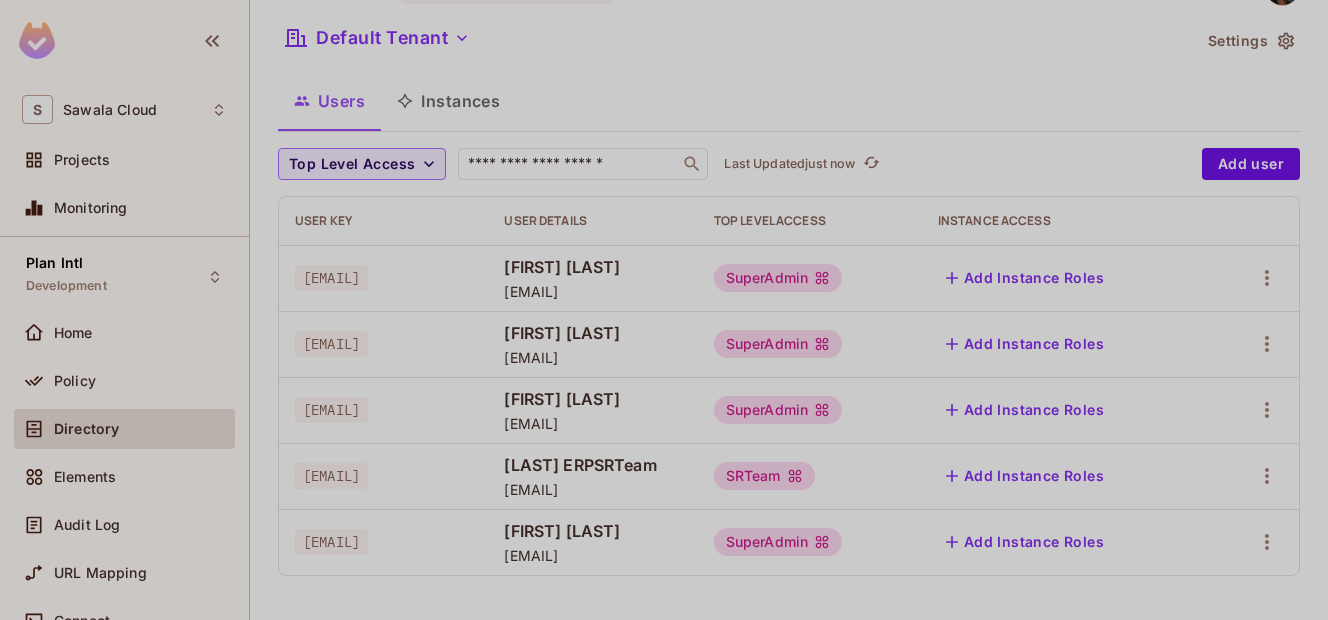 click on "[EMAIL]" at bounding box center (592, 555) 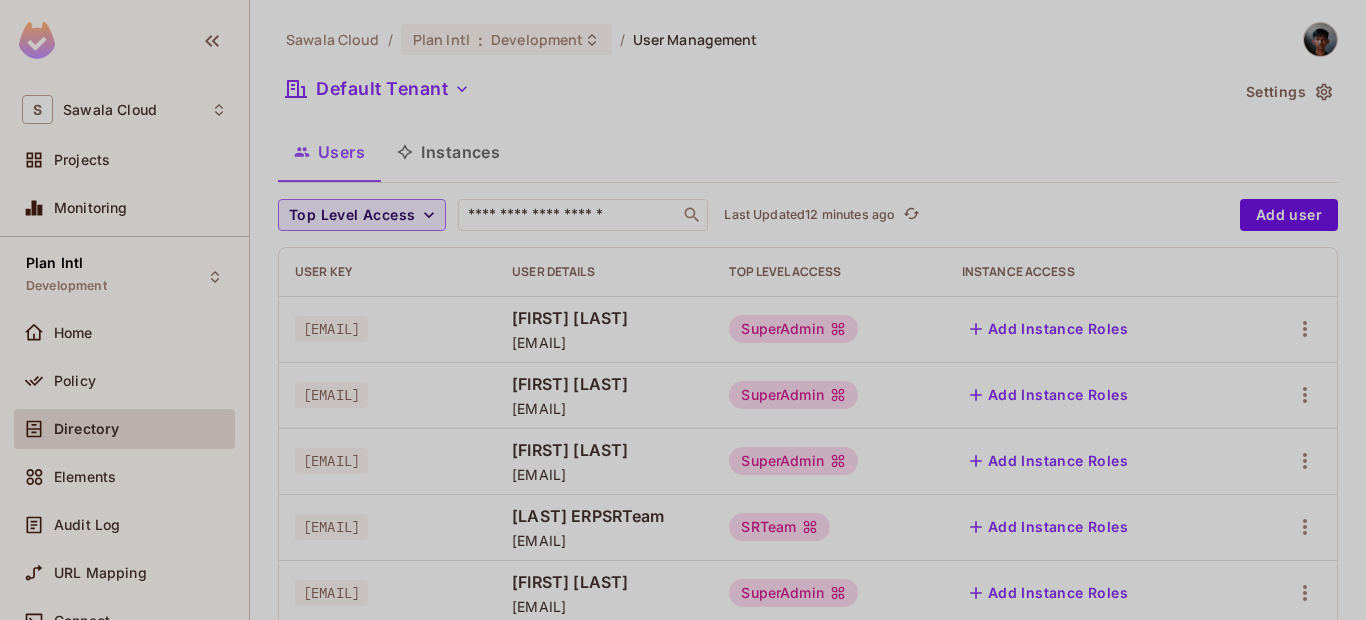 scroll, scrollTop: 51, scrollLeft: 0, axis: vertical 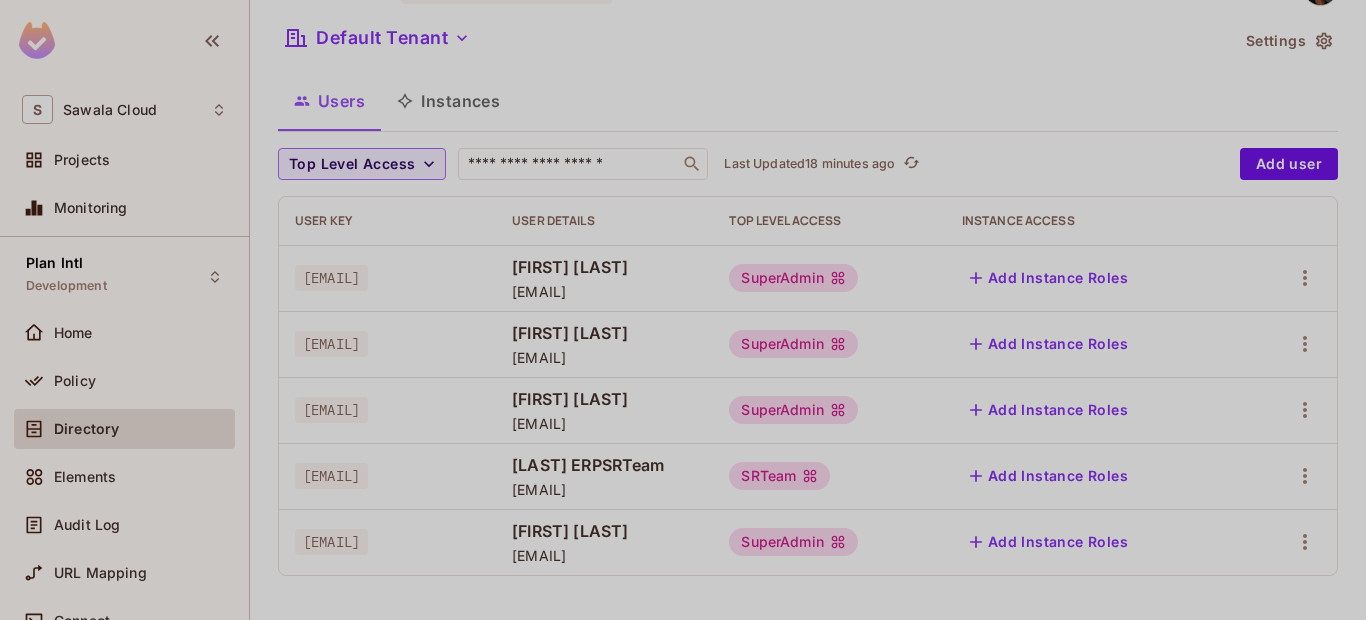 click on "Top Level Access ​ Last Updated  18 minutes ago Add user User Key User Details Top Level Access Instance Access [EMAIL] [FIRST] [LAST] [EMAIL] SuperAdmin Add Instance Roles [EMAIL] [FIRST] [LAST] [EMAIL] SuperAdmin Add Instance Roles [EMAIL] [FIRST] [LAST] [EMAIL] SuperAdmin Add Instance Roles [EMAIL] [LAST] ERPSRTeam [EMAIL] SRTeam Add Instance Roles [EMAIL] [FIRST] [LAST] [EMAIL] SuperAdmin Add Instance Roles" at bounding box center (808, 370) 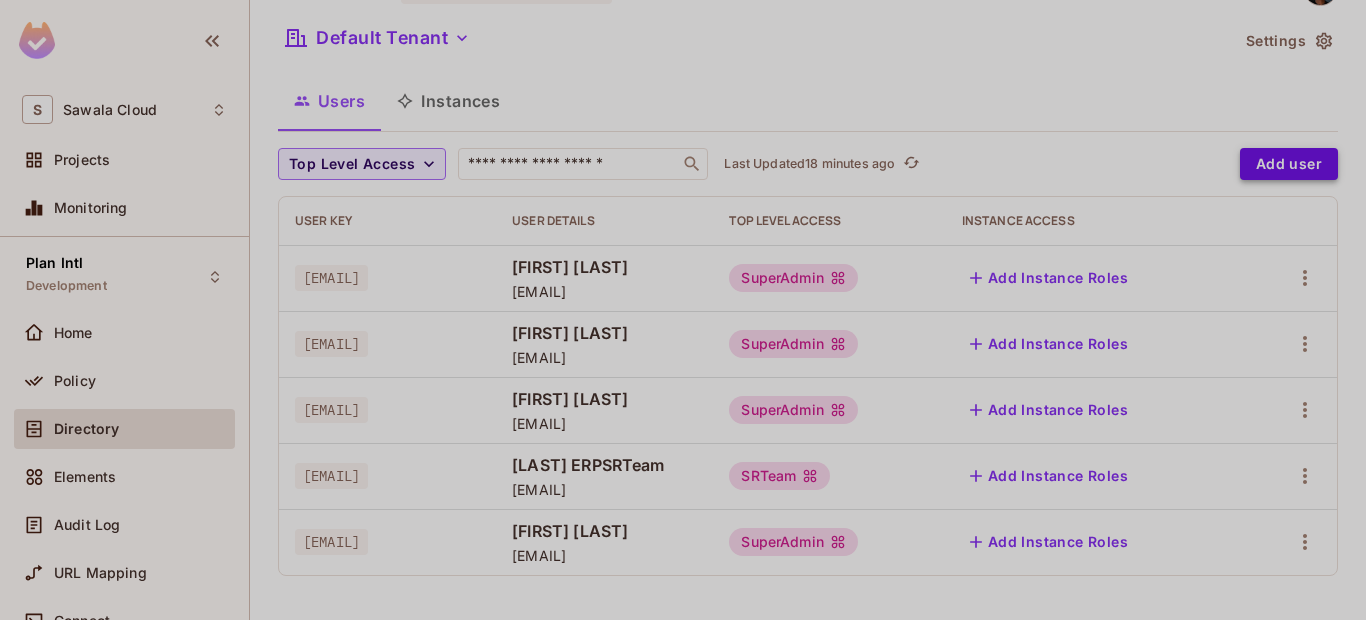 click on "Add user" at bounding box center [1289, 164] 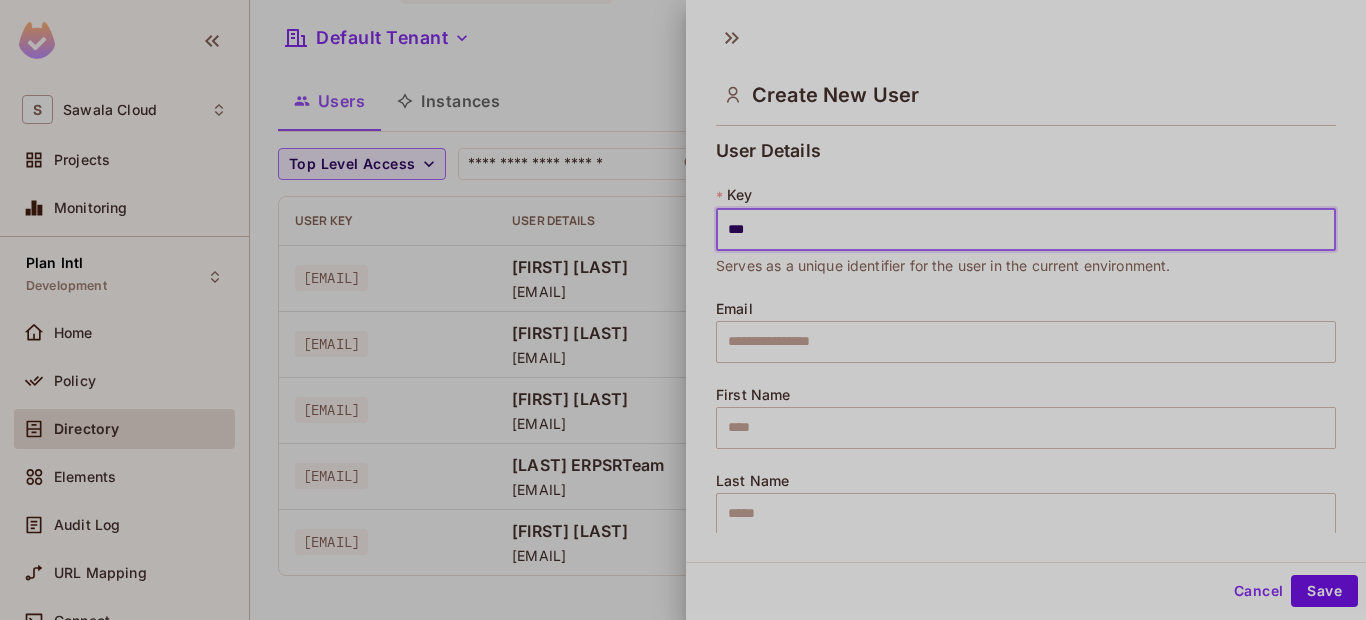 type on "**********" 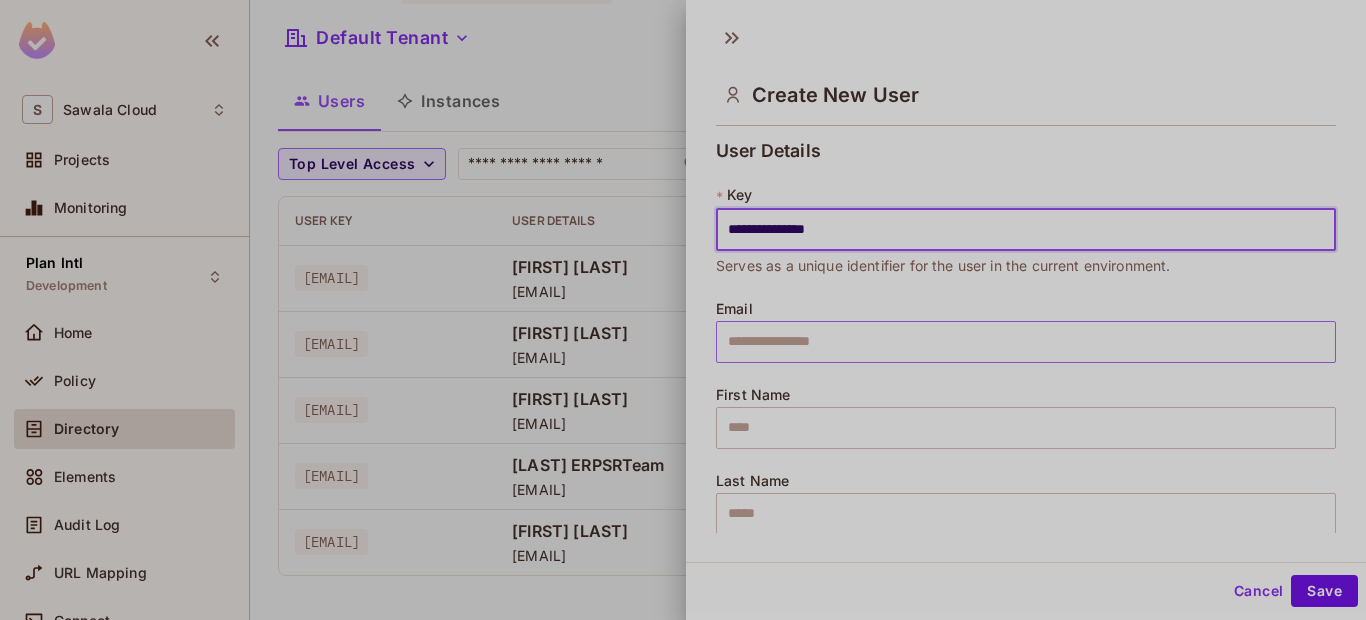 type on "**********" 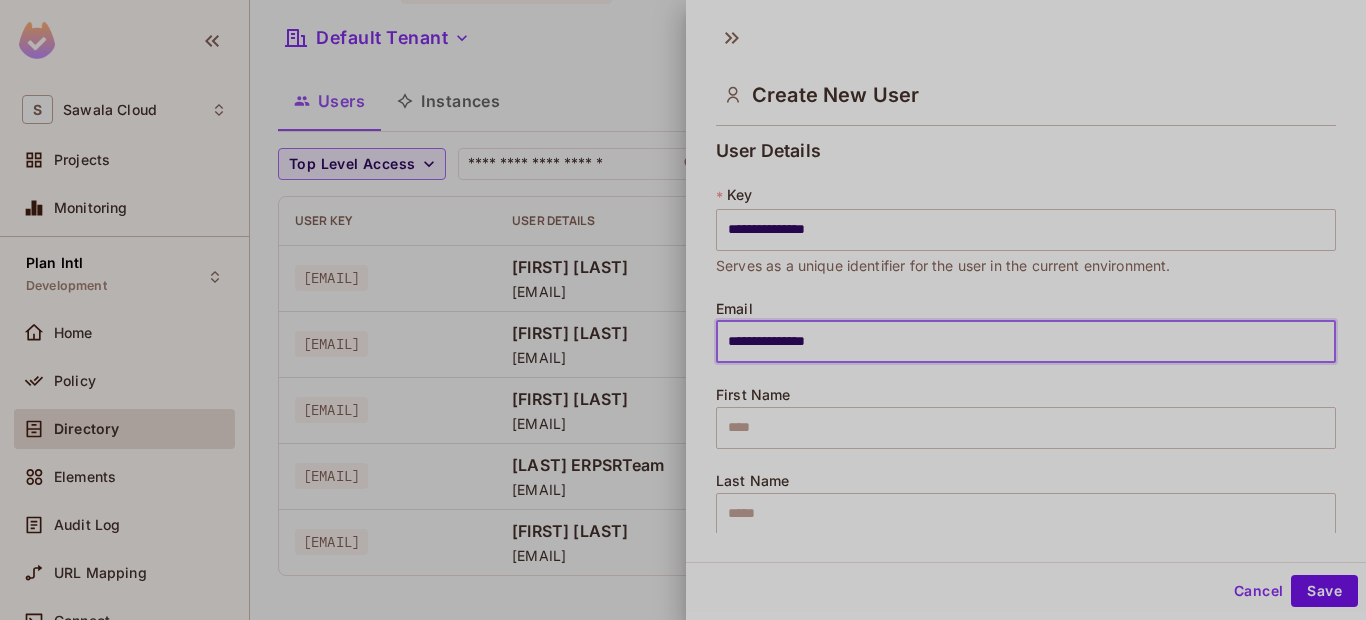 scroll, scrollTop: 120, scrollLeft: 0, axis: vertical 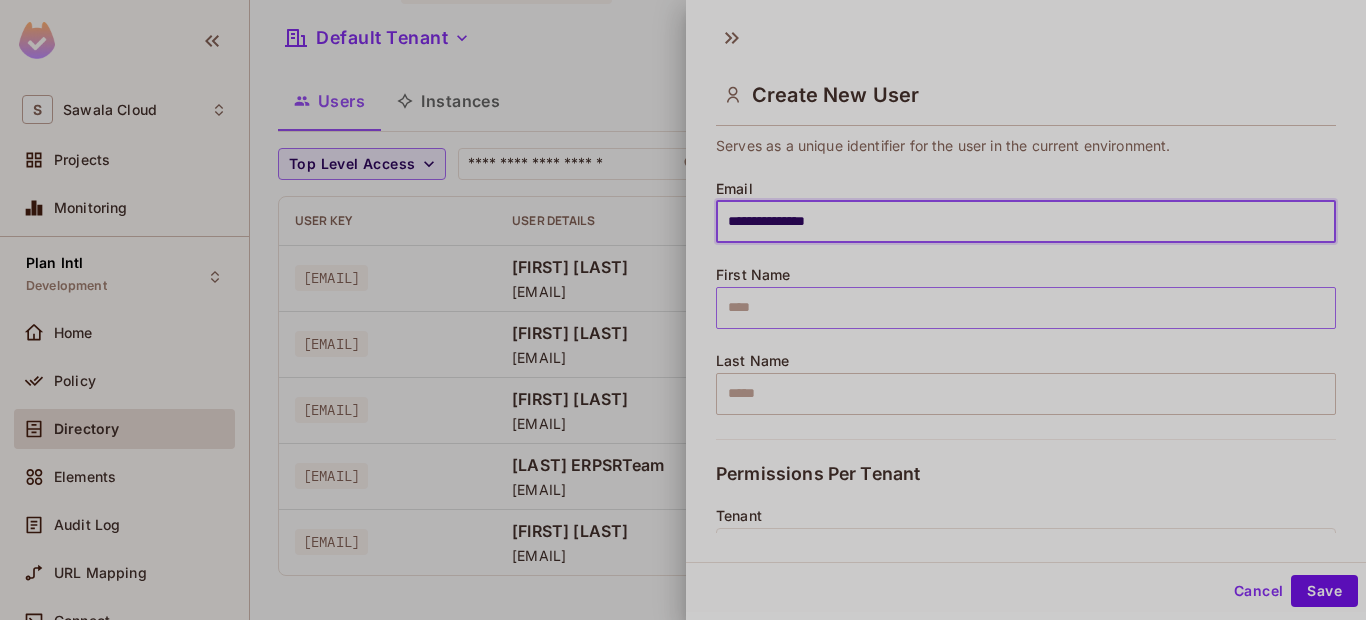 type on "**********" 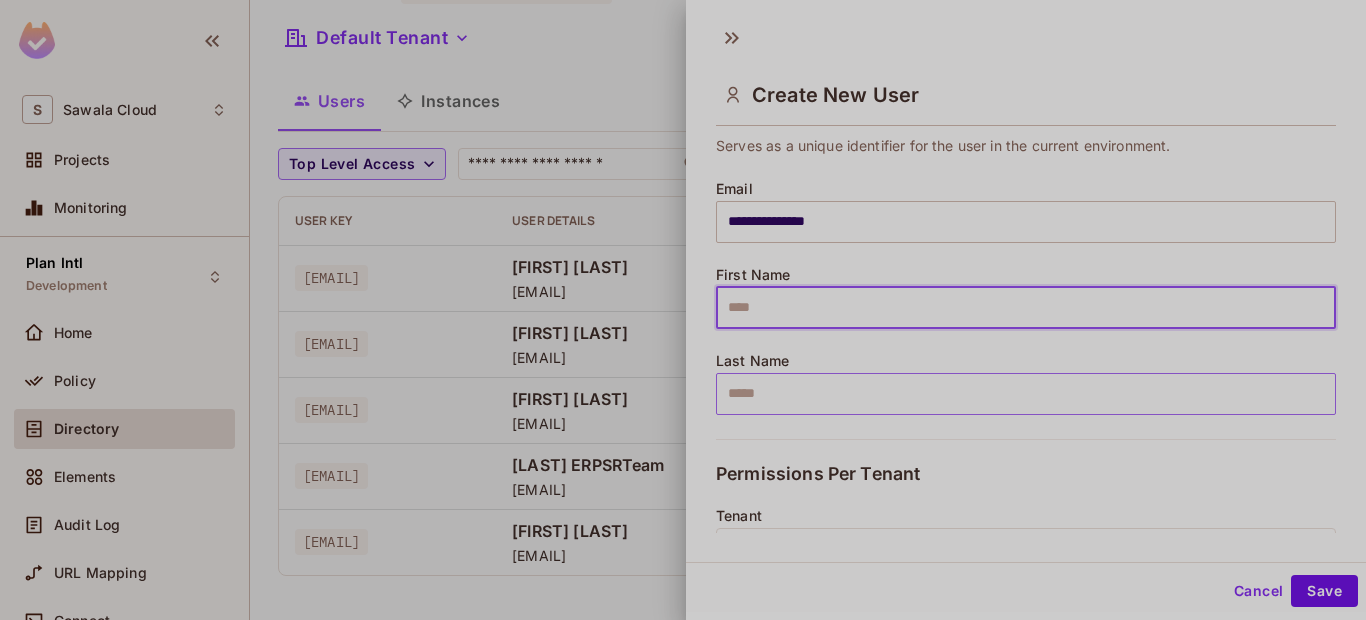 type on "***" 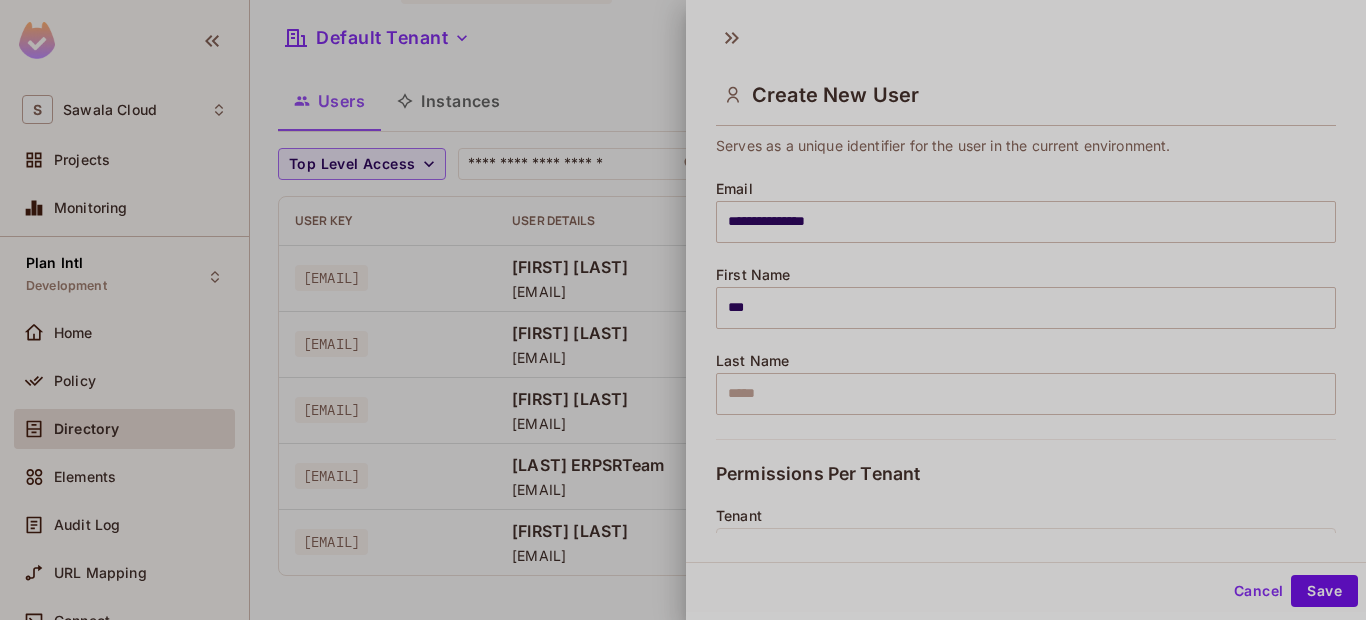 click on "**********" at bounding box center (1026, 230) 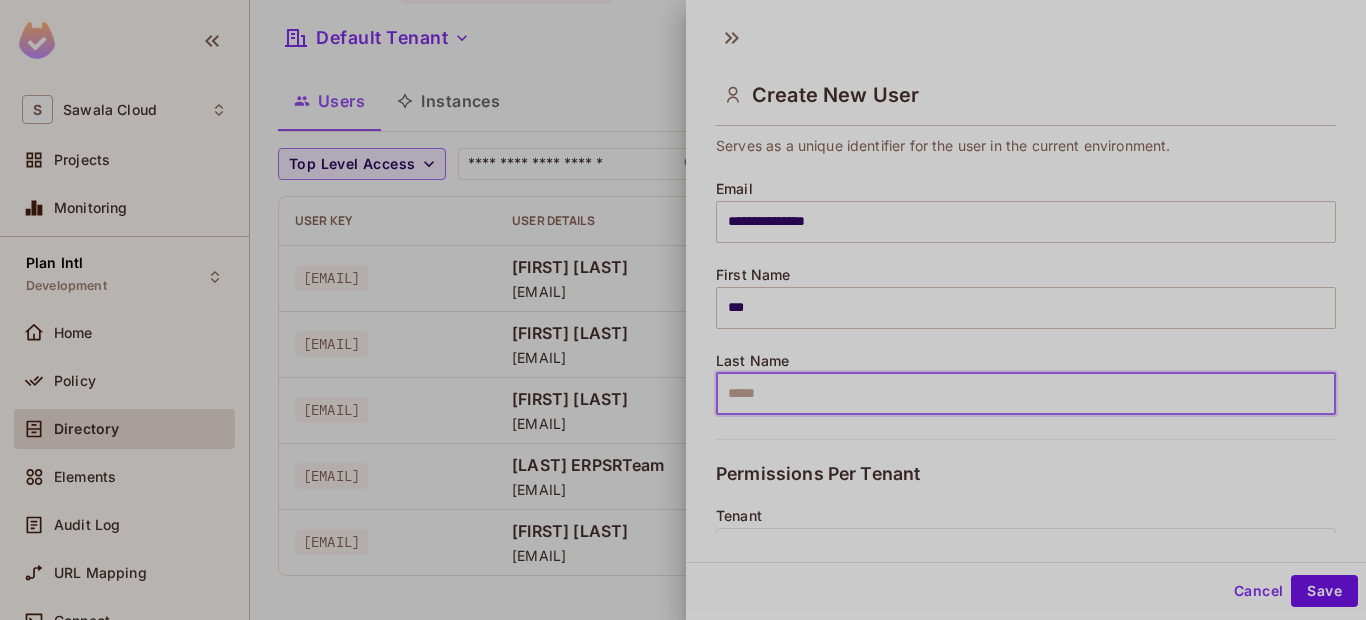 click at bounding box center [1026, 394] 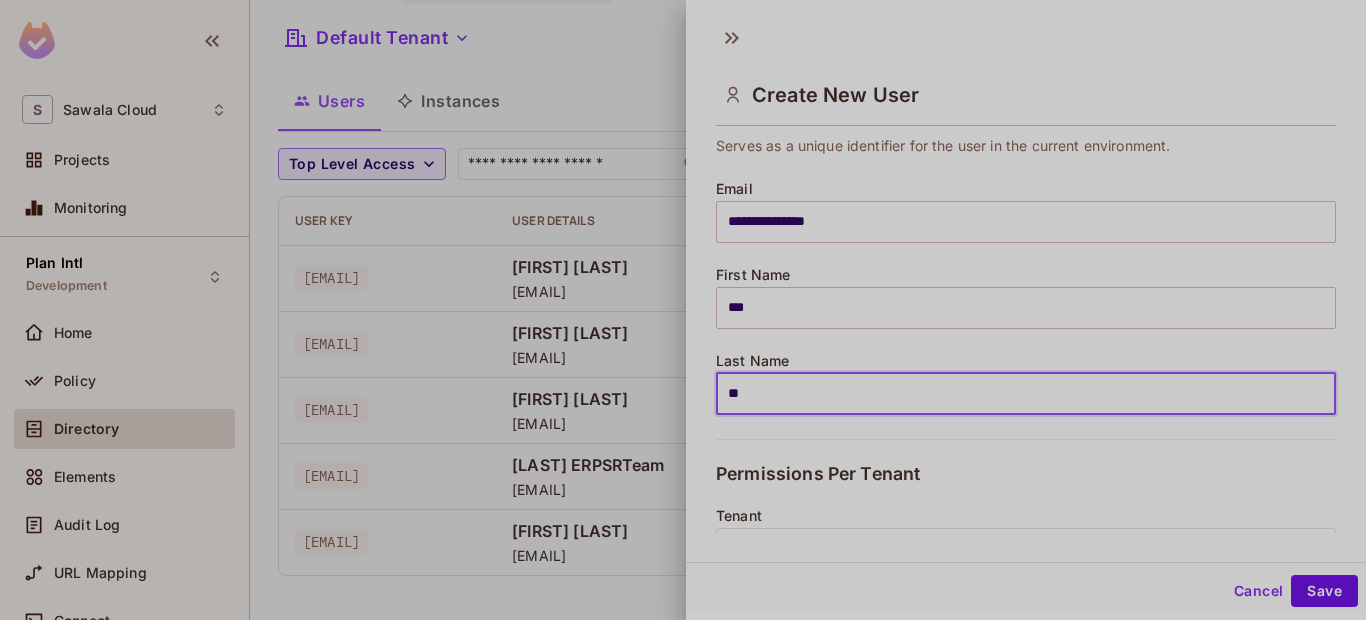 type on "***" 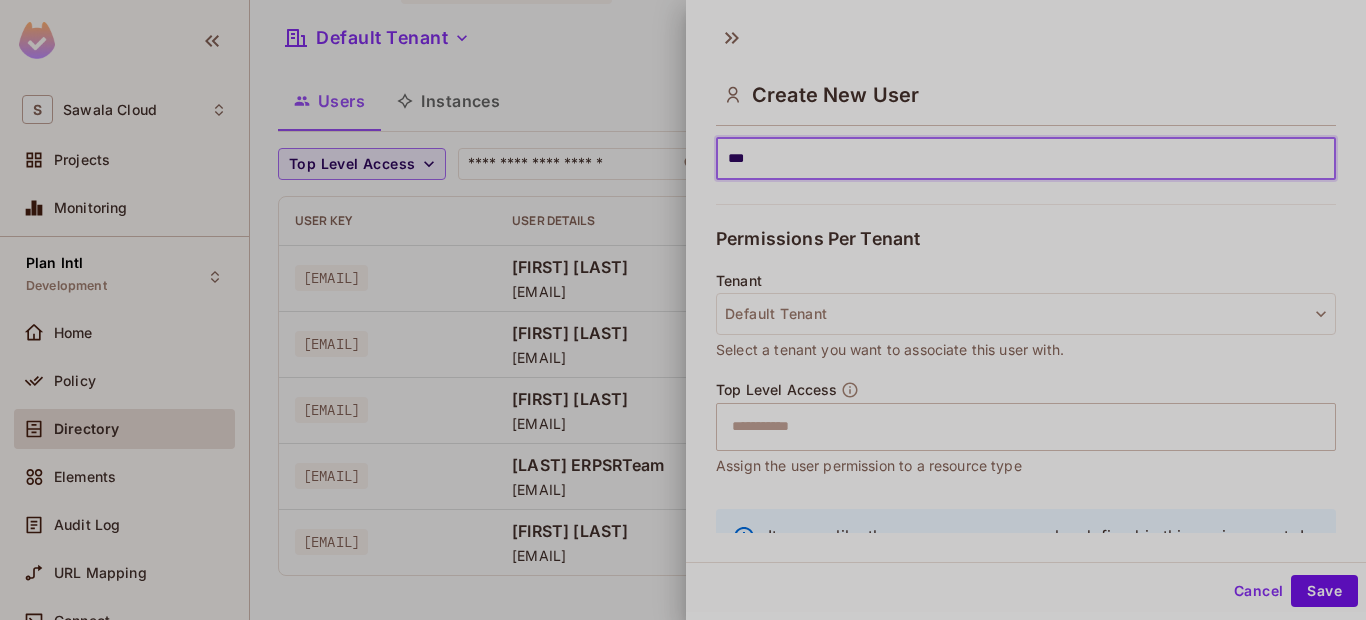 scroll, scrollTop: 360, scrollLeft: 0, axis: vertical 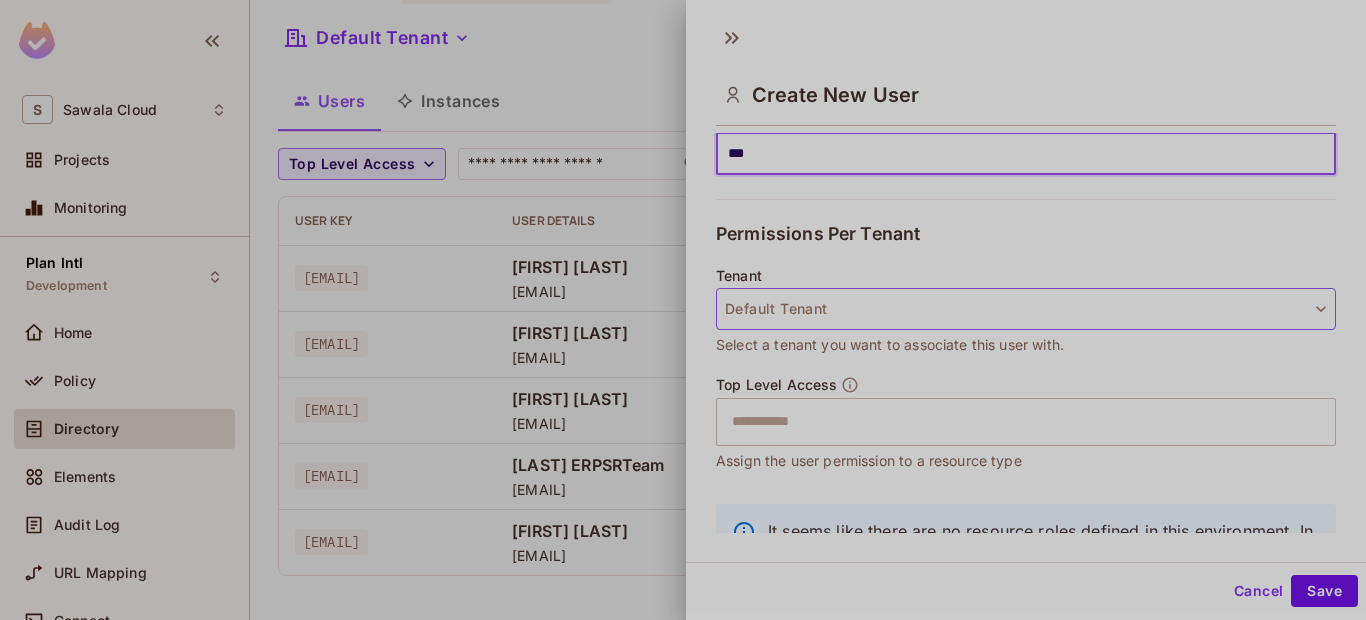 click on "Default Tenant" at bounding box center (1026, 309) 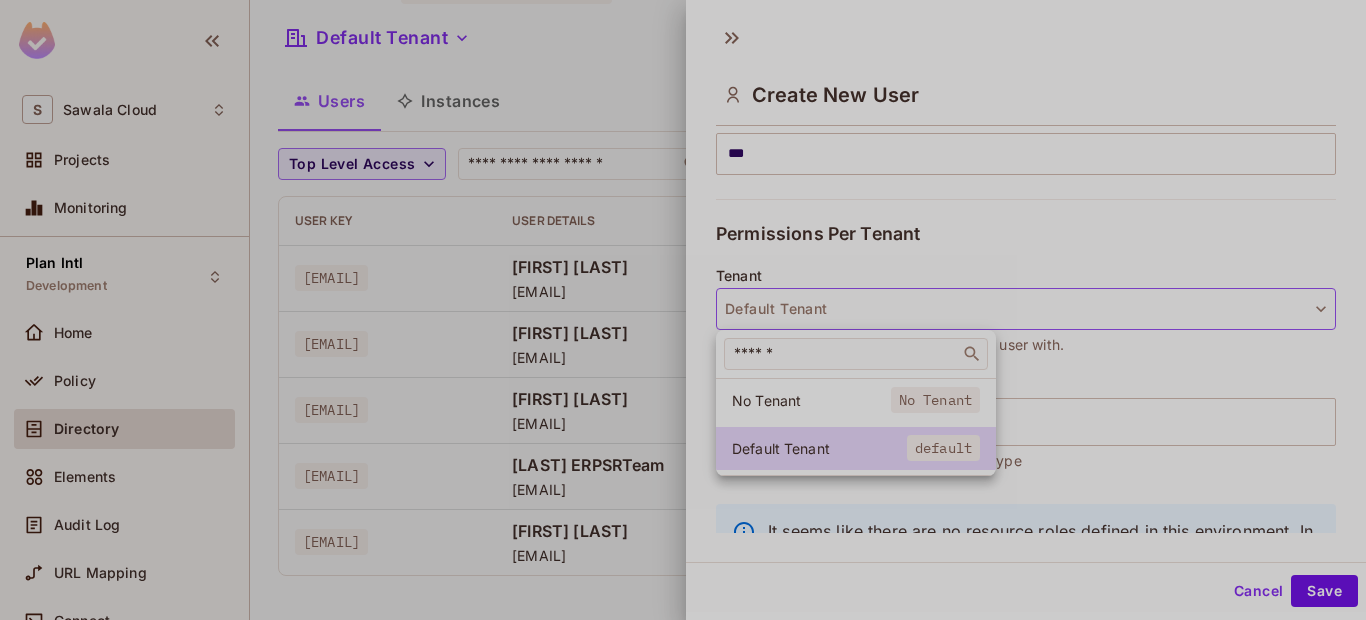 click at bounding box center [683, 310] 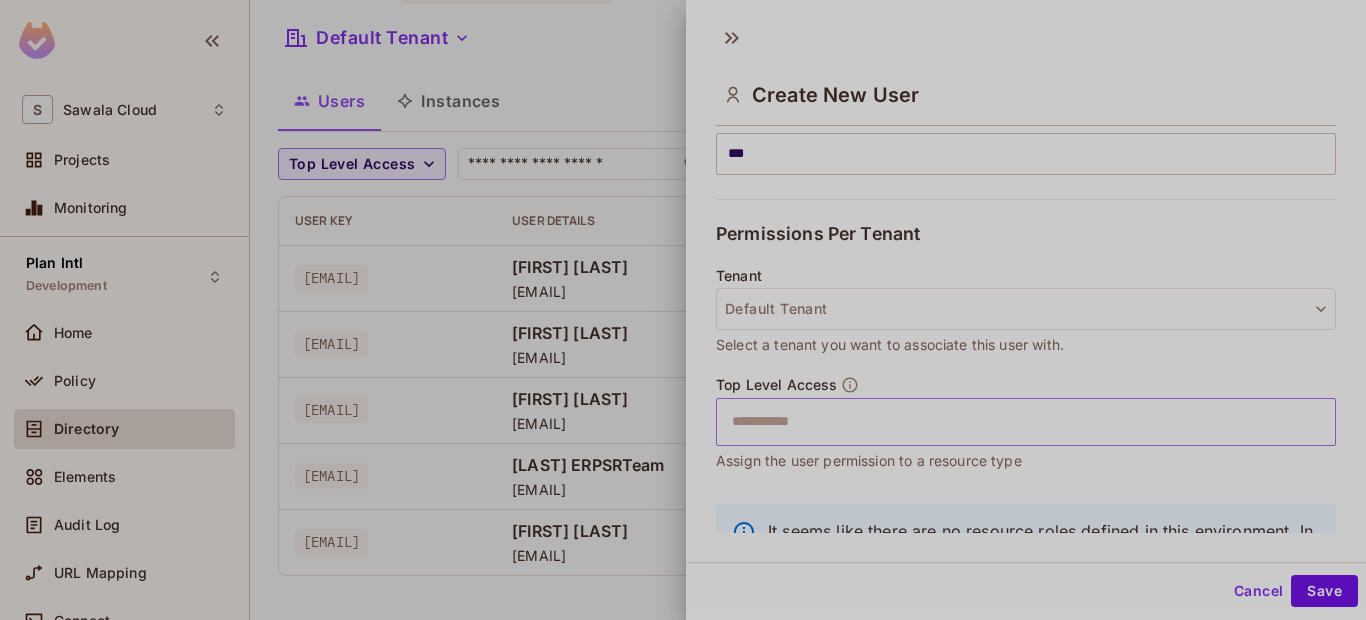 click at bounding box center (1008, 422) 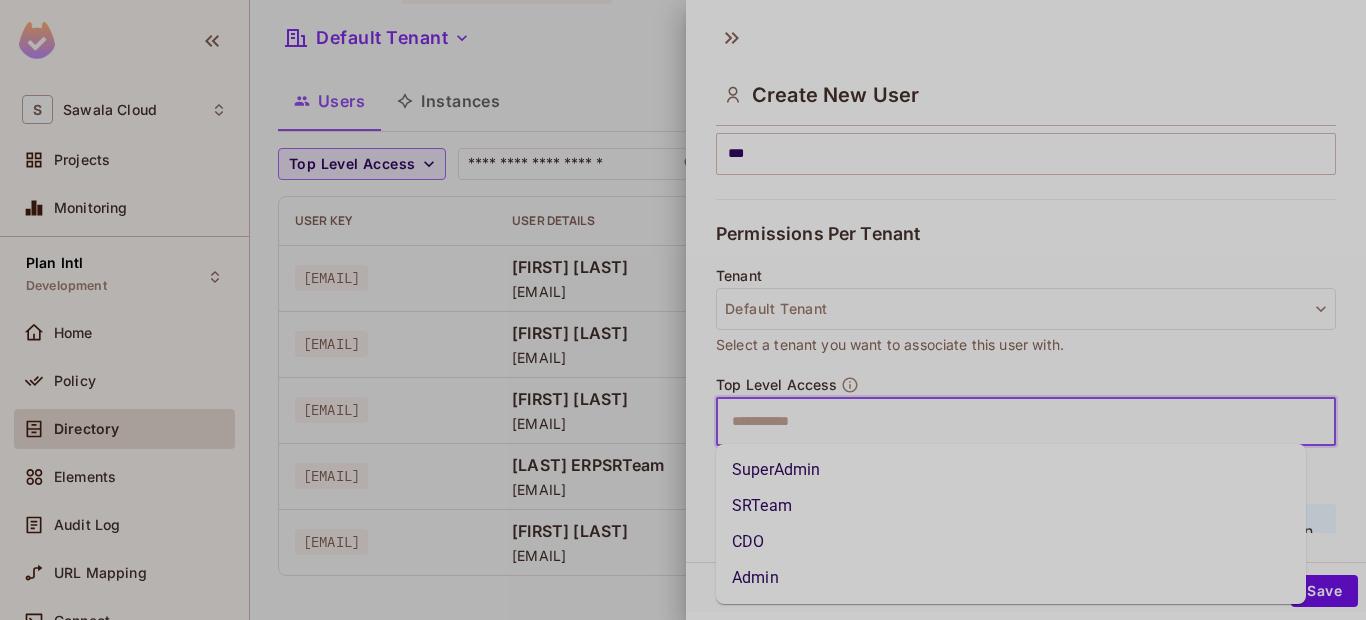 scroll, scrollTop: 461, scrollLeft: 0, axis: vertical 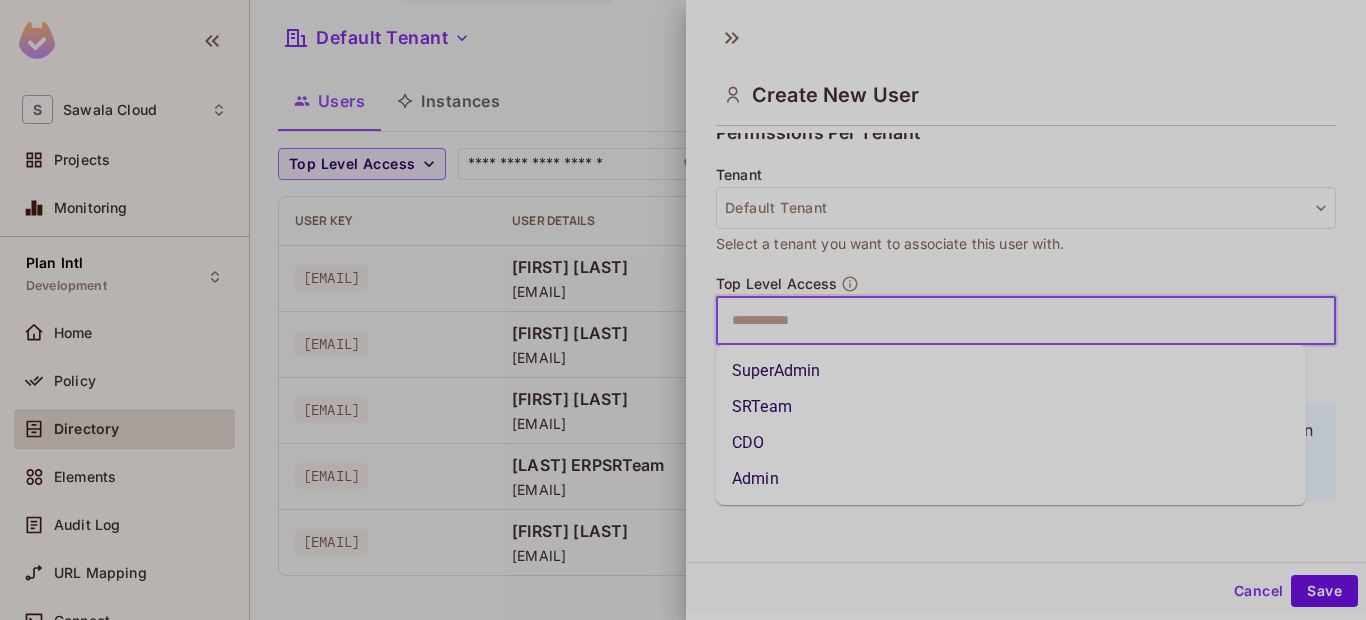 click on "CDO" at bounding box center (1011, 443) 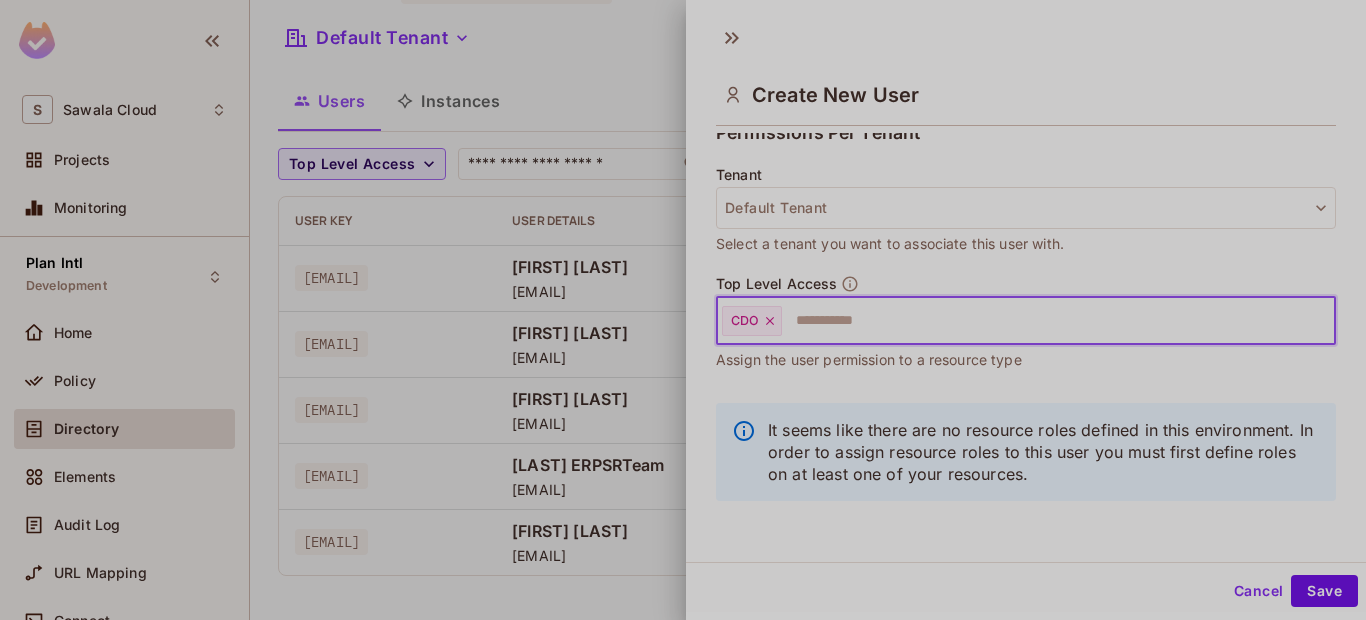 scroll, scrollTop: 3, scrollLeft: 0, axis: vertical 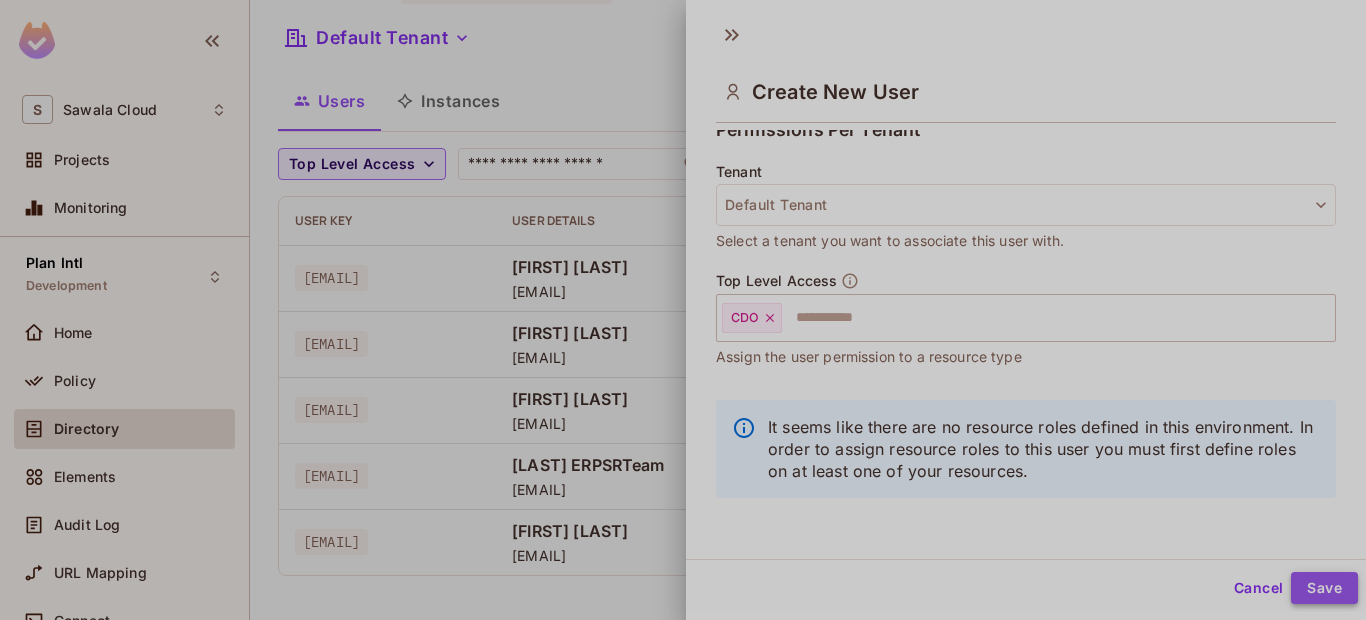 click on "Save" at bounding box center (1324, 588) 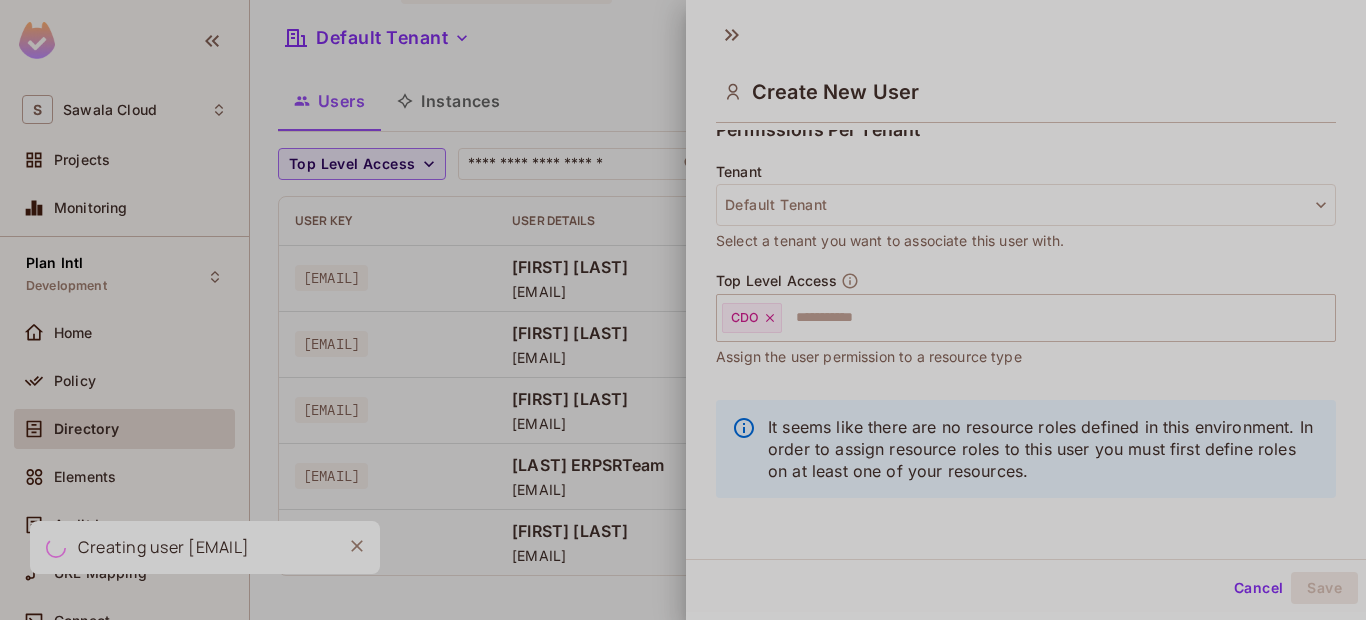 type 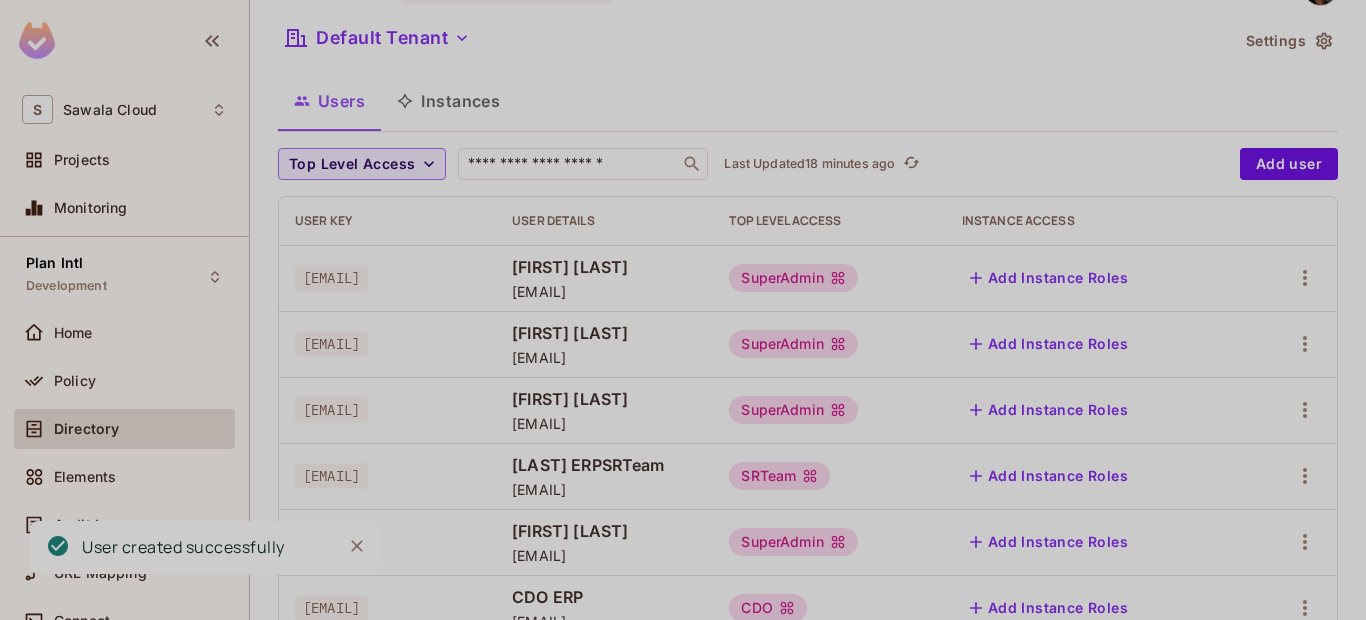 scroll, scrollTop: 117, scrollLeft: 0, axis: vertical 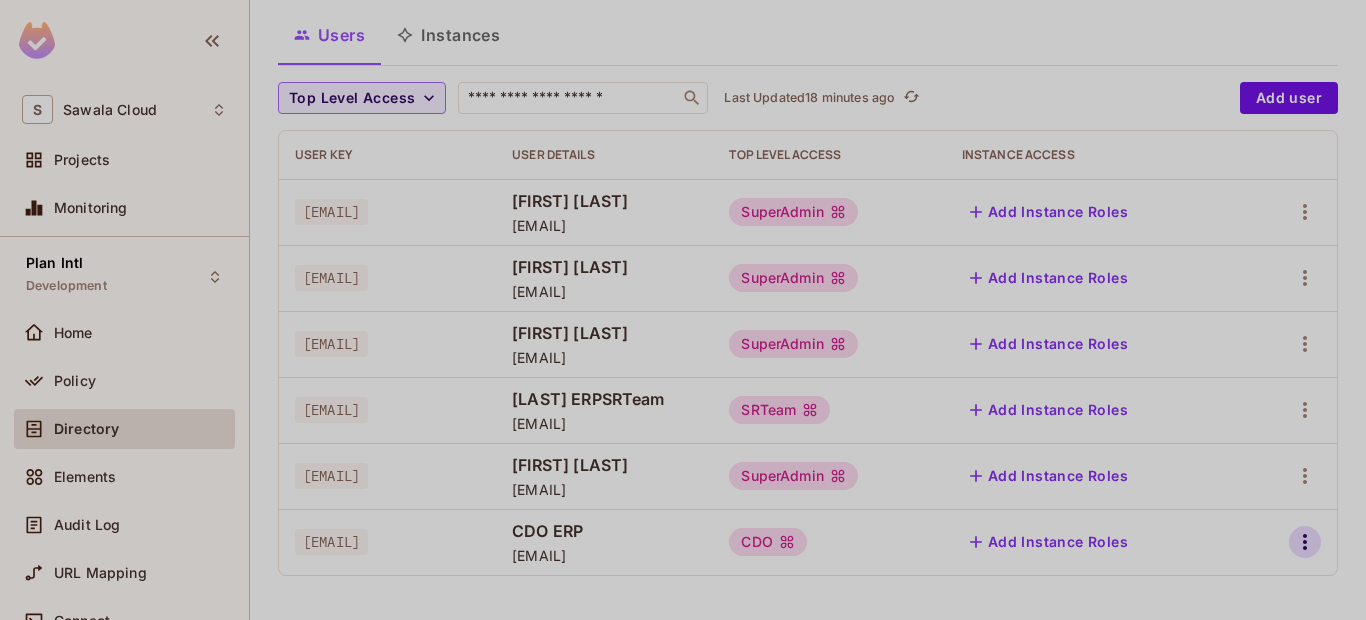 click 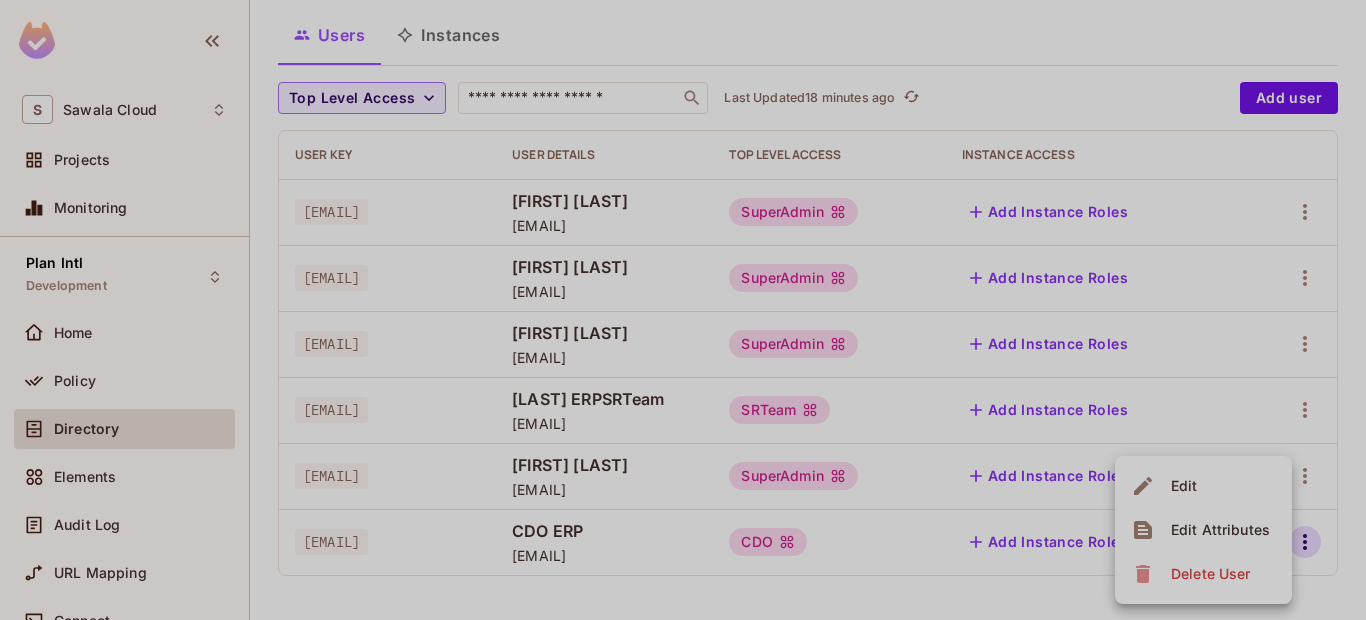click on "Edit Attributes" at bounding box center [1220, 530] 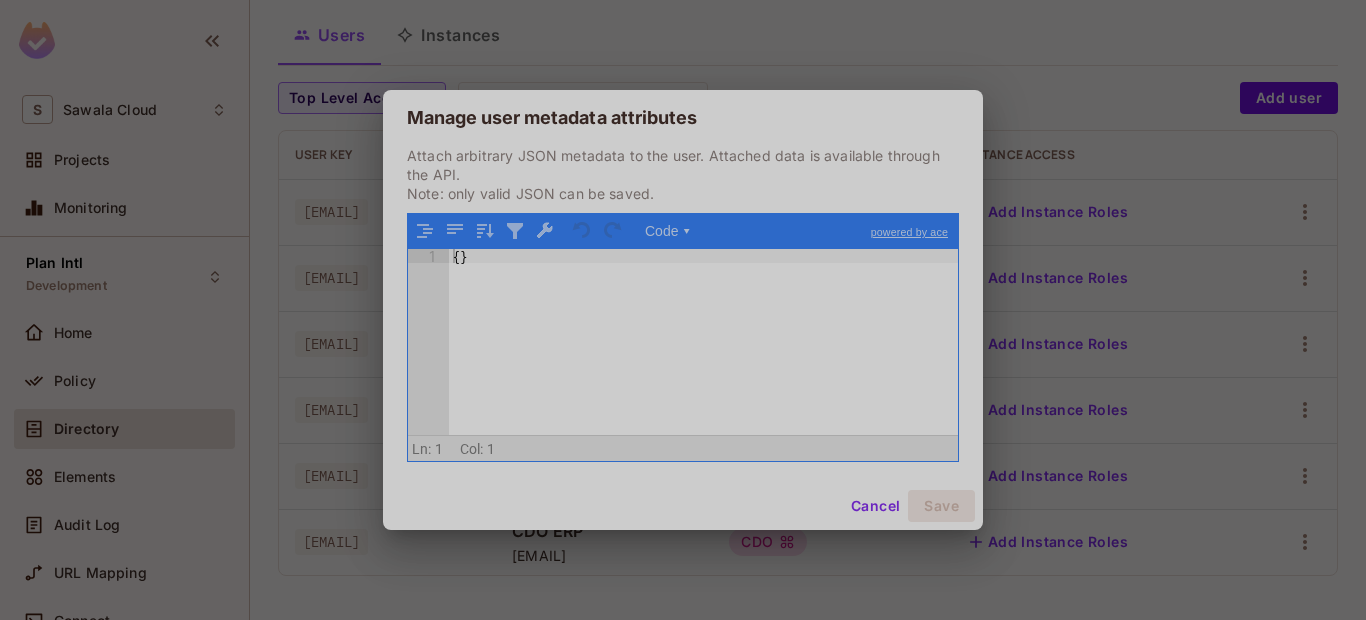 click on "{ }" at bounding box center [703, 356] 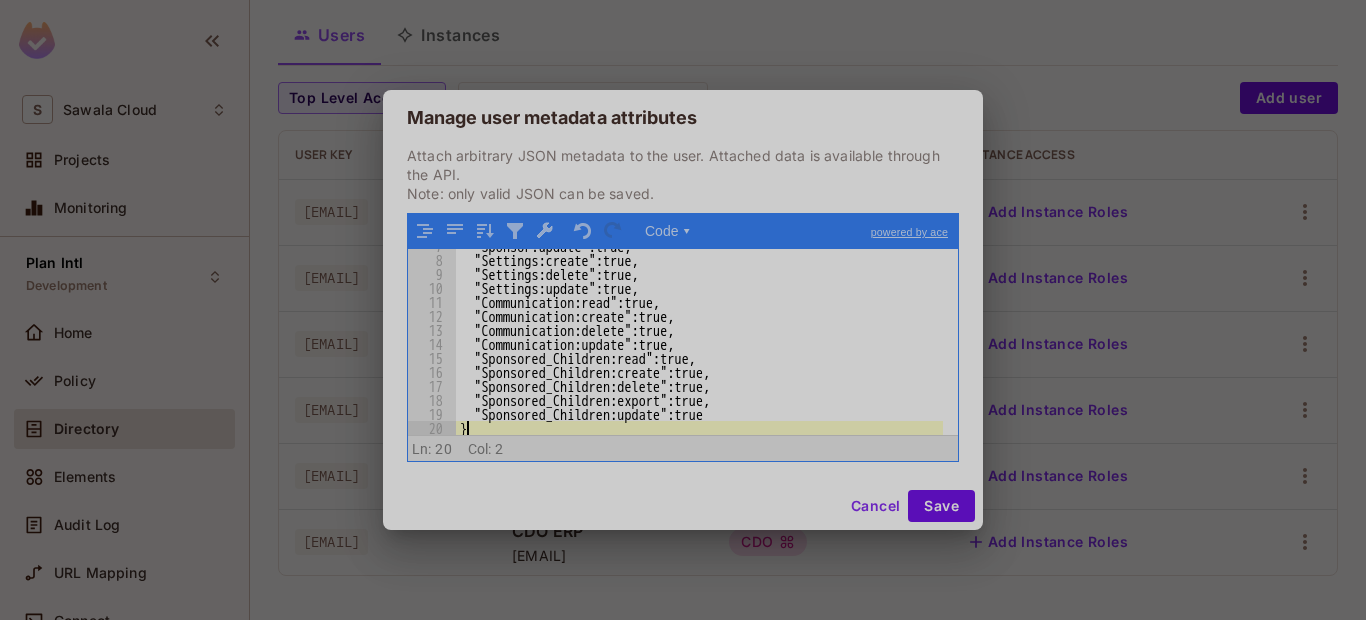 scroll, scrollTop: 0, scrollLeft: 0, axis: both 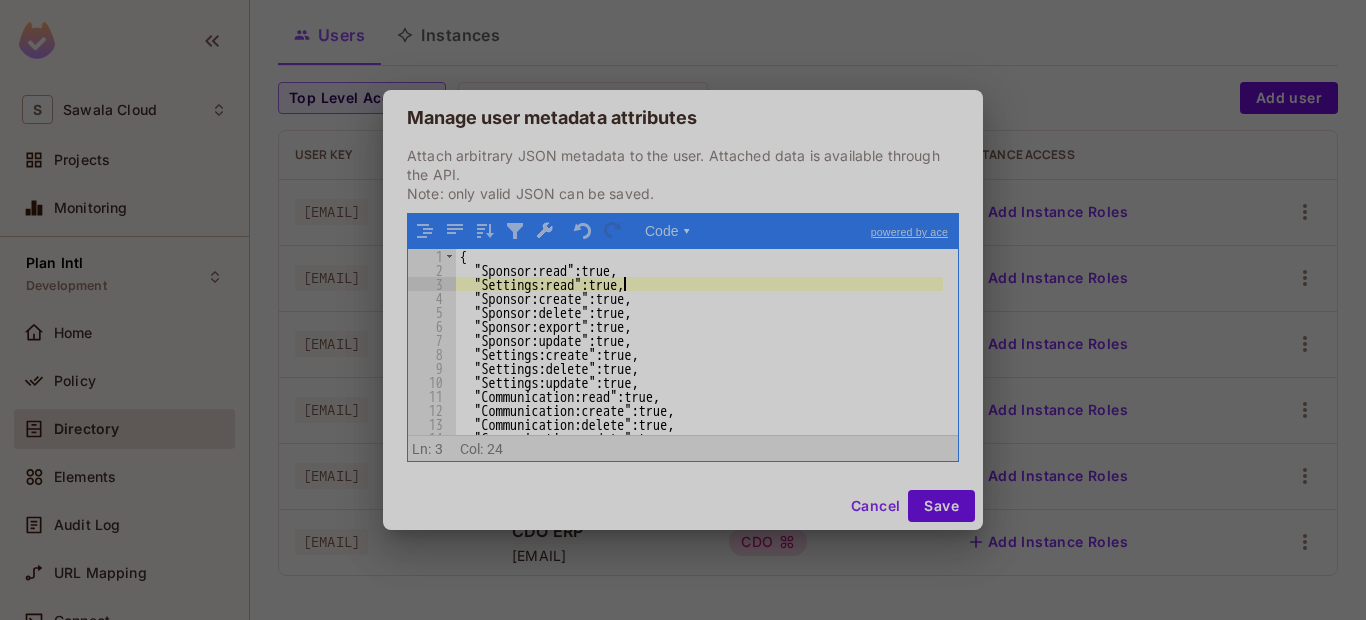 click on "{    "Sponsor:read" :  true ,    "Settings:read" :  true ,    "Sponsor:create" :  true ,    "Sponsor:delete" :  true ,    "Sponsor:export" :  true ,    "Sponsor:update" :  true ,    "Settings:create" :  true ,    "Settings:delete" :  true ,    "Settings:update" :  true ,    "Communication:read" :  true ,    "Communication:create" :  true ,    "Communication:delete" :  true ,    "Communication:update" :  true ,    "Sponsored_Children:read" :  true ," at bounding box center (699, 356) 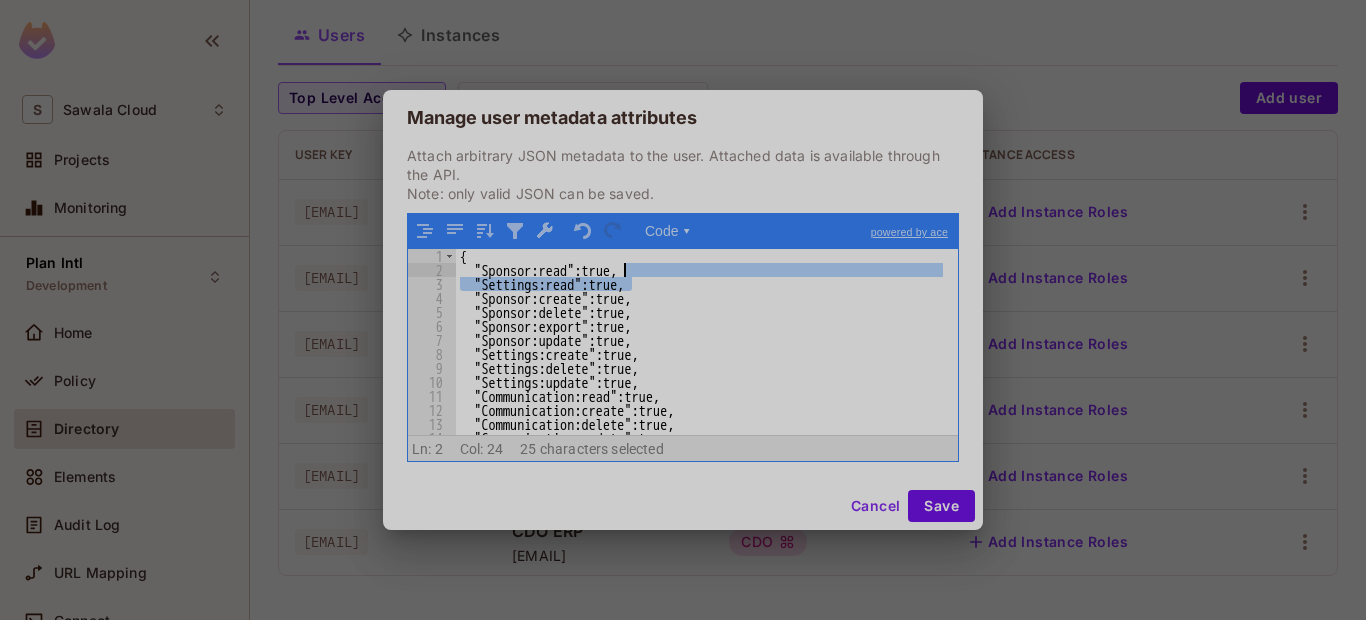 drag, startPoint x: 643, startPoint y: 287, endPoint x: 647, endPoint y: 272, distance: 15.524175 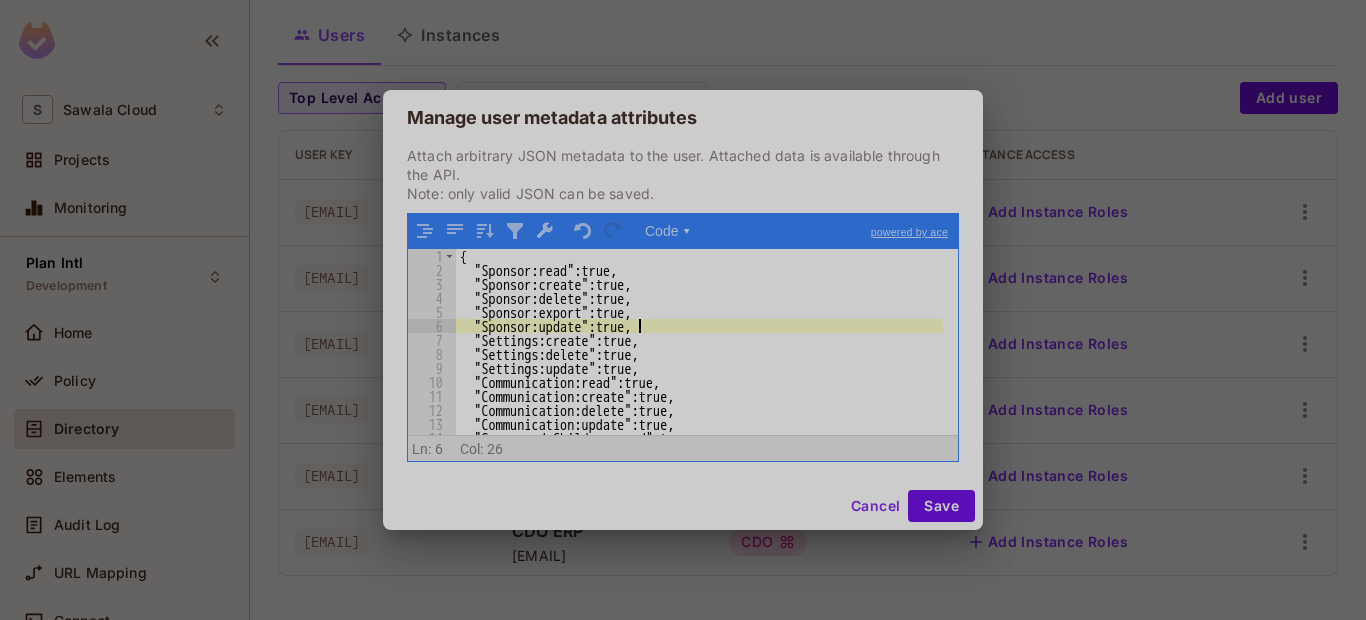 click on "{    "Sponsor:read" :  true ,    "Sponsor:create" :  true ,    "Sponsor:delete" :  true ,    "Sponsor:export" :  true ,    "Sponsor:update" :  true ,    "Settings:create" :  true ,    "Settings:delete" :  true ,    "Settings:update" :  true ,    "Communication:read" :  true ,    "Communication:create" :  true ,    "Communication:delete" :  true ,    "Communication:update" :  true ,    "Sponsored_Children:read" :  true ,    "Sponsored_Children:create" :  true ," at bounding box center [699, 356] 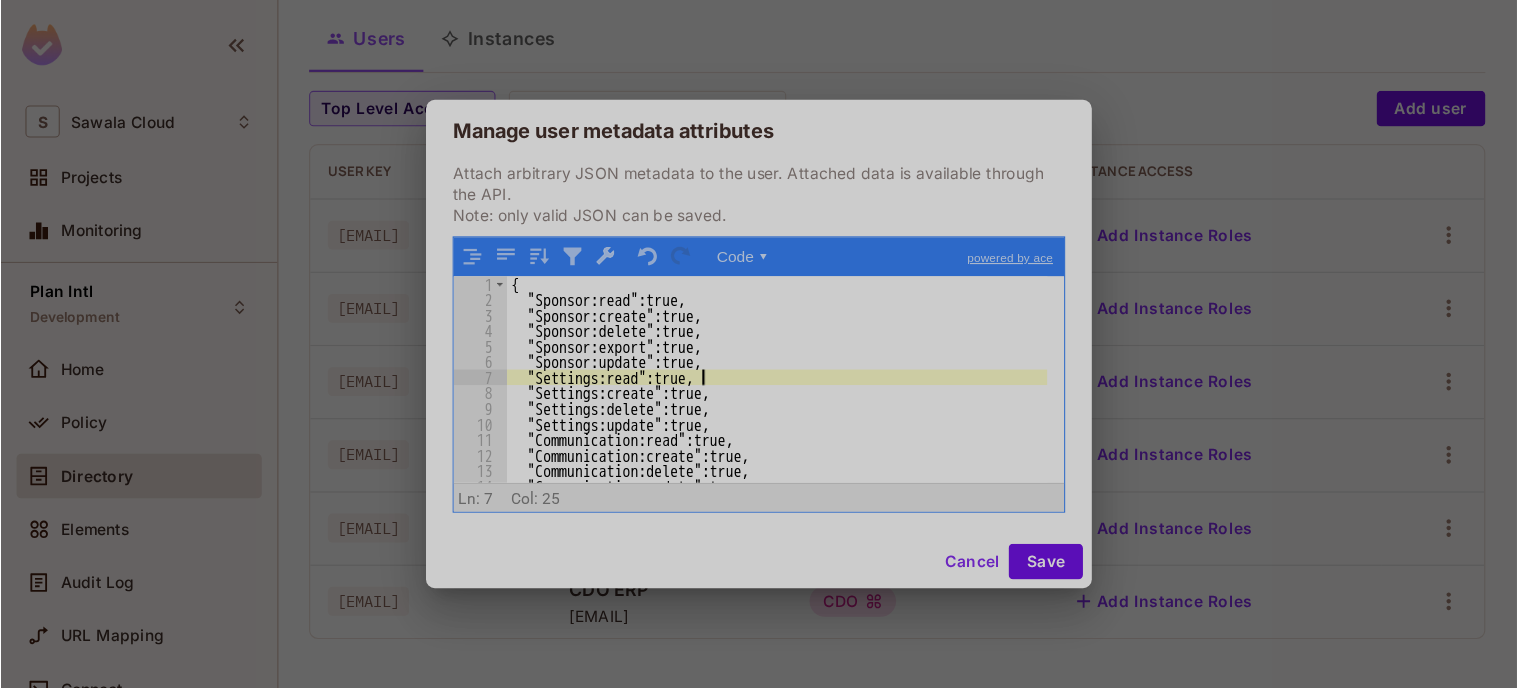 scroll, scrollTop: 0, scrollLeft: 0, axis: both 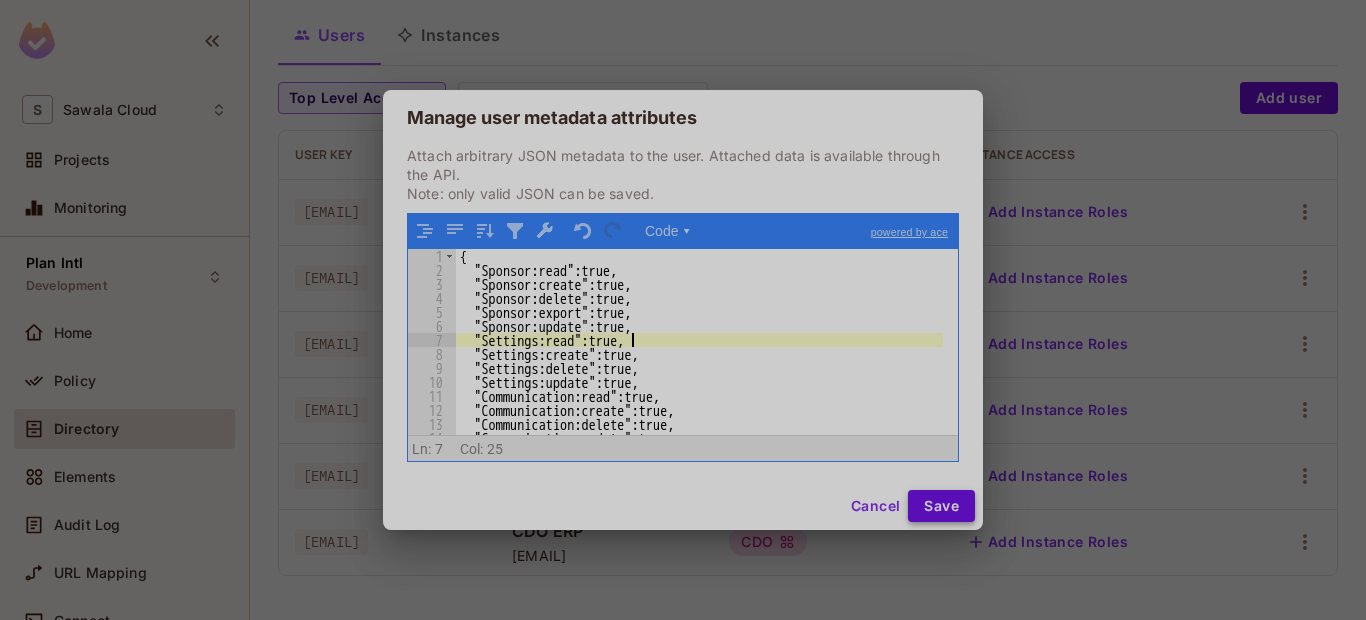 click on "Save" at bounding box center [941, 506] 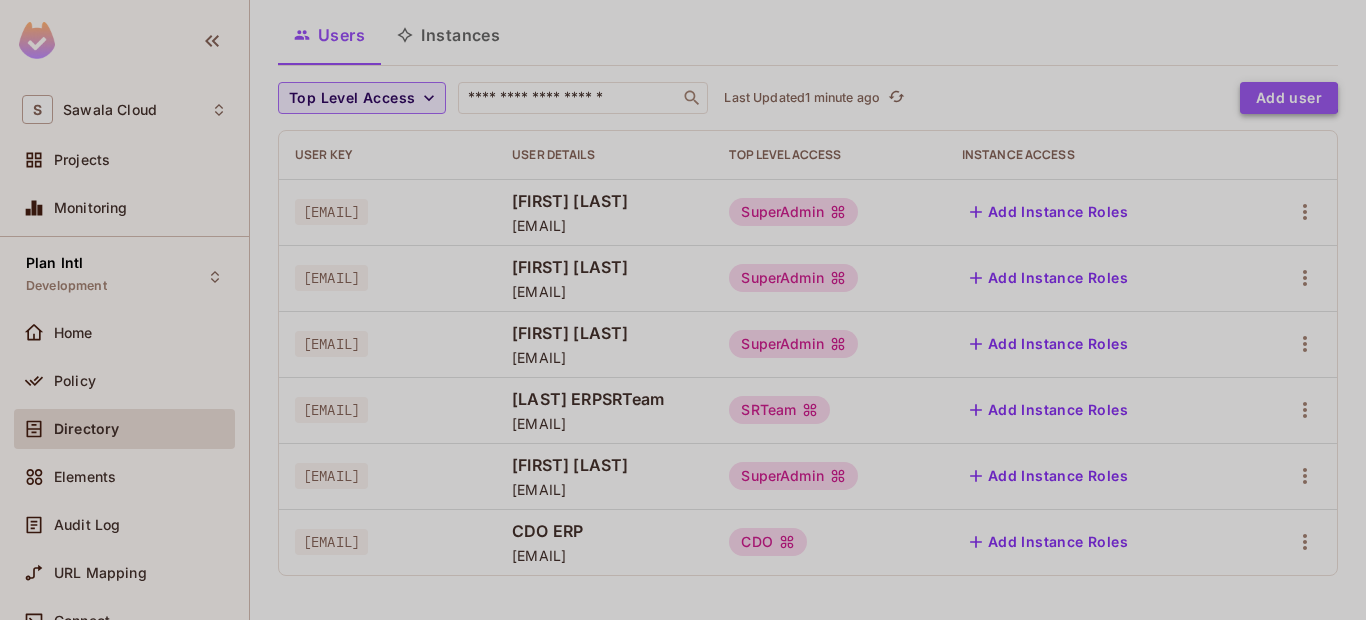 click on "Add user" at bounding box center (1289, 98) 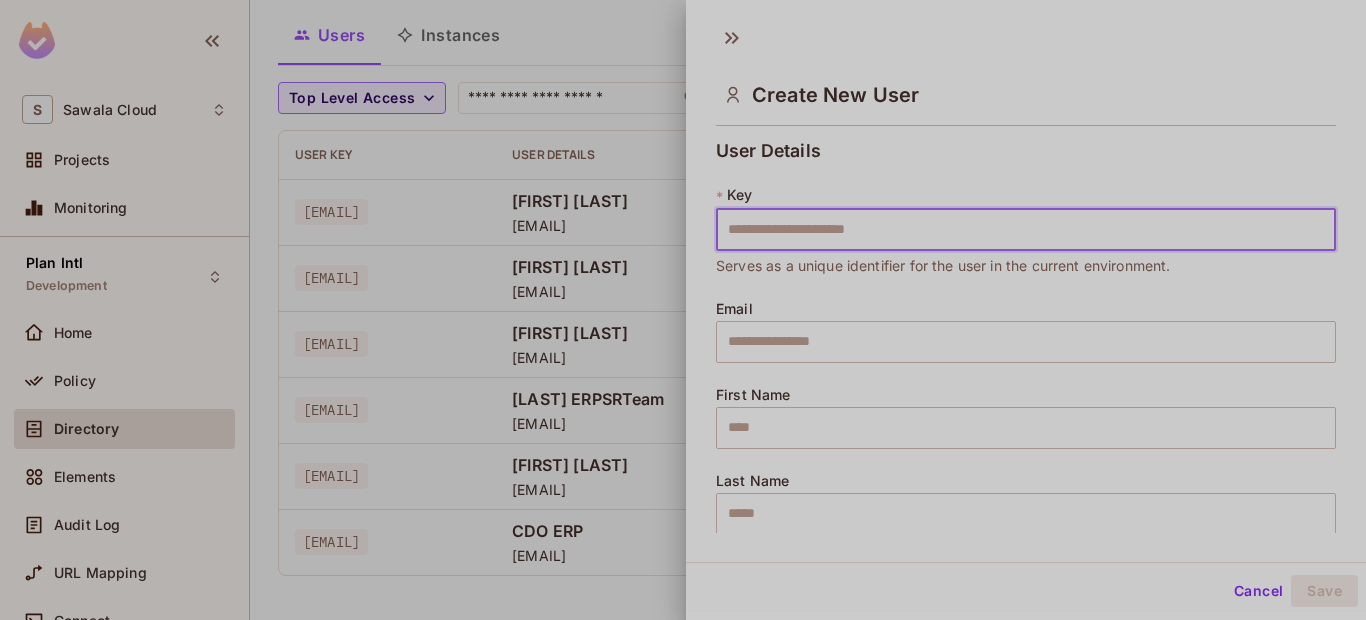 type on "**********" 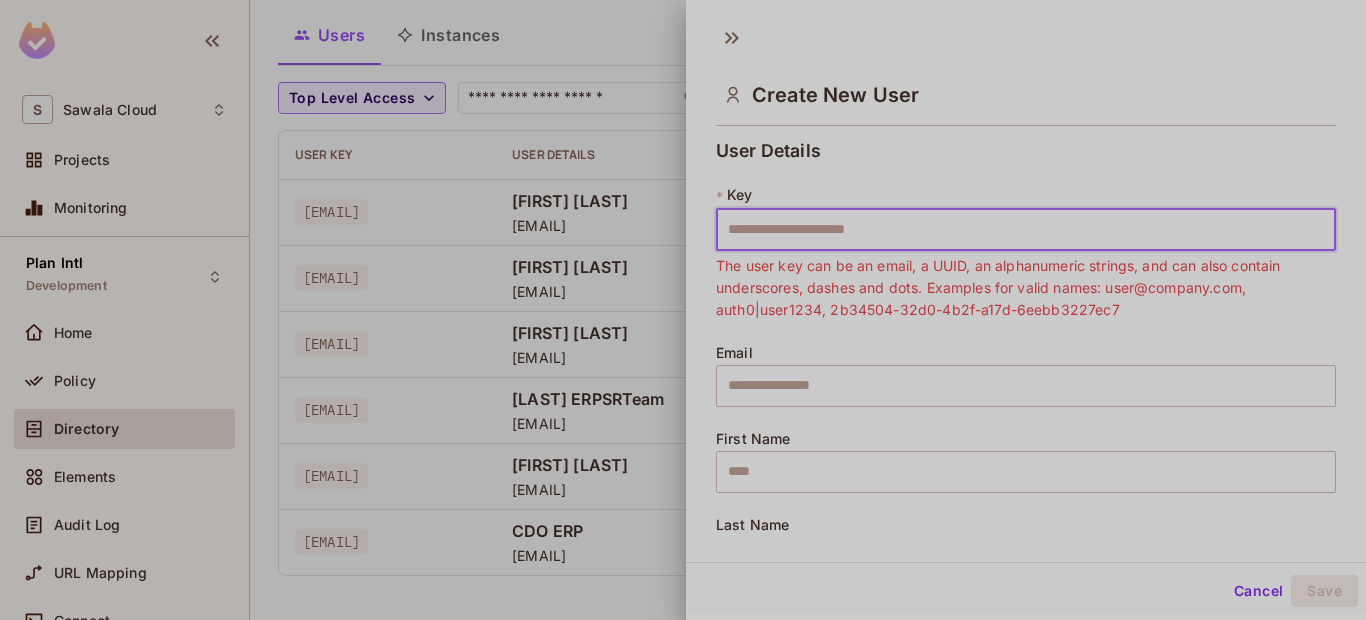 type on "*" 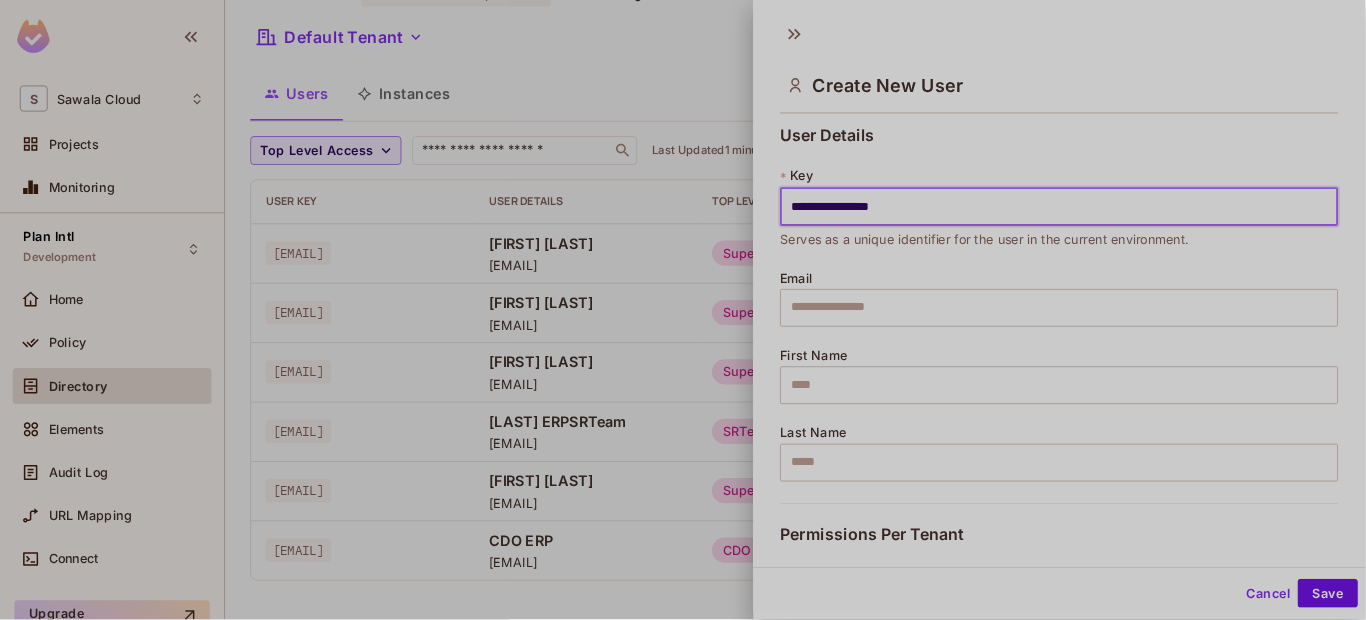 scroll, scrollTop: 0, scrollLeft: 0, axis: both 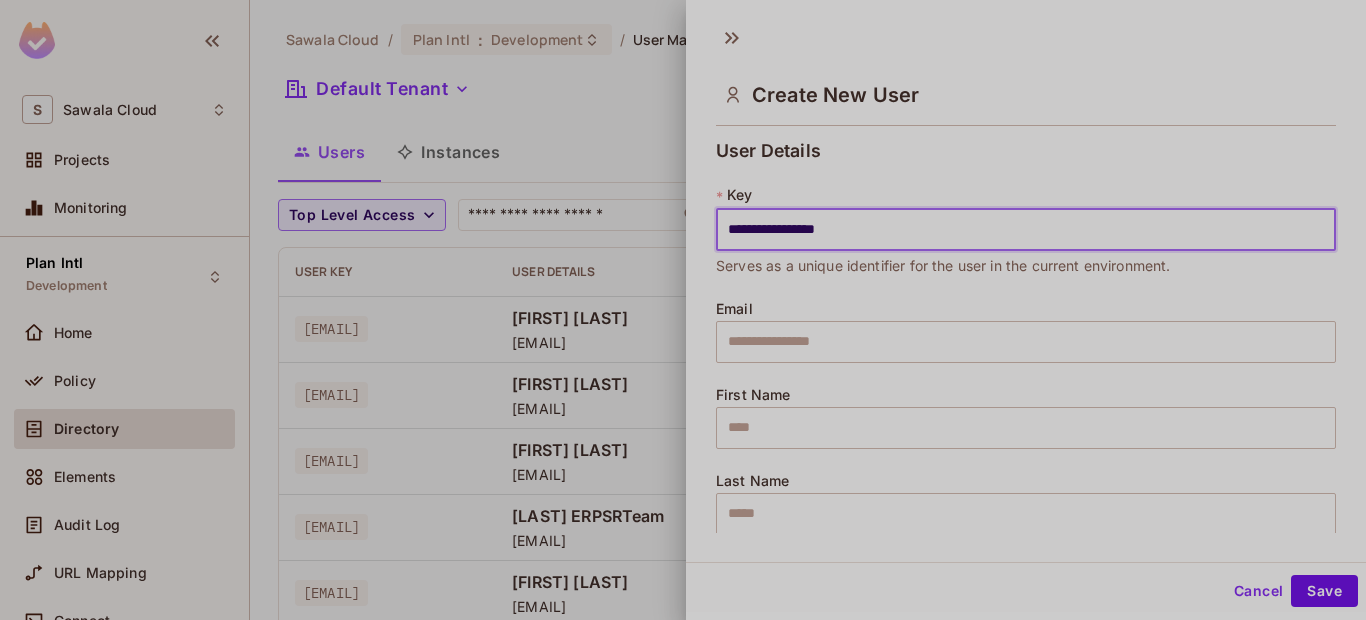 click on "**********" at bounding box center [1026, 230] 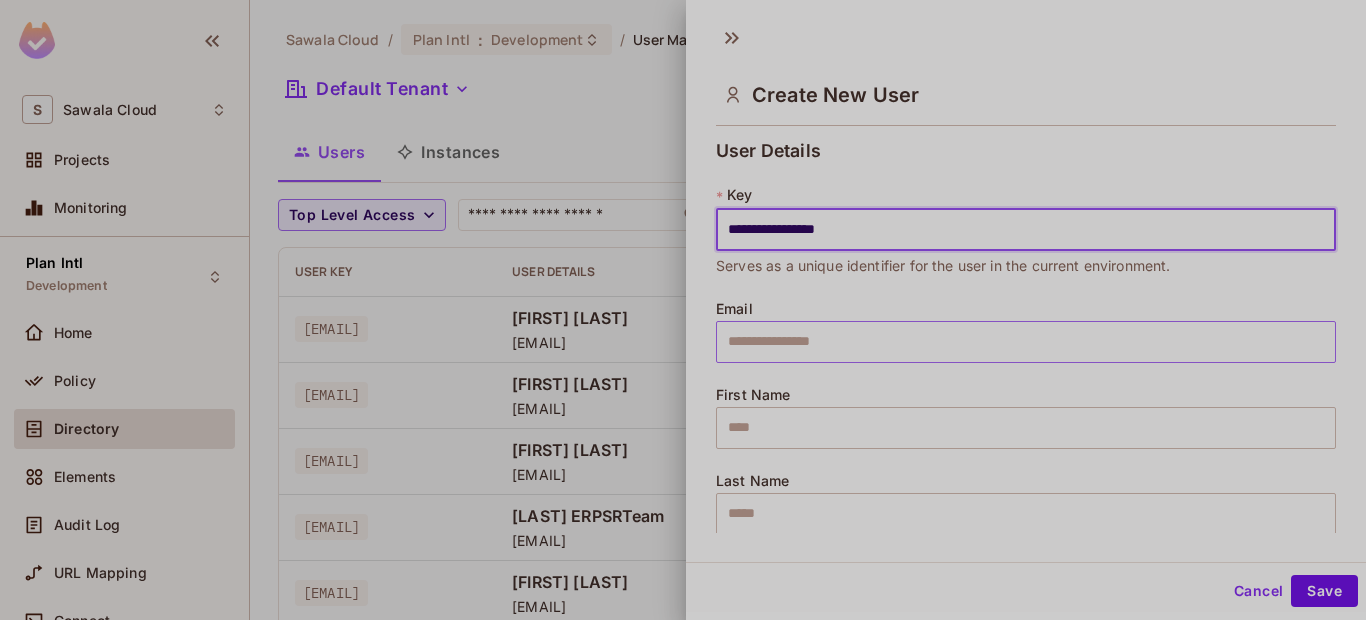 type on "**********" 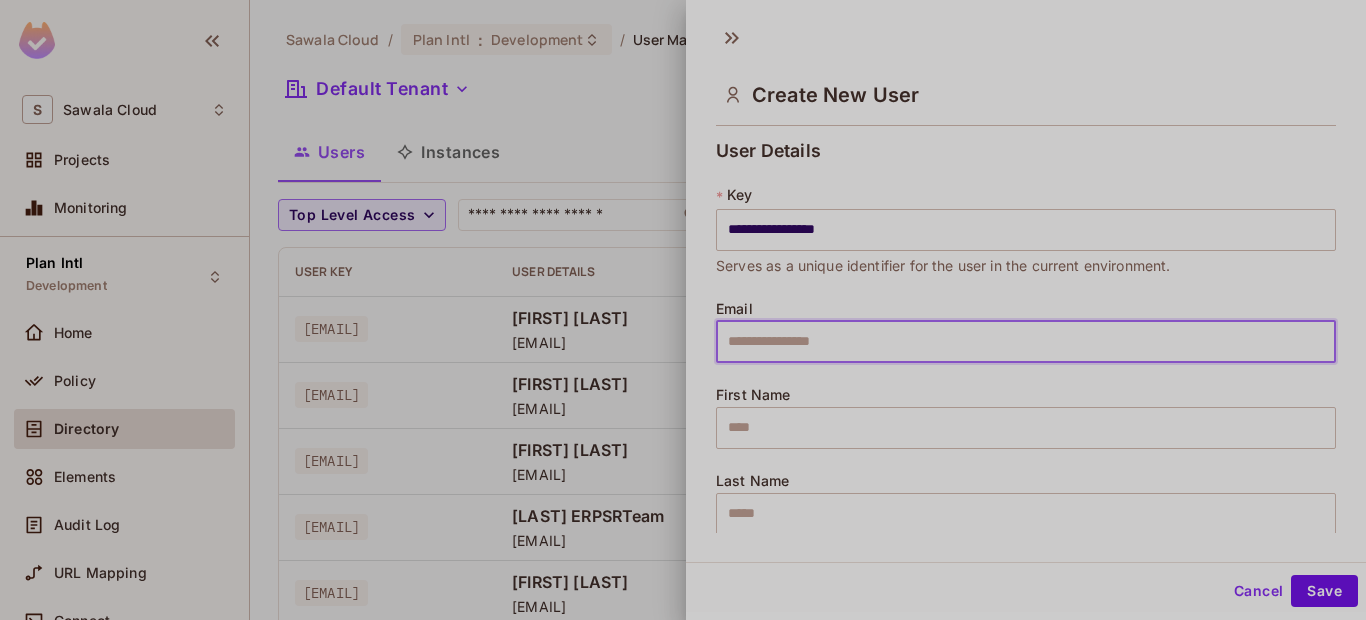 paste on "**********" 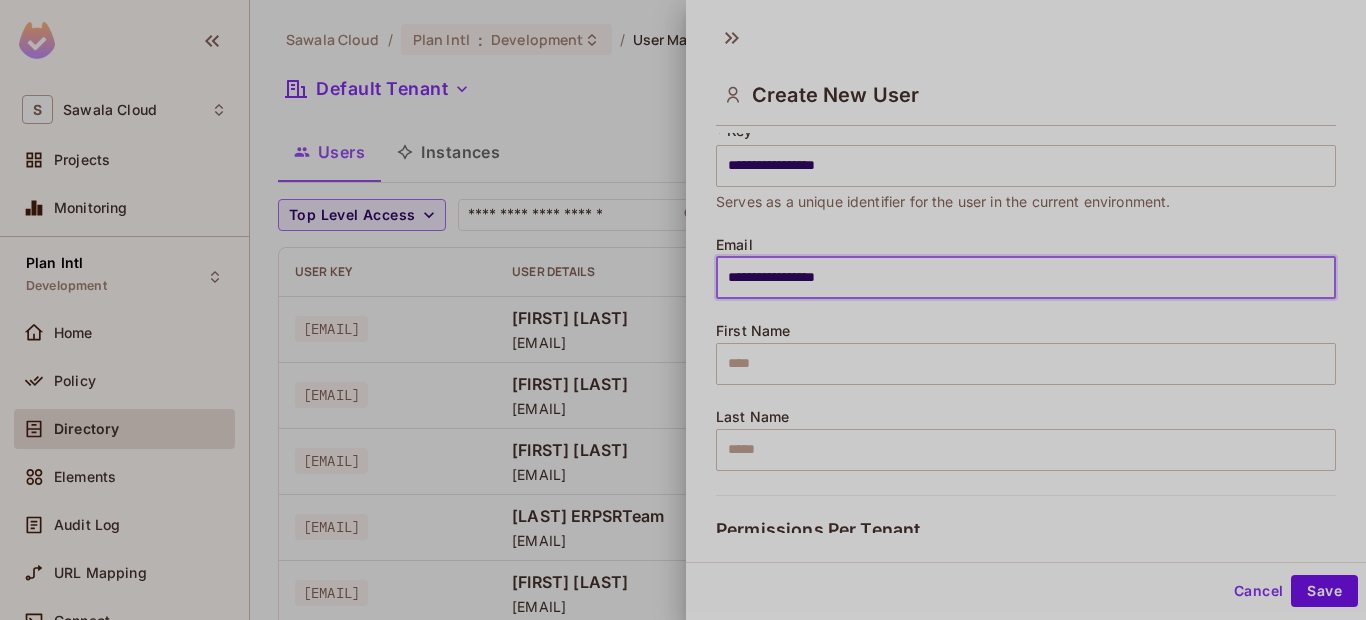 scroll, scrollTop: 120, scrollLeft: 0, axis: vertical 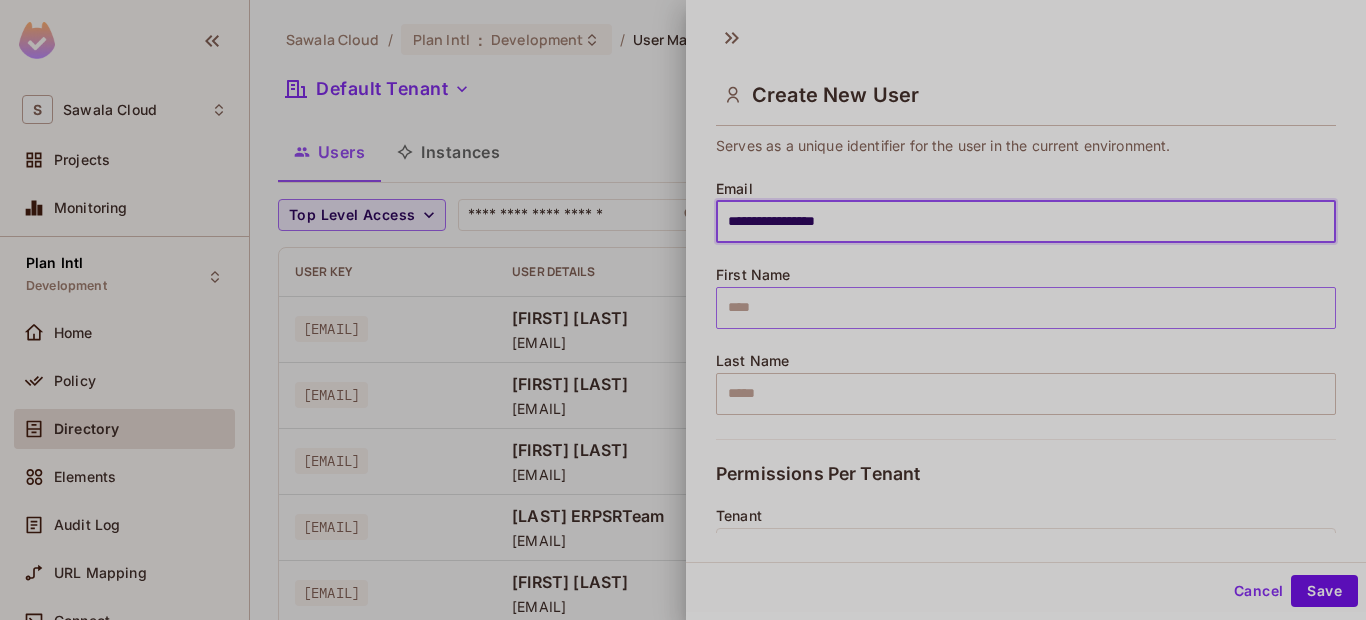 type on "**********" 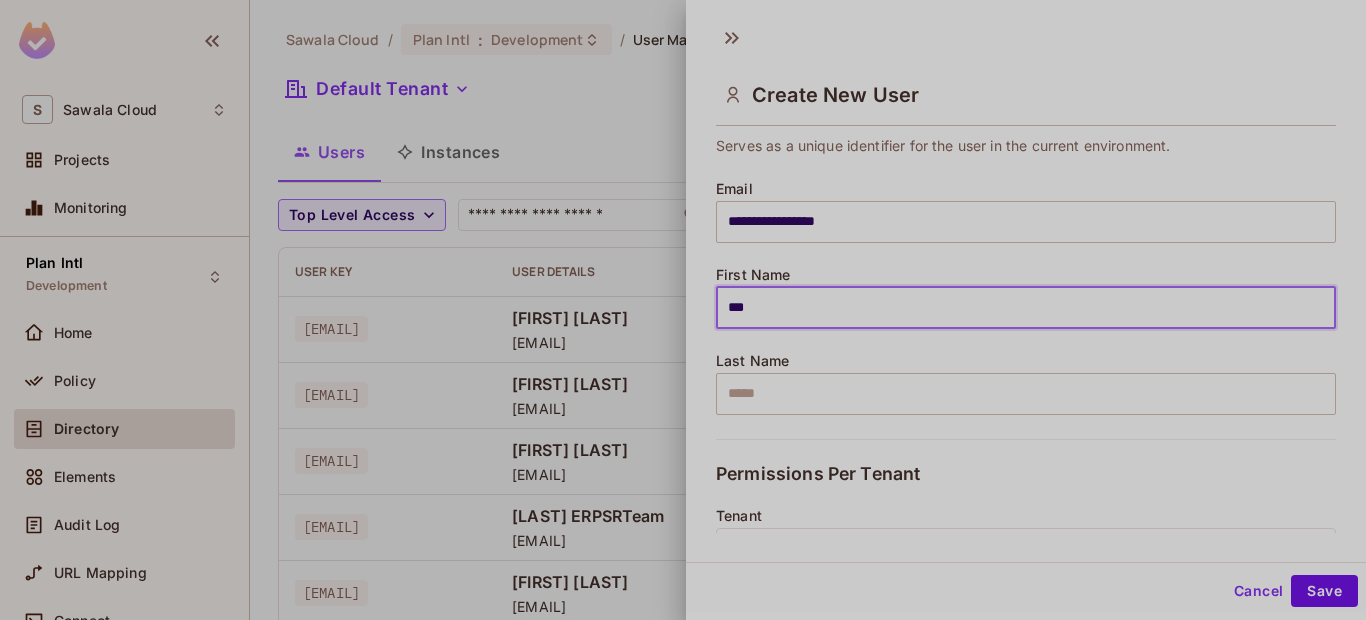 type on "****" 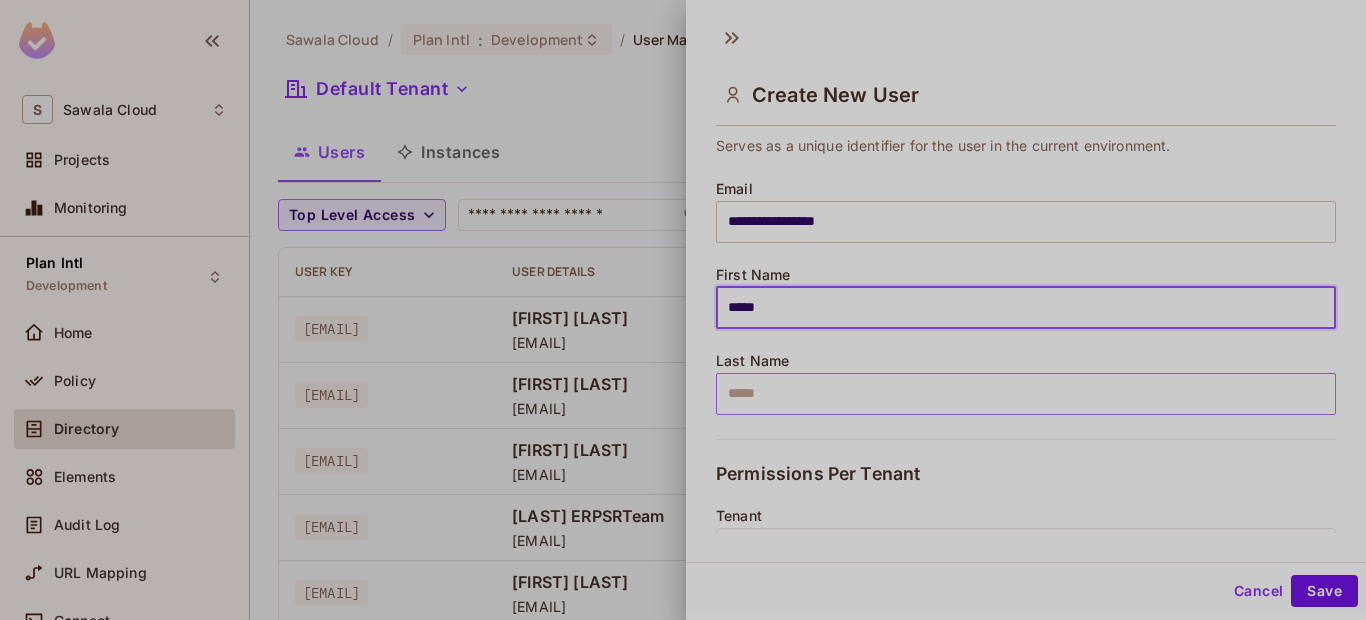 type on "*****" 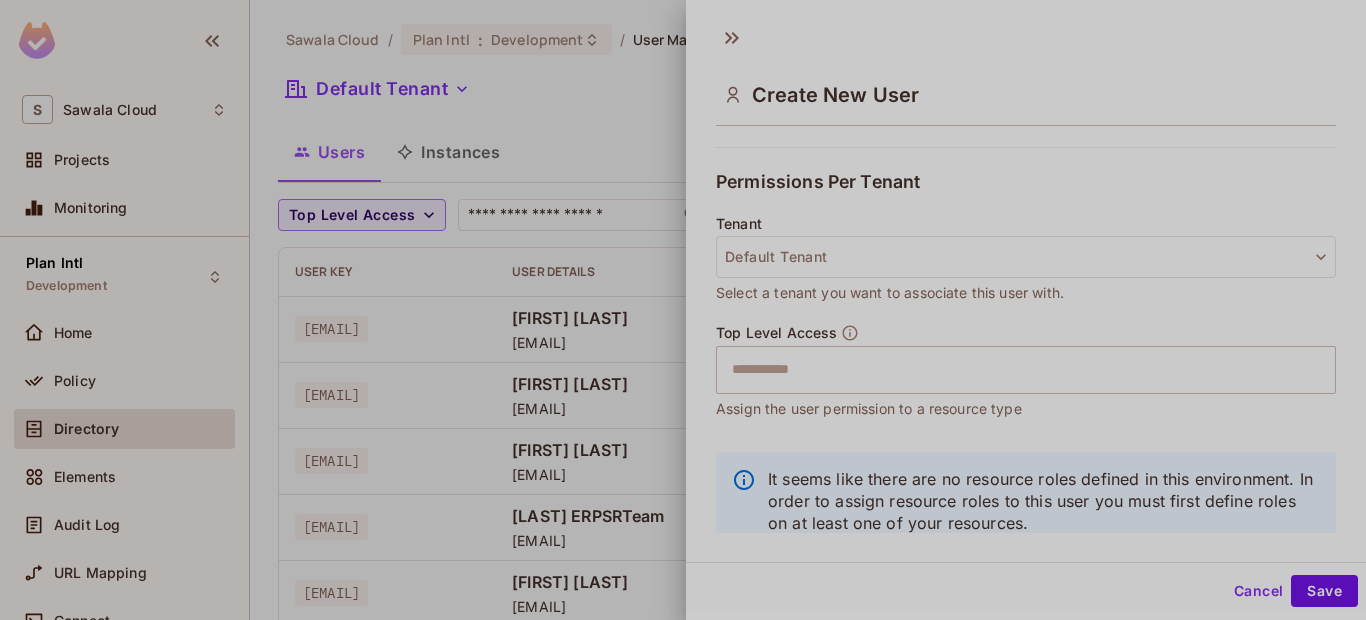 scroll, scrollTop: 461, scrollLeft: 0, axis: vertical 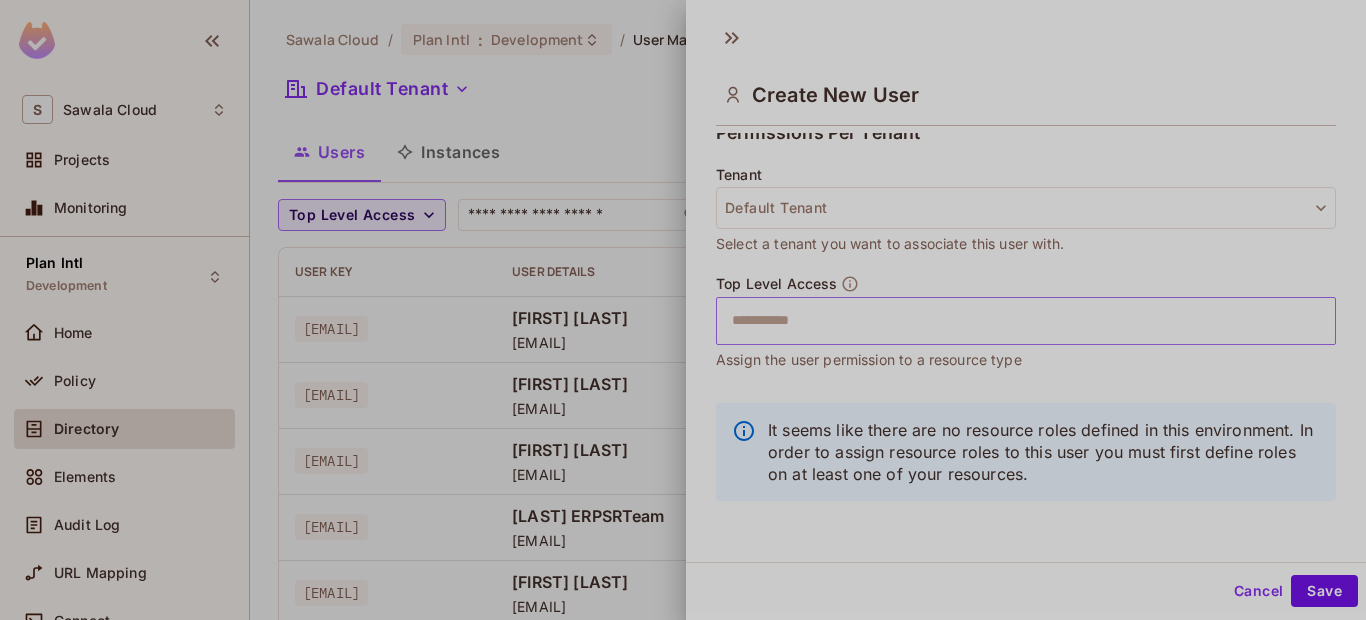 type on "***" 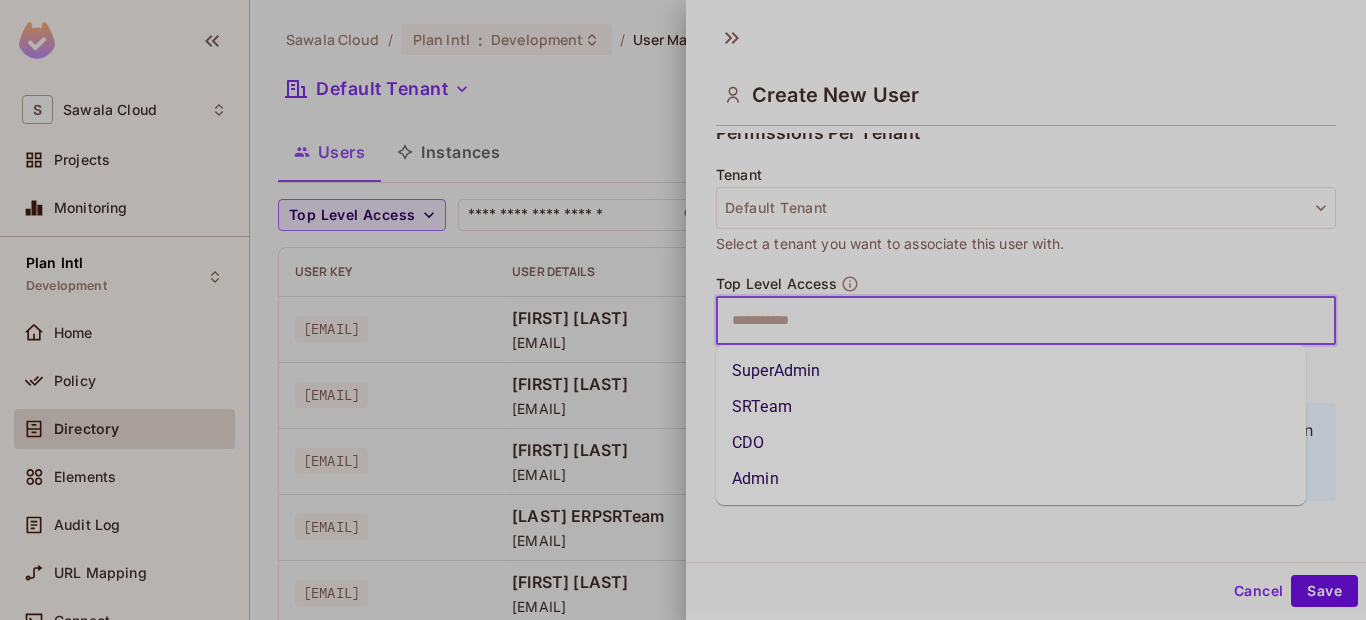 click on "Admin" at bounding box center (1011, 479) 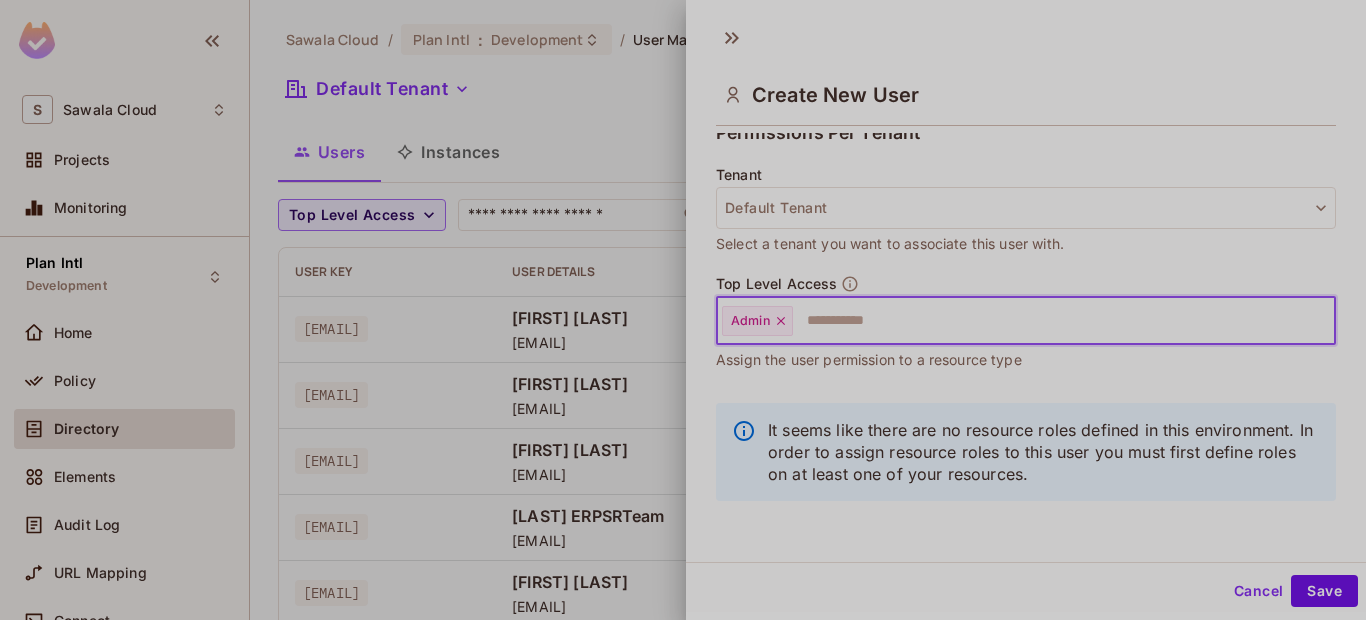 scroll, scrollTop: 3, scrollLeft: 0, axis: vertical 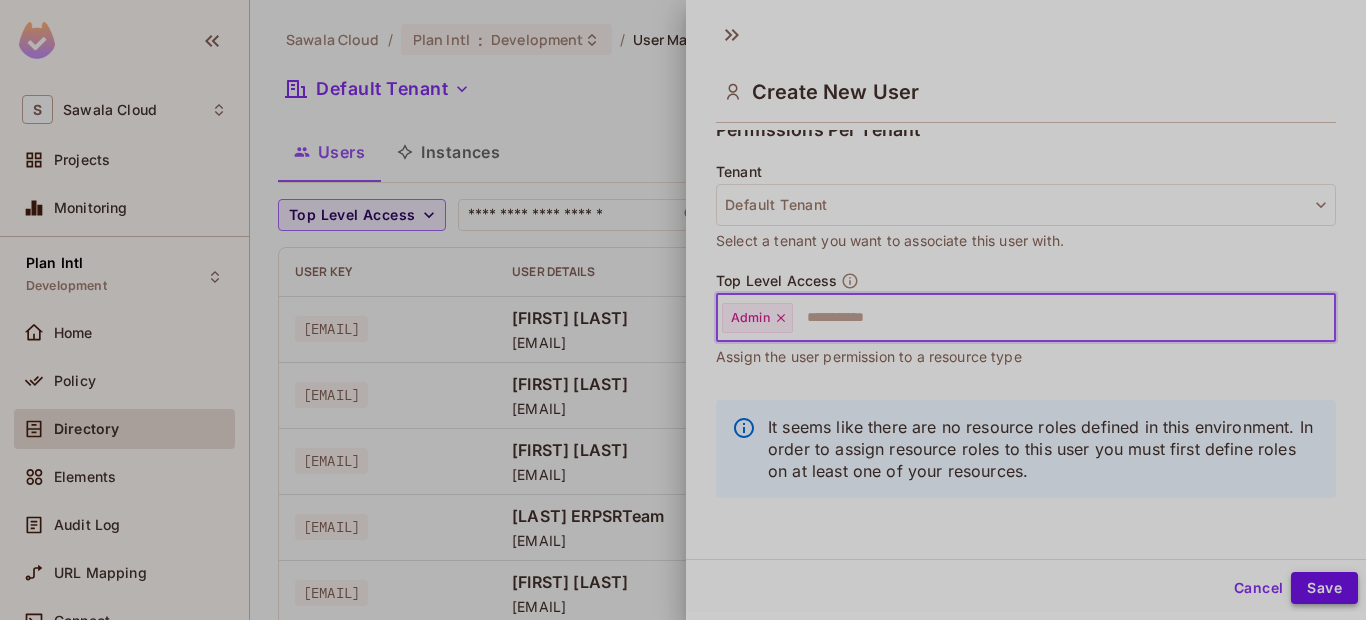 click on "Save" at bounding box center (1324, 588) 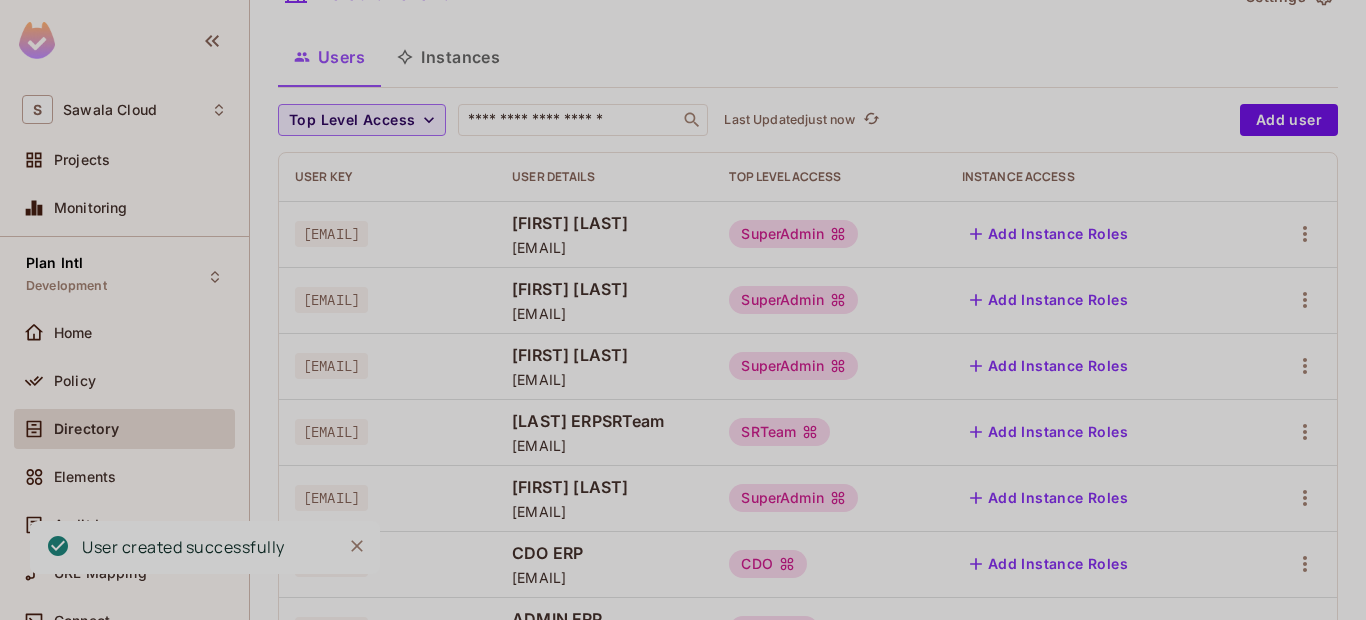 scroll, scrollTop: 183, scrollLeft: 0, axis: vertical 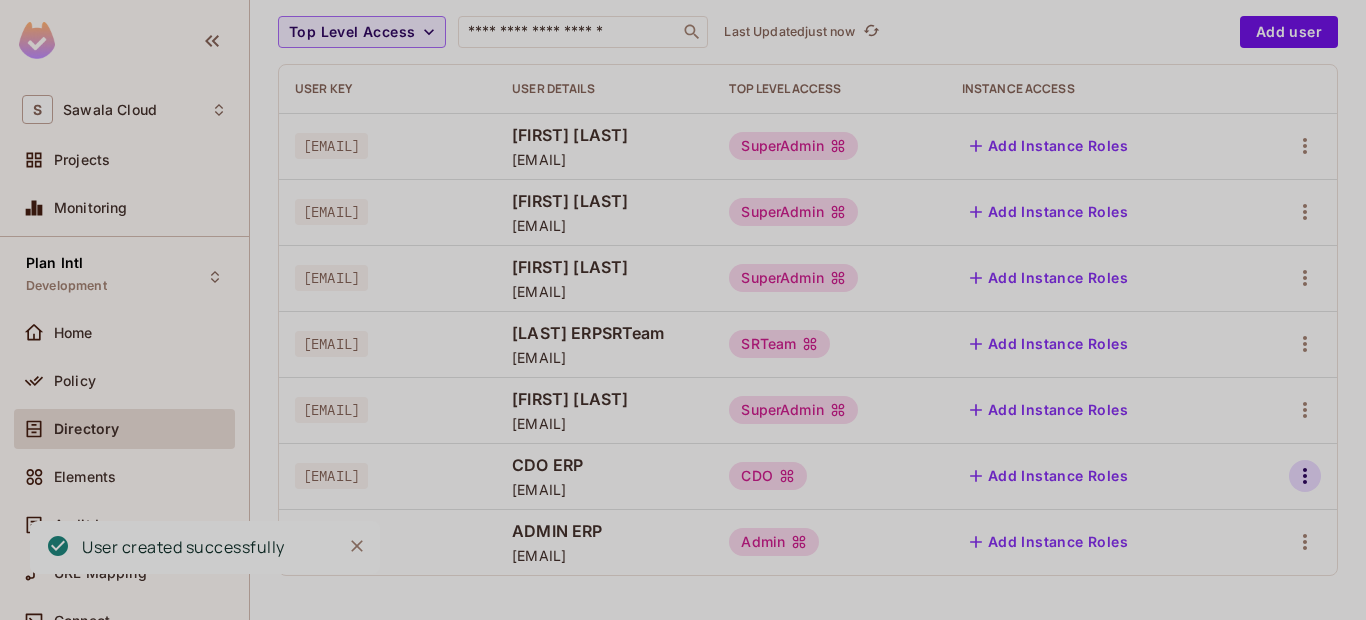 click 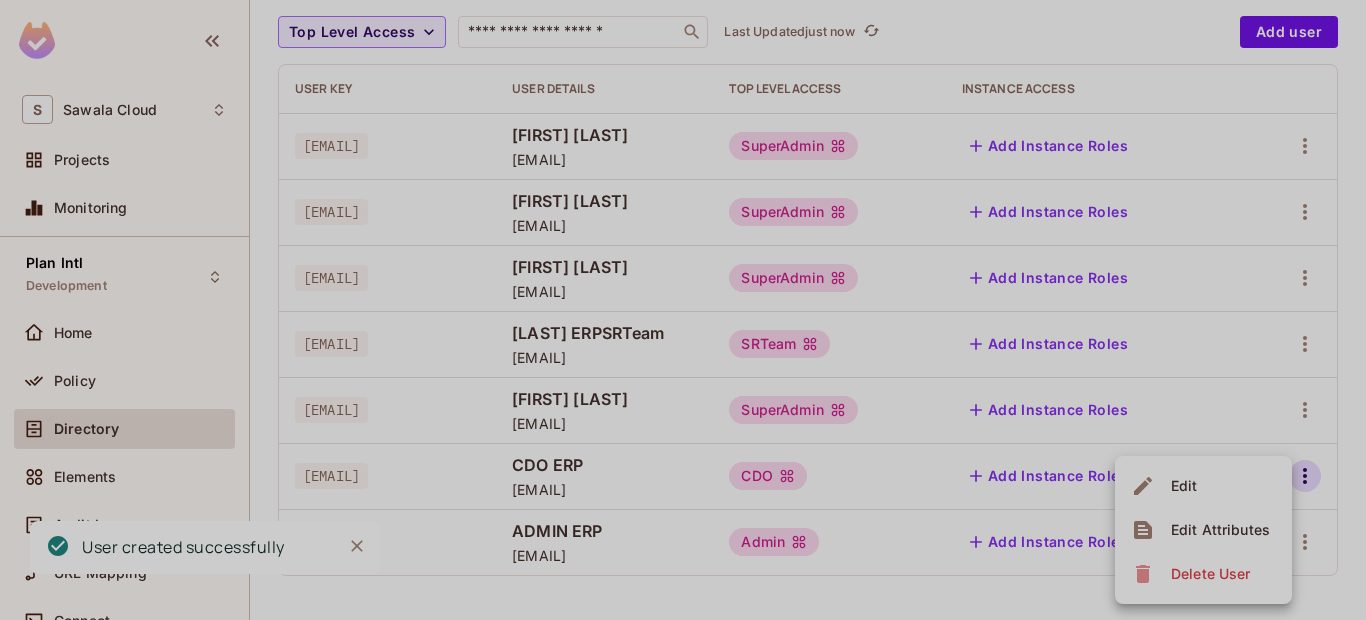 click on "Edit Attributes" at bounding box center (1220, 530) 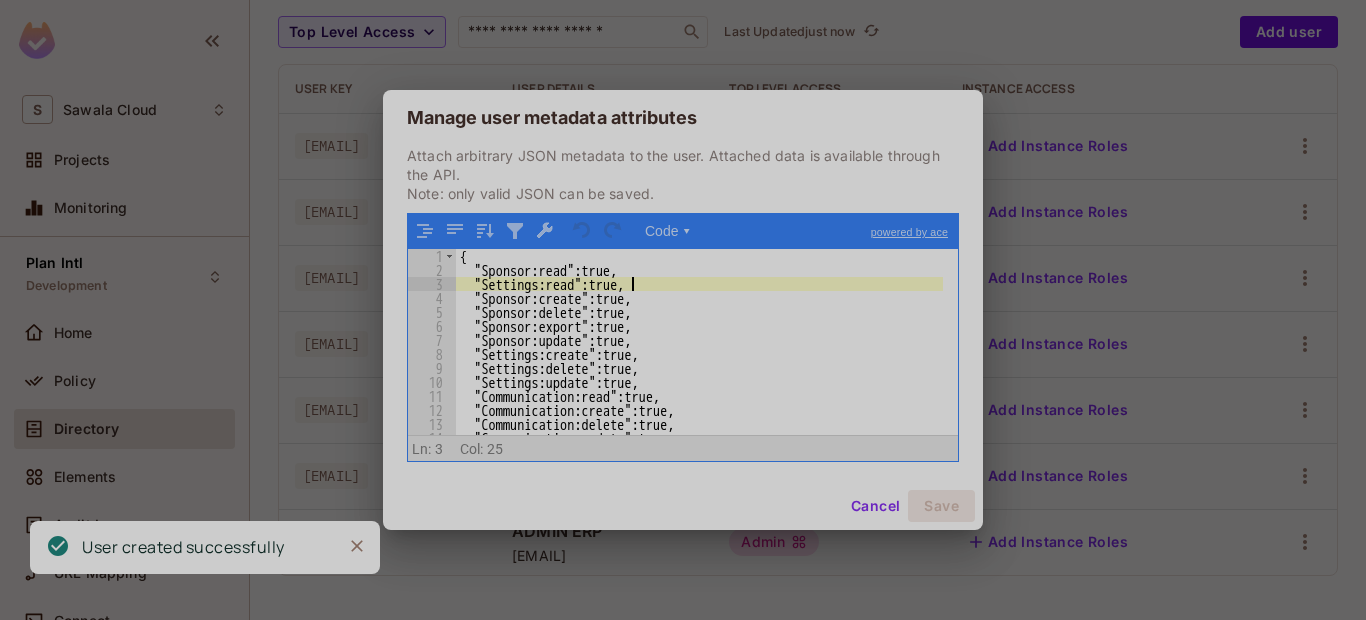 click on "{    "Sponsor:read" :  true ,    "Settings:read" :  true ,    "Sponsor:create" :  true ,    "Sponsor:delete" :  true ,    "Sponsor:export" :  true ,    "Sponsor:update" :  true ,    "Settings:create" :  true ,    "Settings:delete" :  true ,    "Settings:update" :  true ,    "Communication:read" :  true ,    "Communication:create" :  true ,    "Communication:delete" :  true ,    "Communication:update" :  true ,    "Sponsored_Children:read" :  true ," at bounding box center (699, 356) 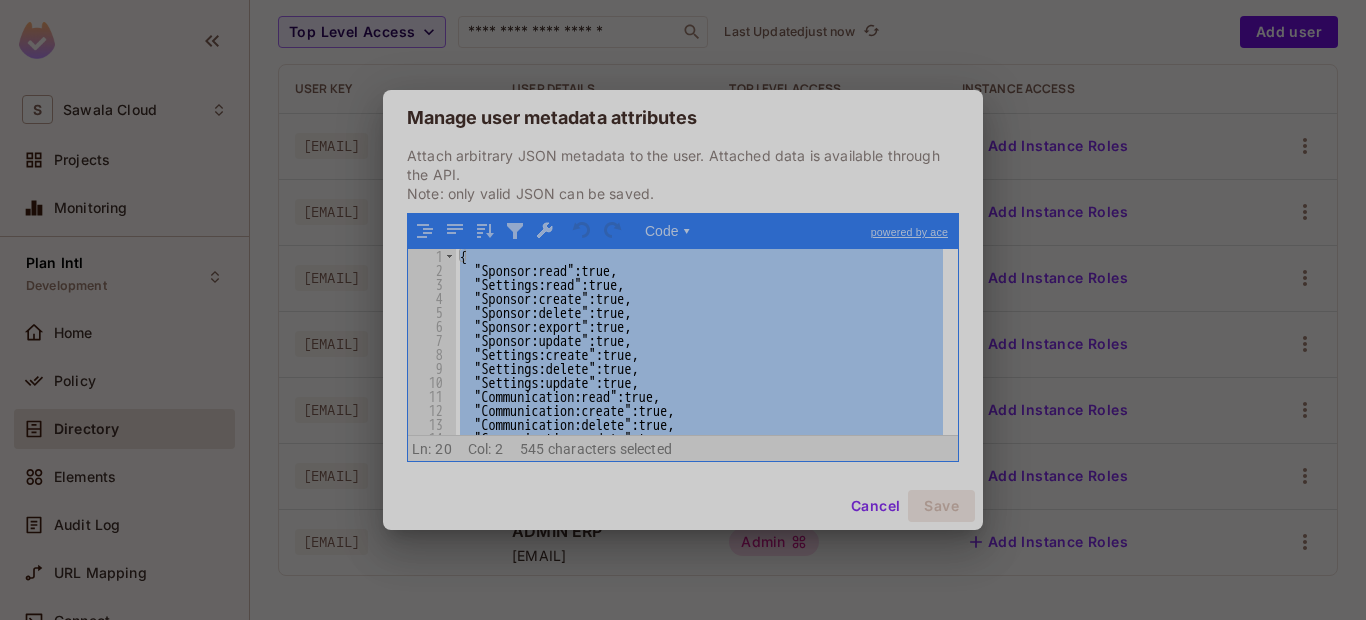 click on "{    "Sponsor:read" :  true ,    "Settings:read" :  true ,    "Sponsor:create" :  true ,    "Sponsor:delete" :  true ,    "Sponsor:export" :  true ,    "Sponsor:update" :  true ,    "Settings:create" :  true ,    "Settings:delete" :  true ,    "Settings:update" :  true ,    "Communication:read" :  true ,    "Communication:create" :  true ,    "Communication:delete" :  true ,    "Communication:update" :  true ,    "Sponsored_Children:read" :  true ," at bounding box center (699, 342) 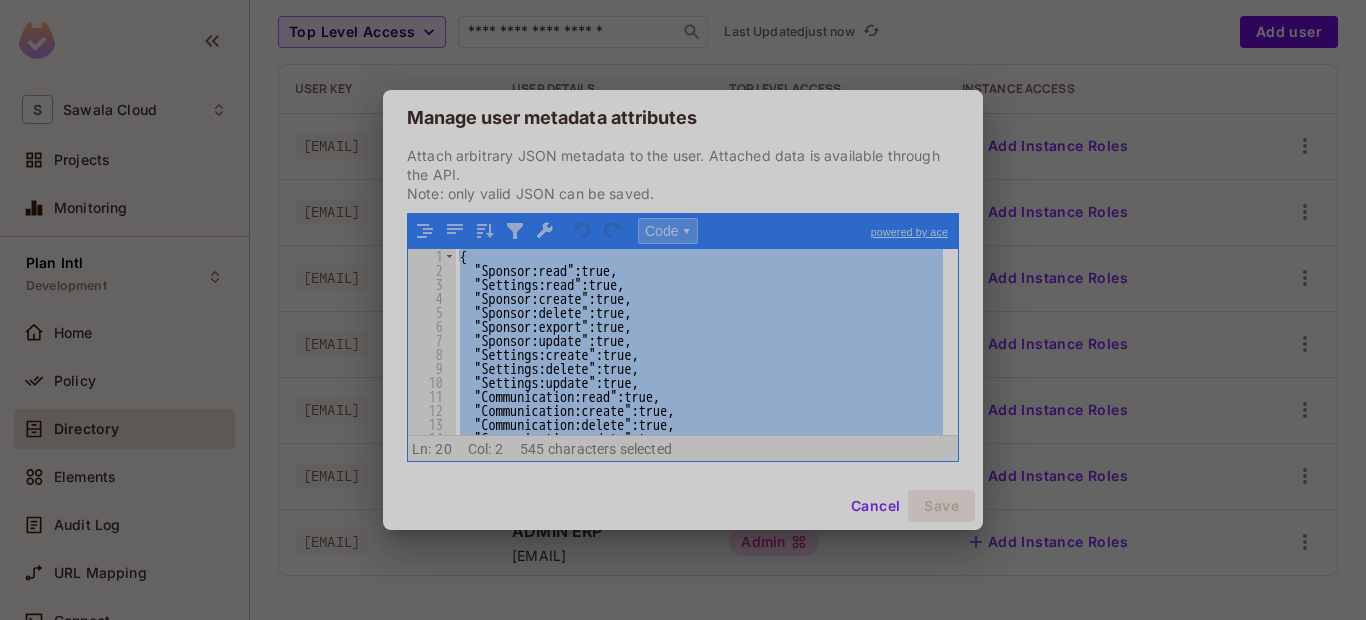 click on "Code ▾" at bounding box center [668, 231] 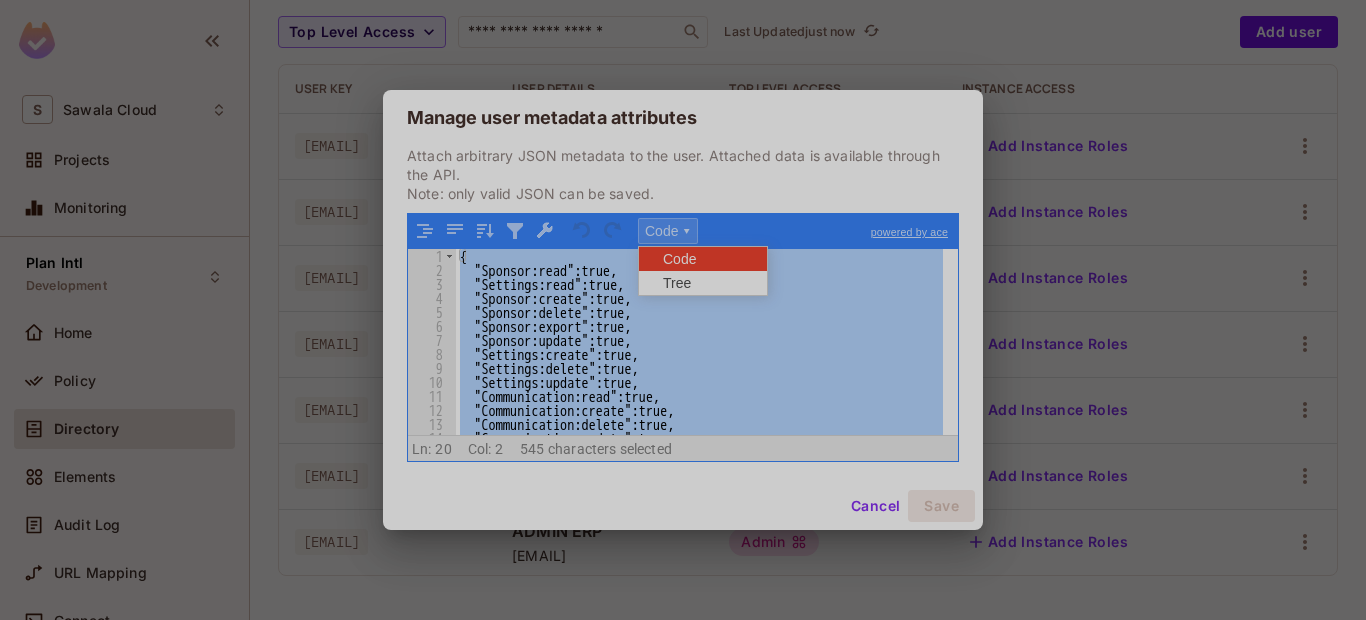 scroll, scrollTop: 13, scrollLeft: 0, axis: vertical 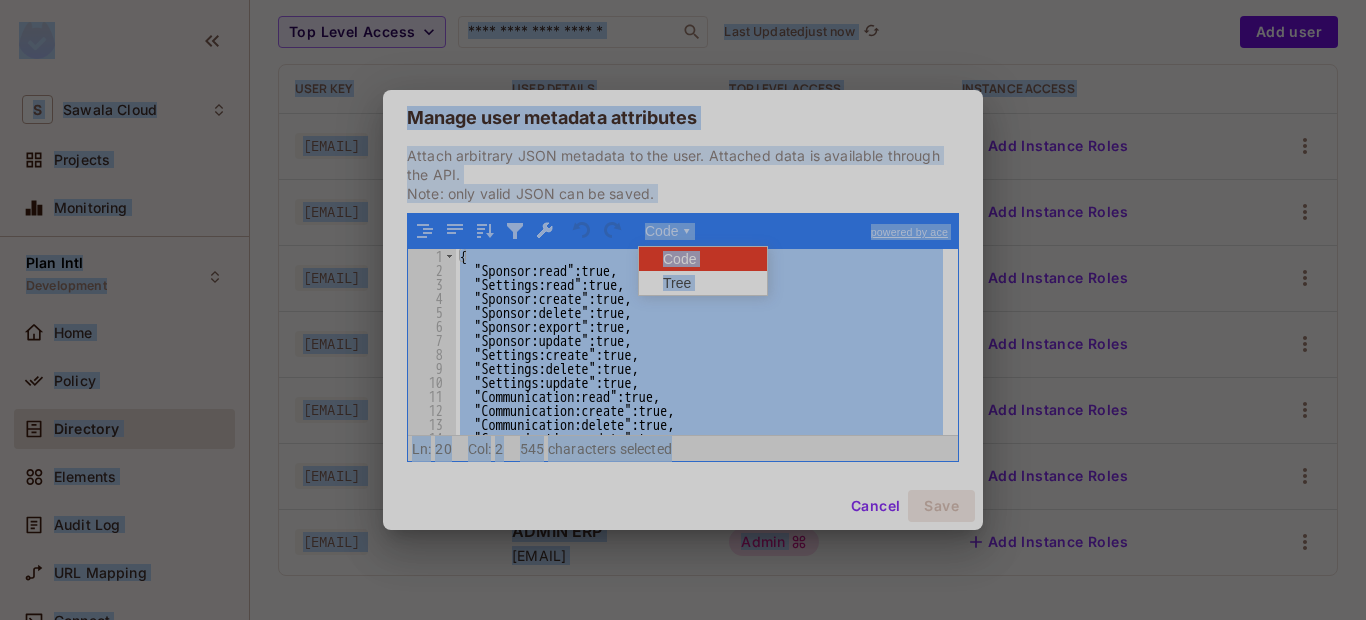 click on "{    "Sponsor:read" :  true ,    "Settings:read" :  true ,    "Sponsor:create" :  true ,    "Sponsor:delete" :  true ,    "Sponsor:export" :  true ,    "Sponsor:update" :  true ,    "Settings:create" :  true ,    "Settings:delete" :  true ,    "Settings:update" :  true ,    "Communication:read" :  true ,    "Communication:create" :  true ,    "Communication:delete" :  true ,    "Communication:update" :  true ,    "Sponsored_Children:read" :  true ," at bounding box center (699, 342) 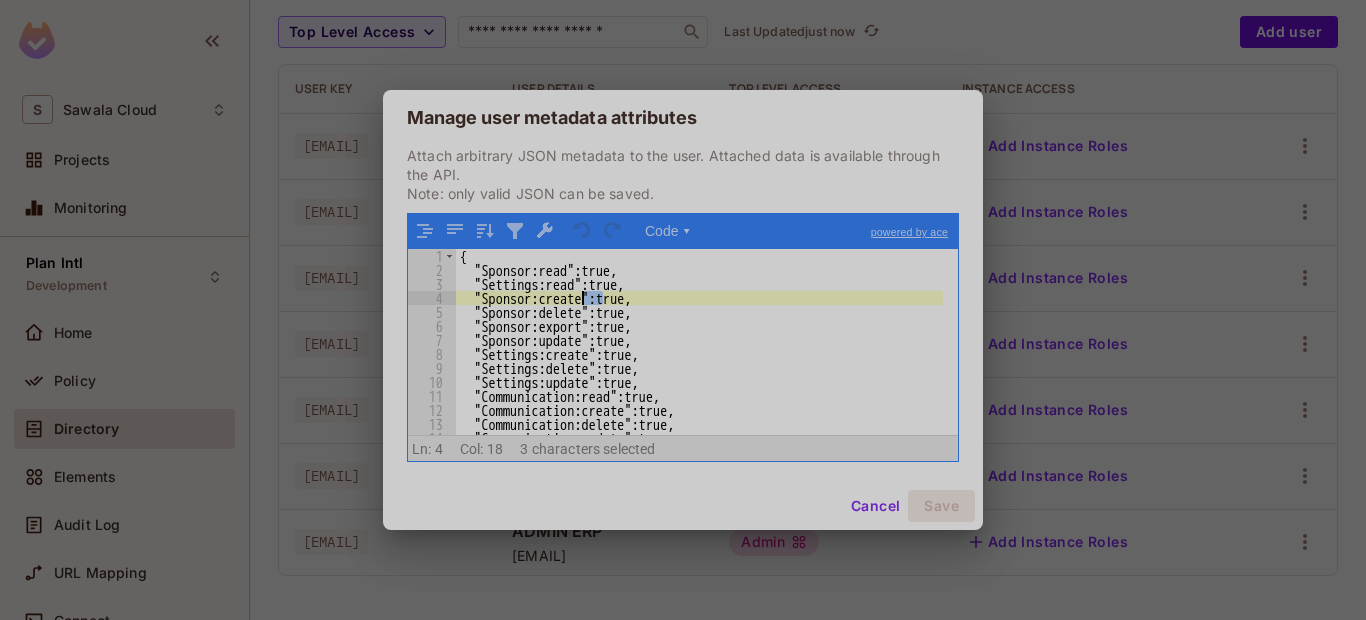 click on "{    "Sponsor:read" :  true ,    "Settings:read" :  true ,    "Sponsor:create" :  true ,    "Sponsor:delete" :  true ,    "Sponsor:export" :  true ,    "Sponsor:update" :  true ,    "Settings:create" :  true ,    "Settings:delete" :  true ,    "Settings:update" :  true ,    "Communication:read" :  true ,    "Communication:create" :  true ,    "Communication:delete" :  true ,    "Communication:update" :  true ,    "Sponsored_Children:read" :  true ," at bounding box center (699, 356) 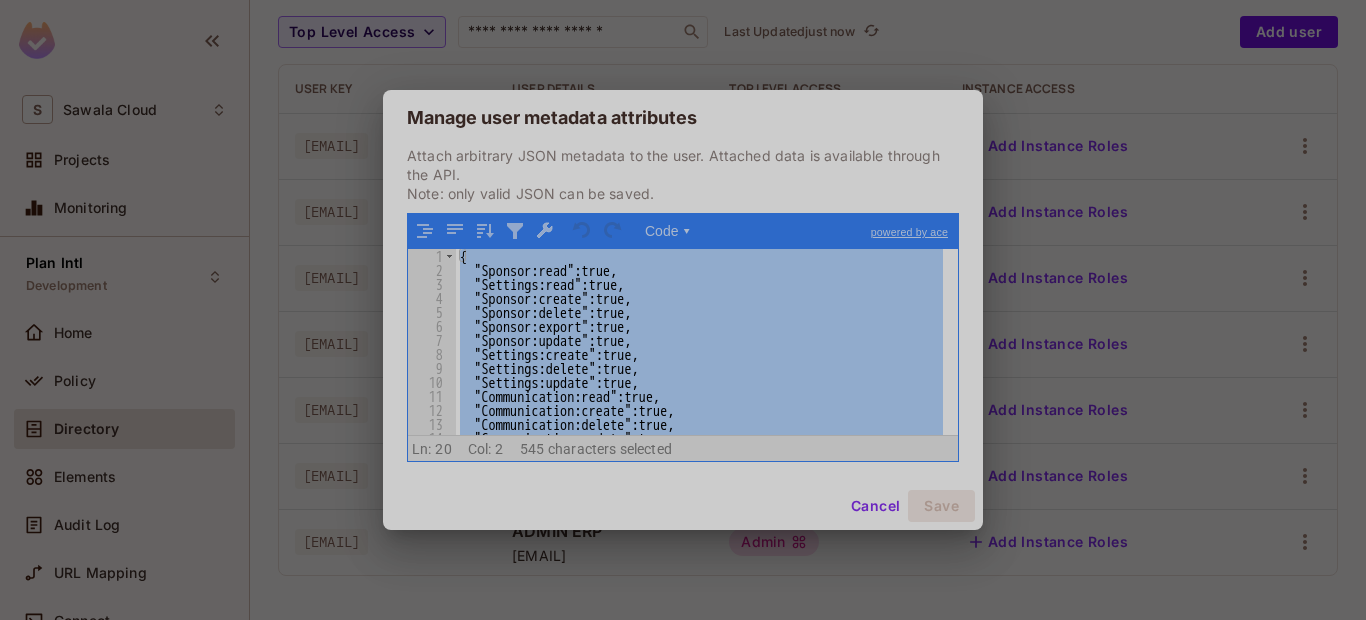scroll, scrollTop: 94, scrollLeft: 0, axis: vertical 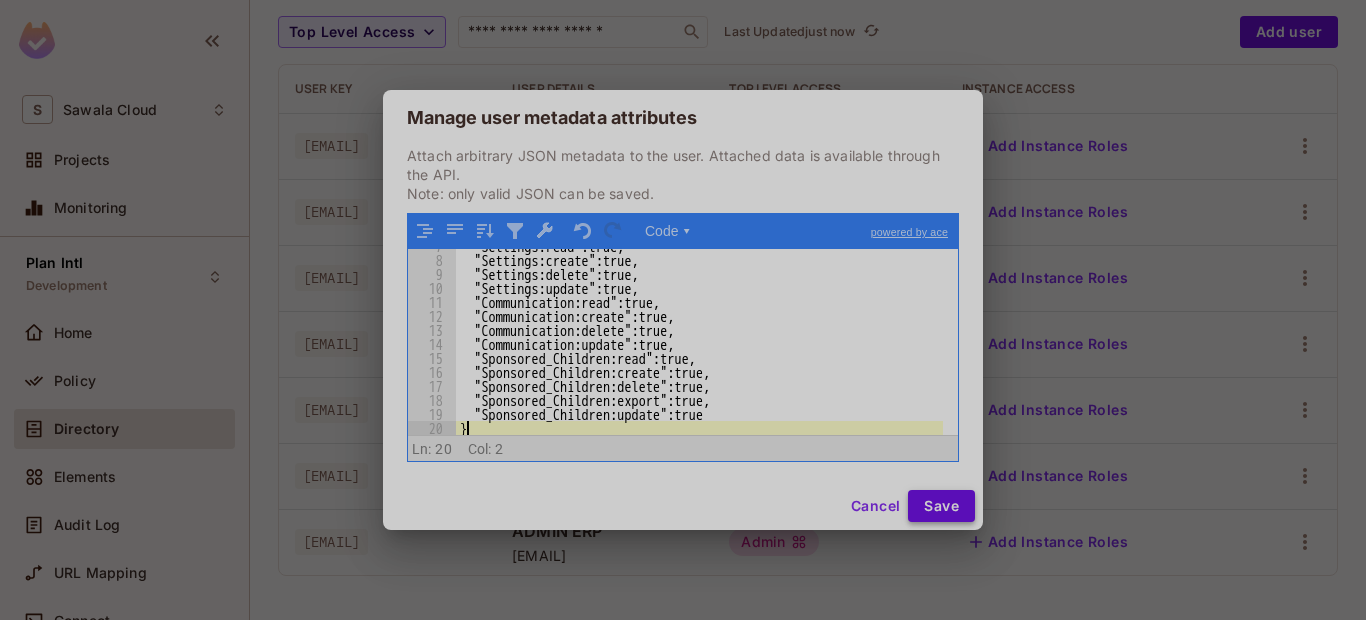 click on "Save" at bounding box center (941, 506) 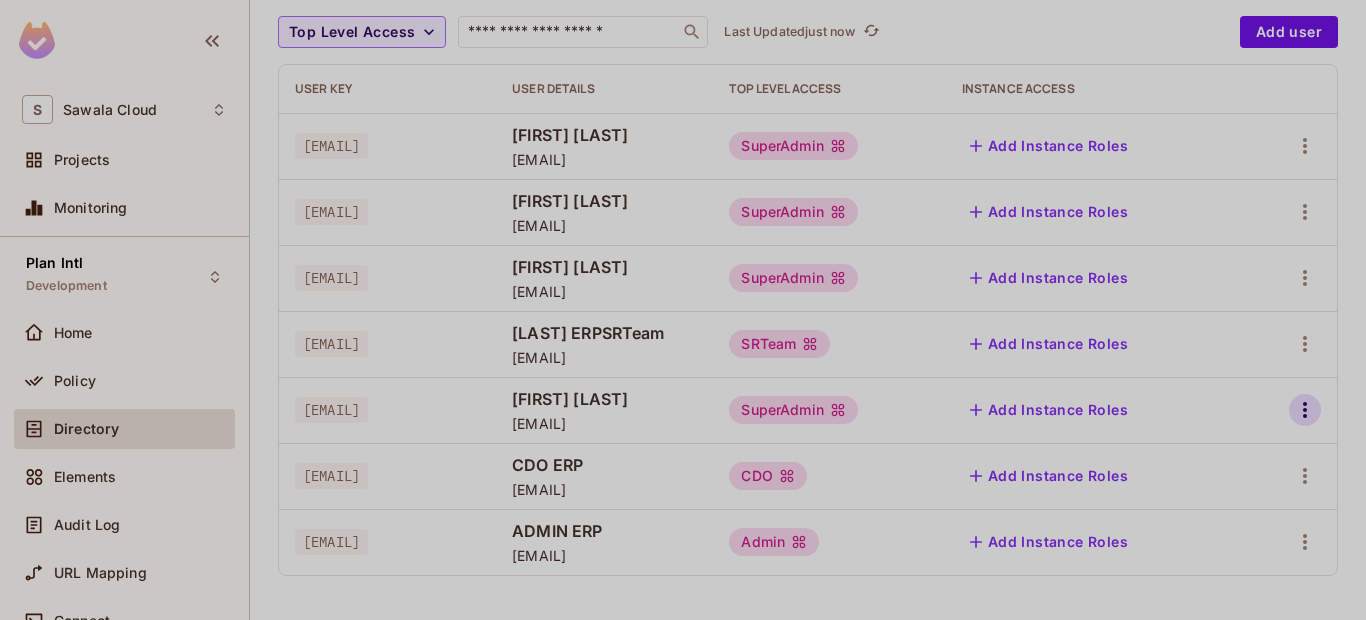 click 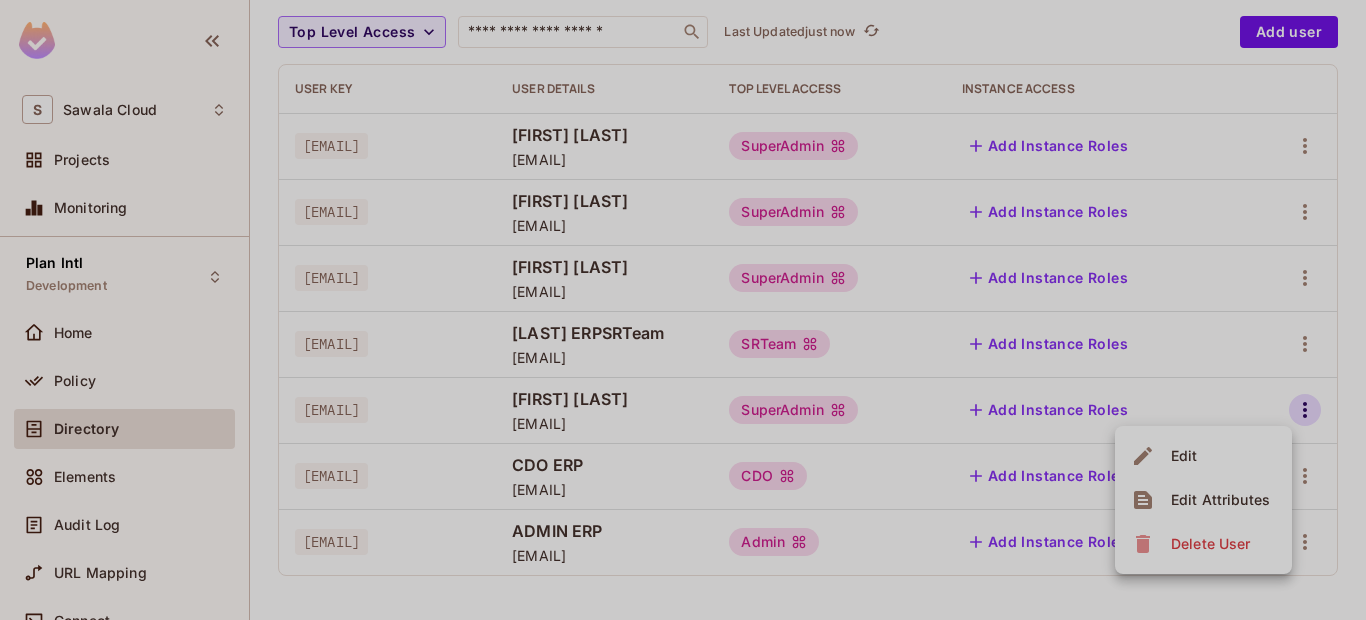 click on "Edit Attributes" at bounding box center (1220, 500) 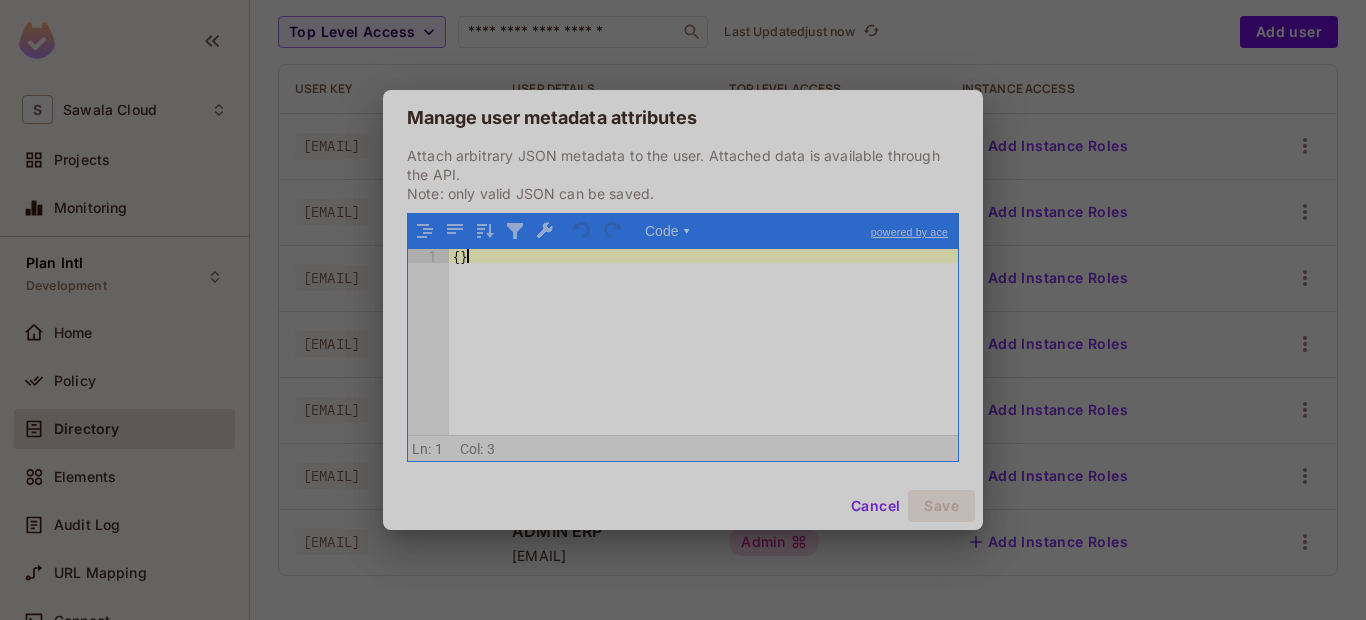 click on "{ }" at bounding box center [703, 356] 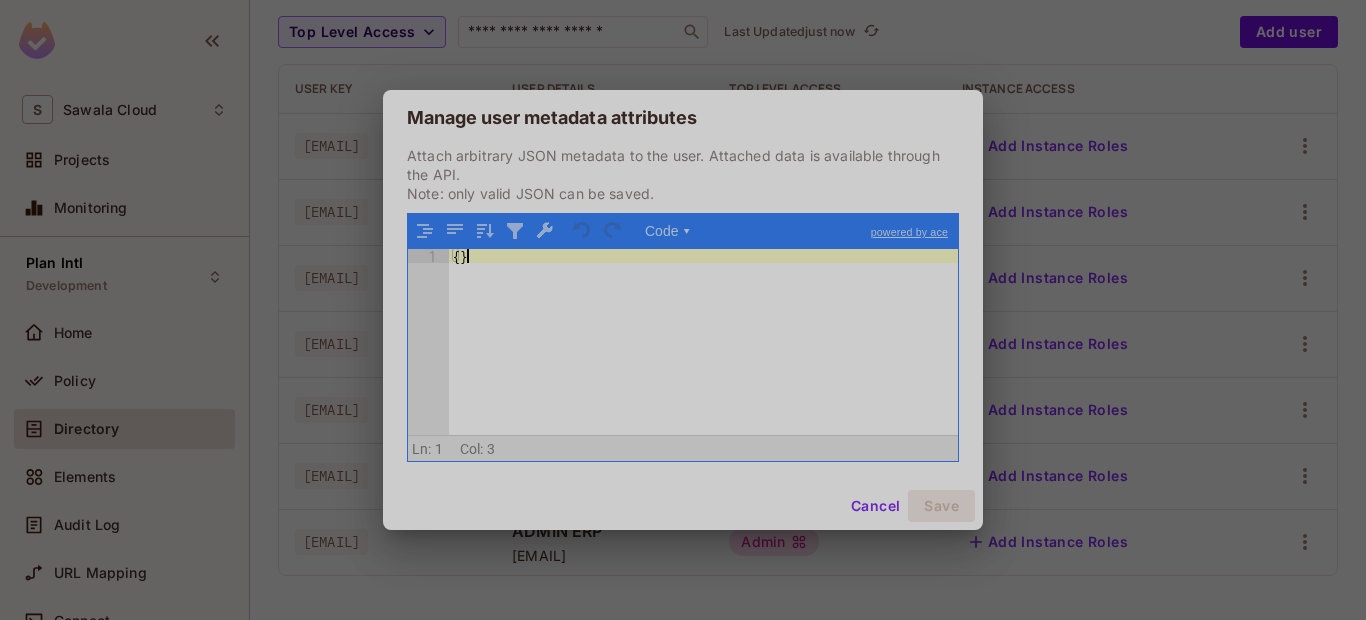 click on "Manage user metadata attributes Attach arbitrary JSON metadata to the user. Attached data is available through the API. Note: only valid JSON can be saved. Code ▾ powered by ace 1 { } XXXXXXXXXXXXXXXXXXXXXXXXXXXXXXXXXXXXXXXXXXXXXXXXXX Scroll for more ▿ Ln: 1 Col: 3 0 characters selected Cancel Save" at bounding box center (683, 310) 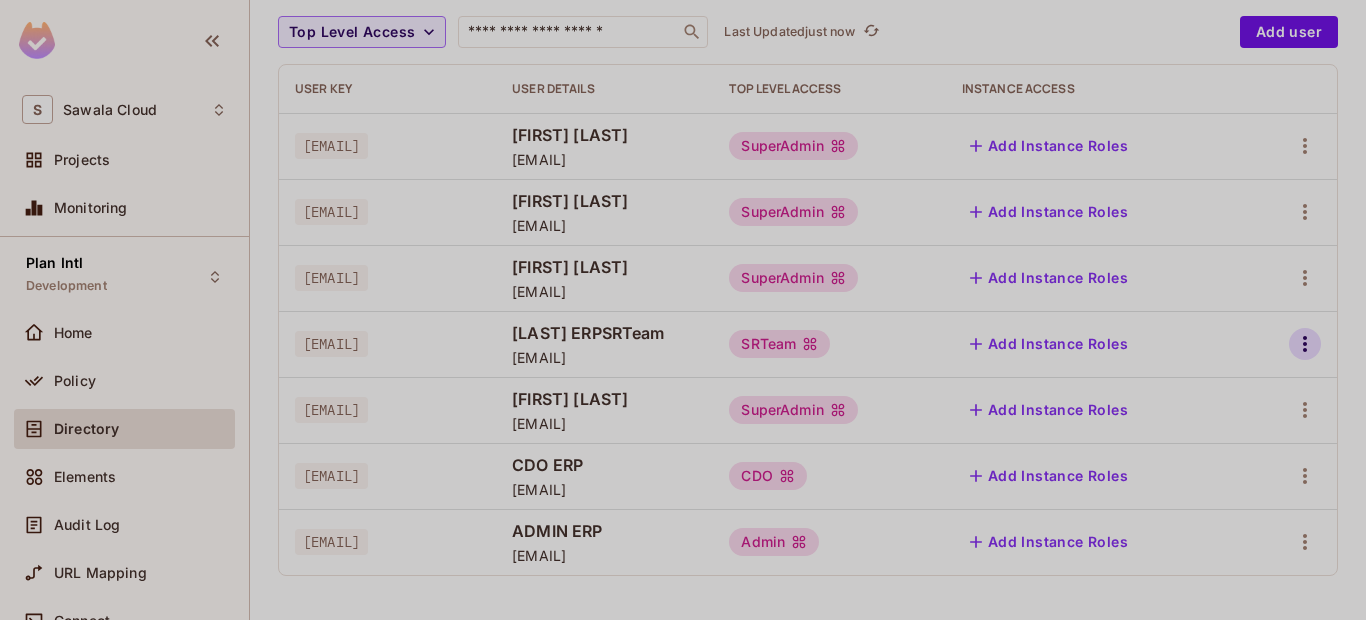 click 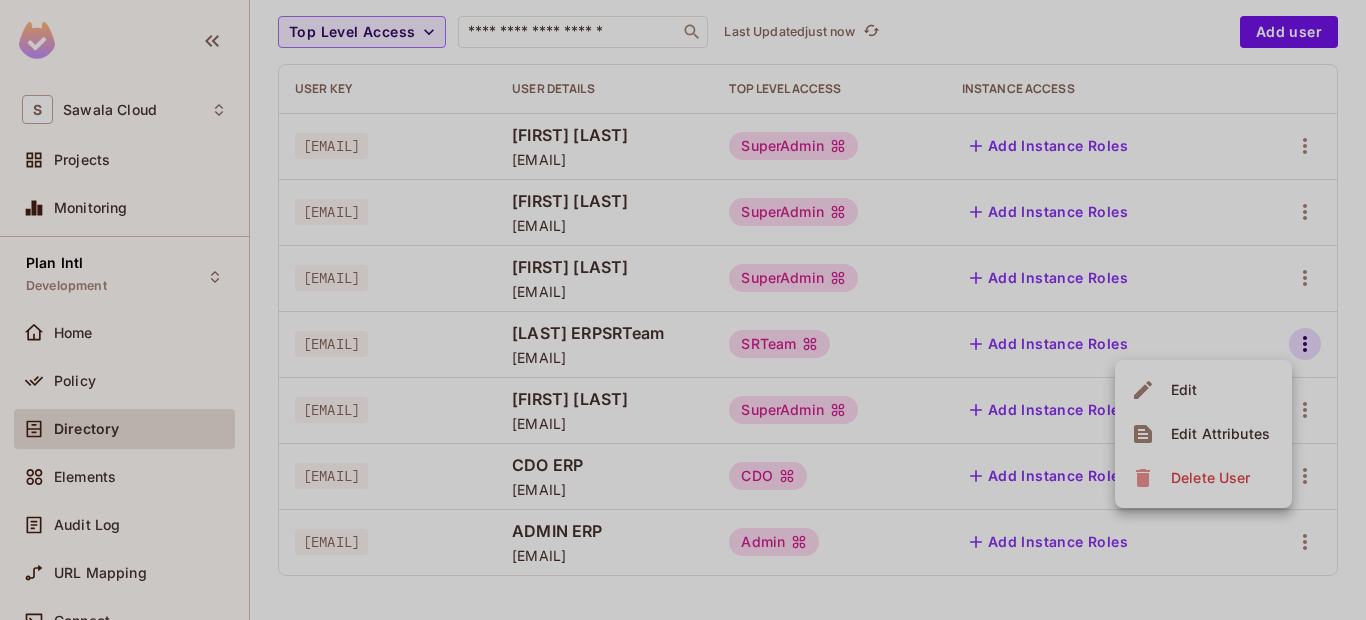click on "Edit Attributes" at bounding box center (1220, 434) 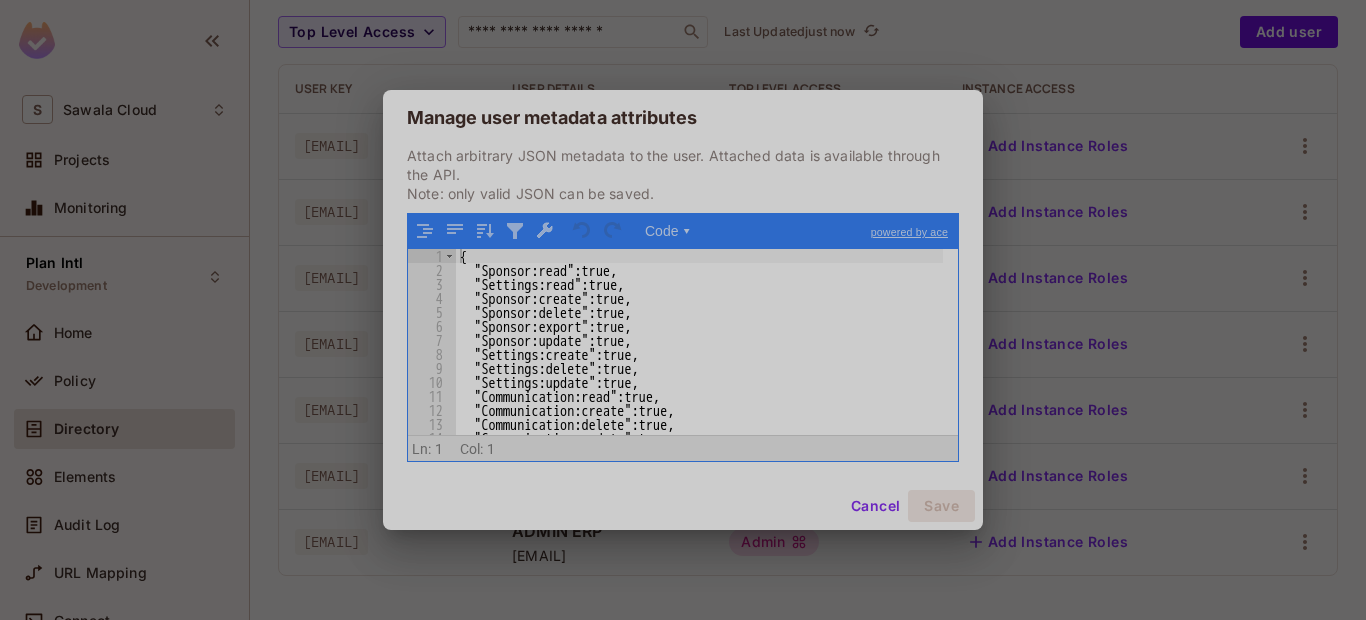 scroll, scrollTop: 94, scrollLeft: 0, axis: vertical 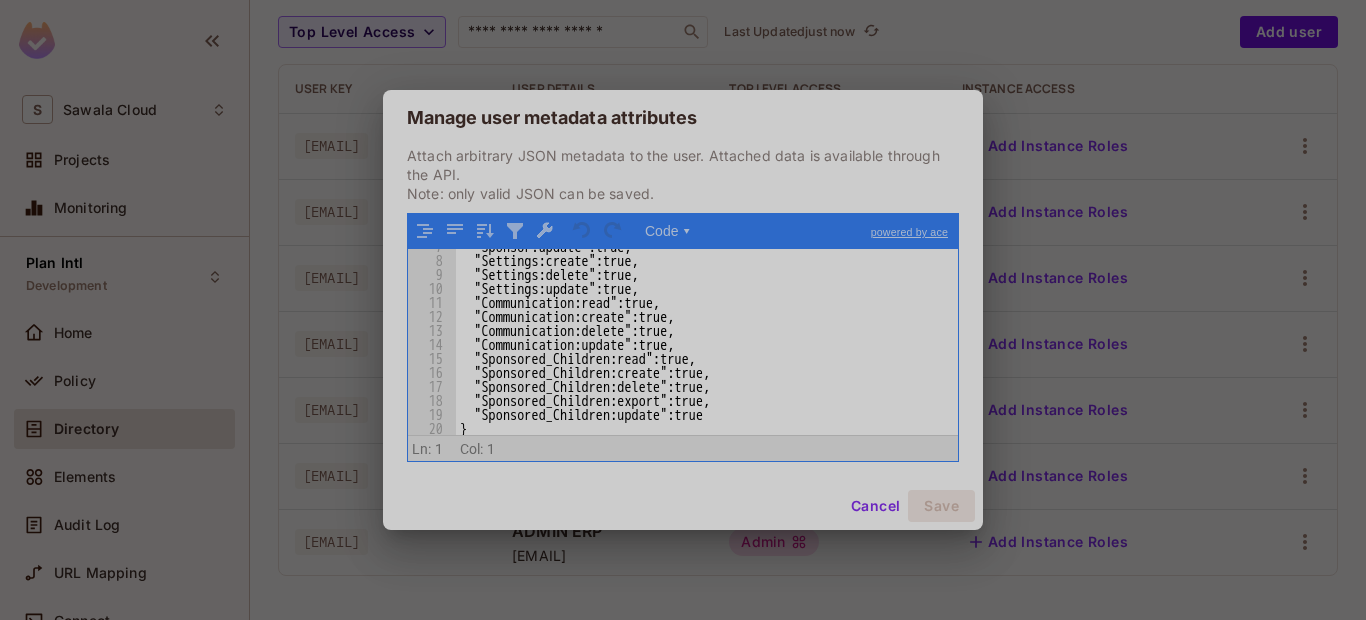 click on "Manage user metadata attributes Attach arbitrary JSON metadata to the user. Attached data is available through the API. Note: only valid JSON can be saved. Code ▾ powered by ace 7 8 9 10 11 12 13 14 15 16 17 18 19 20    "Sponsor:update" :  true ,    "Settings:create" :  true ,    "Settings:delete" :  true ,    "Settings:update" :  true ,    "Communication:read" :  true ,    "Communication:create" :  true ,    "Communication:delete" :  true ,    "Communication:update" :  true ,    "Sponsored_Children:read" :  true ,    "Sponsored_Children:create" :  true ,    "Sponsored_Children:delete" :  true ,    "Sponsored_Children:export" :  true ,    "Sponsored_Children:update" :  true } XXXXXXXXXXXXXXXXXXXXXXXXXXXXXXXXXXXXXXXXXXXXXXXXXX Scroll for more ▿ Ln: 1 Col: 1 0 characters selected Cancel Save" at bounding box center (683, 310) 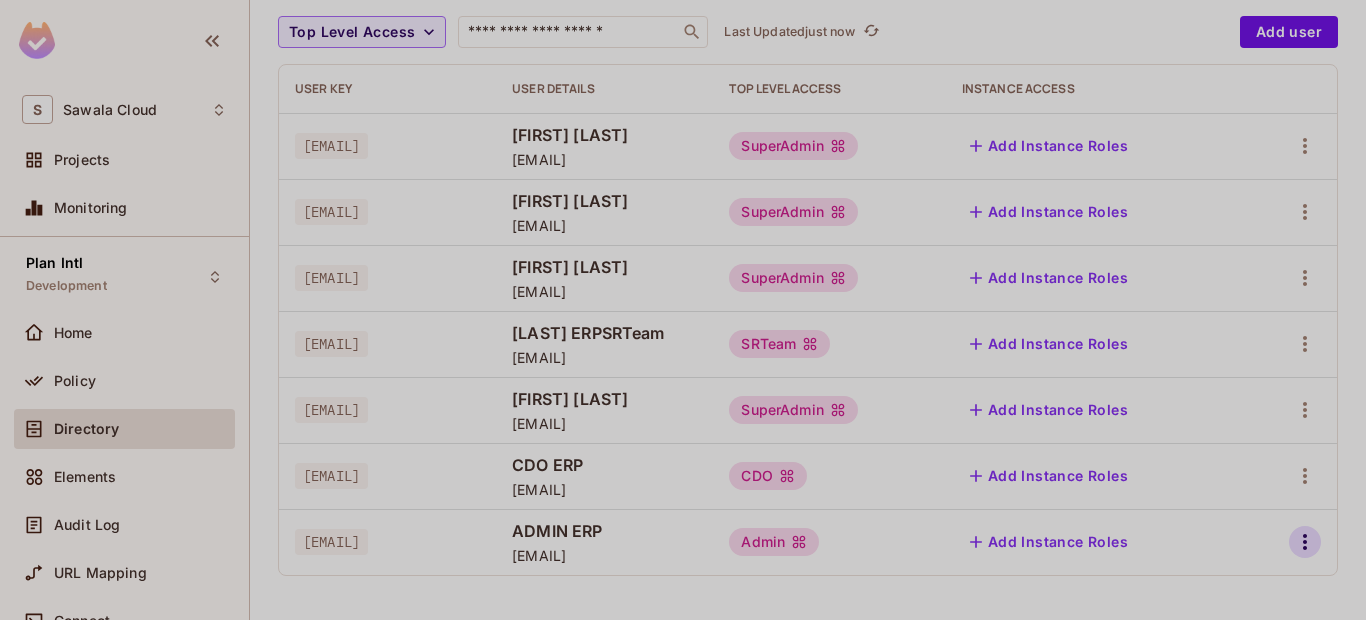 click 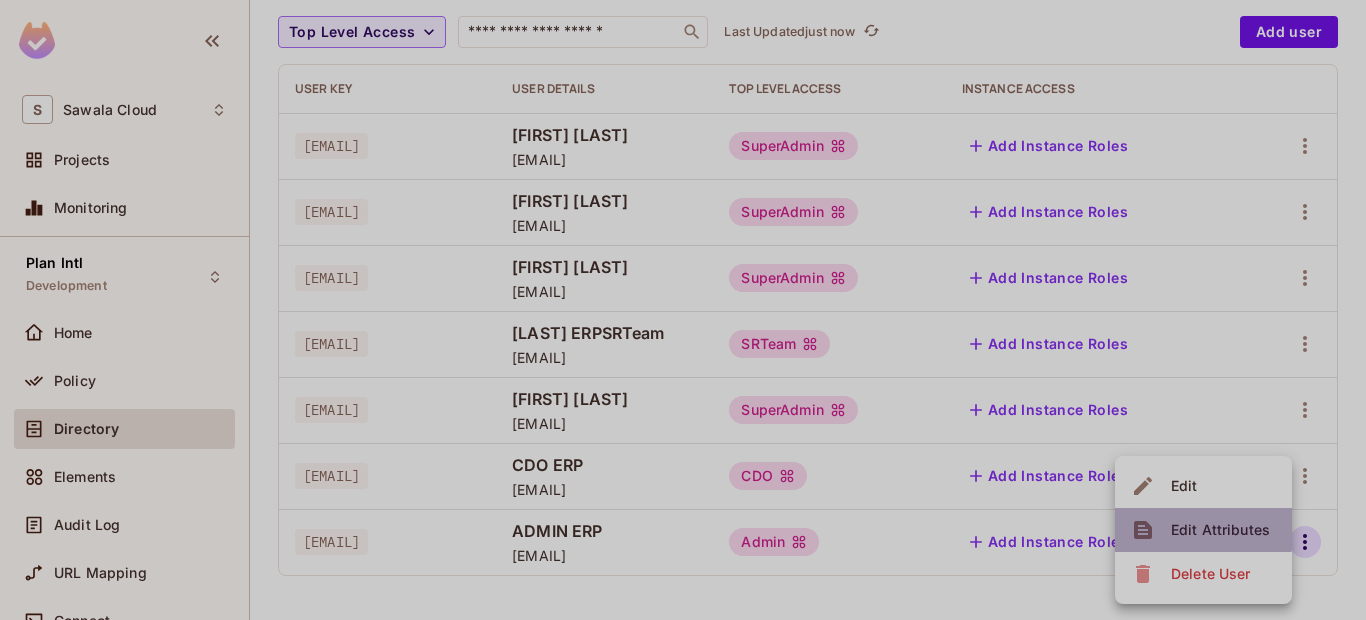 click on "Edit Attributes" at bounding box center [1220, 530] 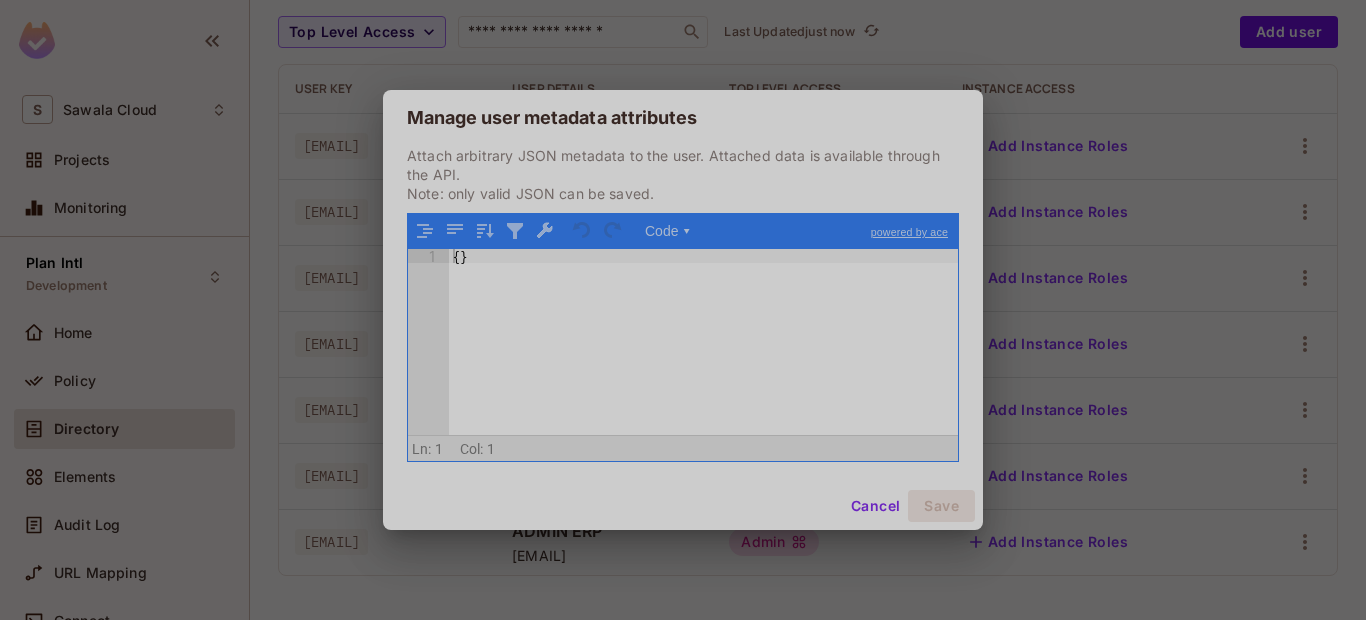 click on "{ }" at bounding box center (703, 356) 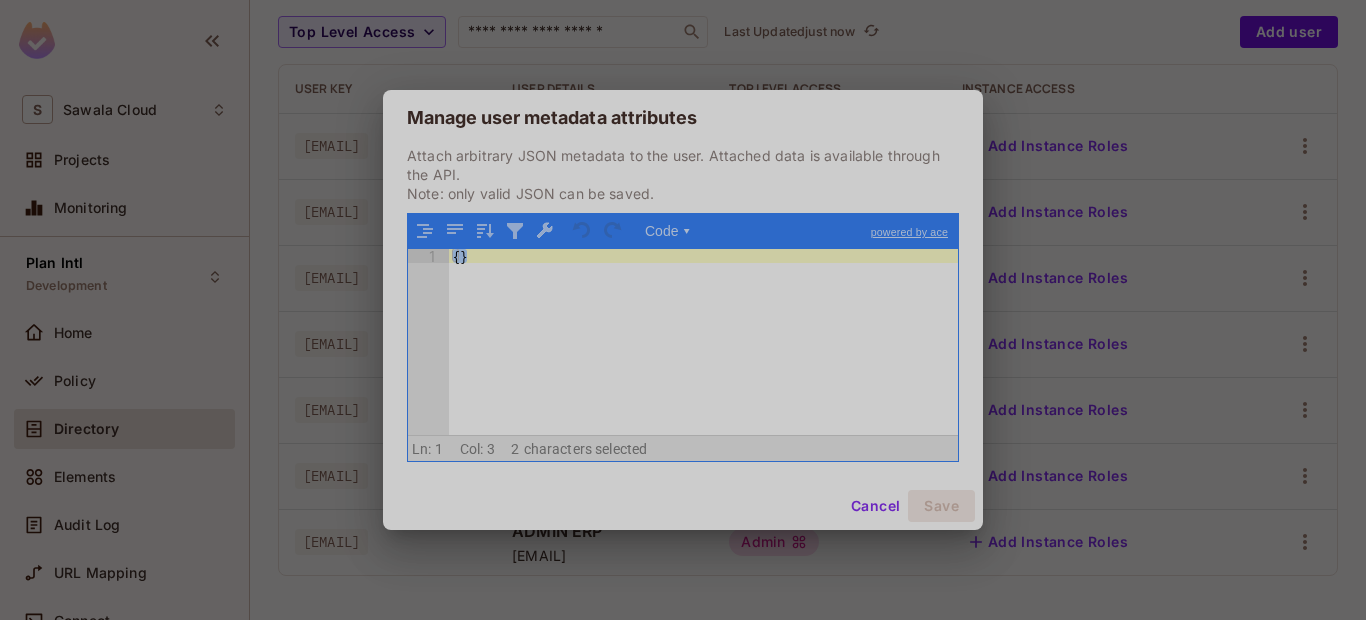 scroll, scrollTop: 94, scrollLeft: 0, axis: vertical 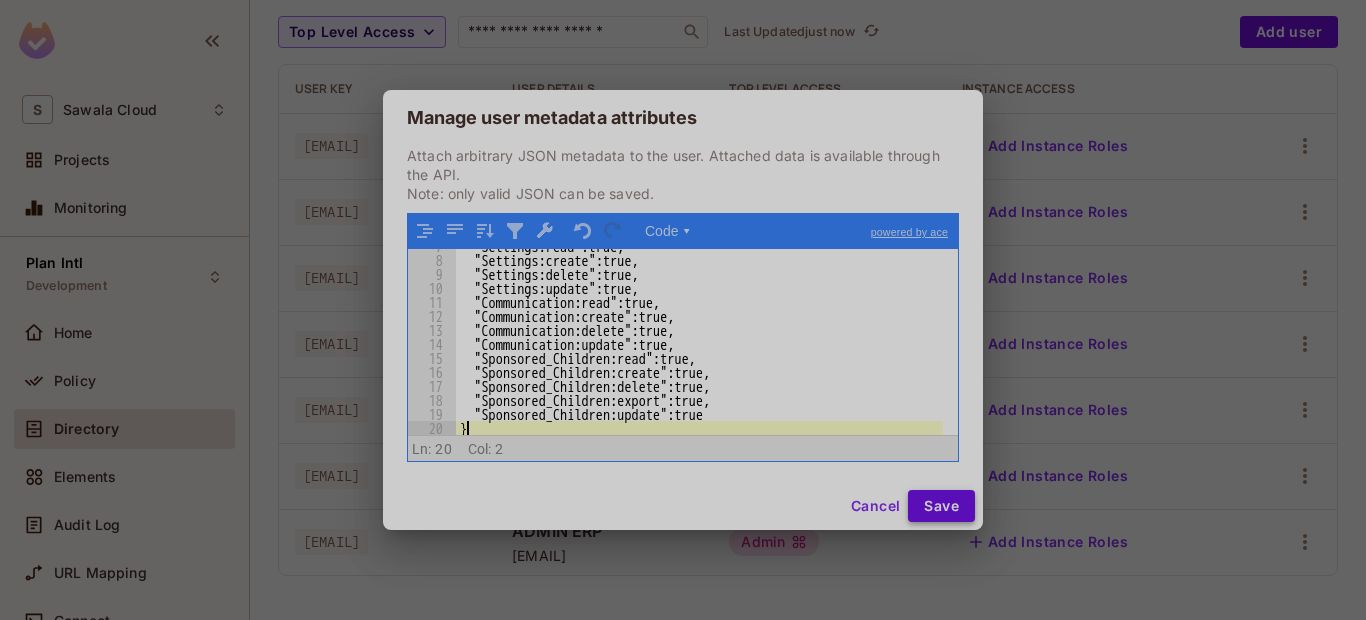 click on "Save" at bounding box center [941, 506] 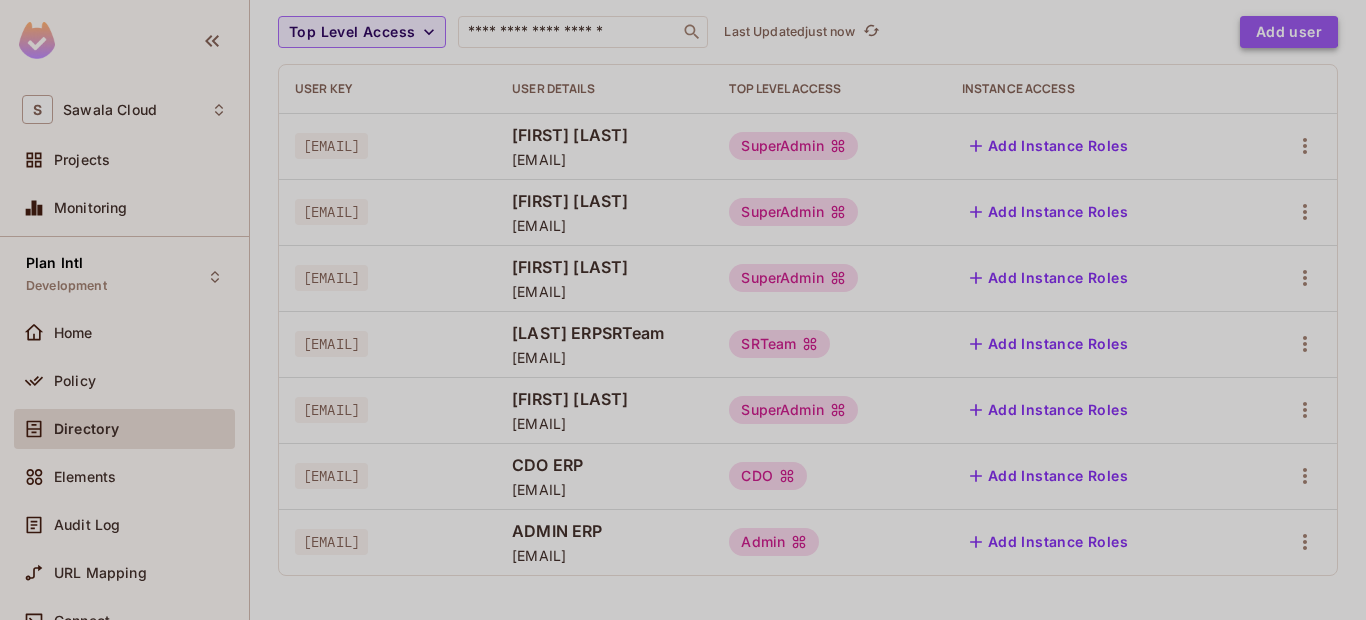 click on "Add user" at bounding box center [1289, 32] 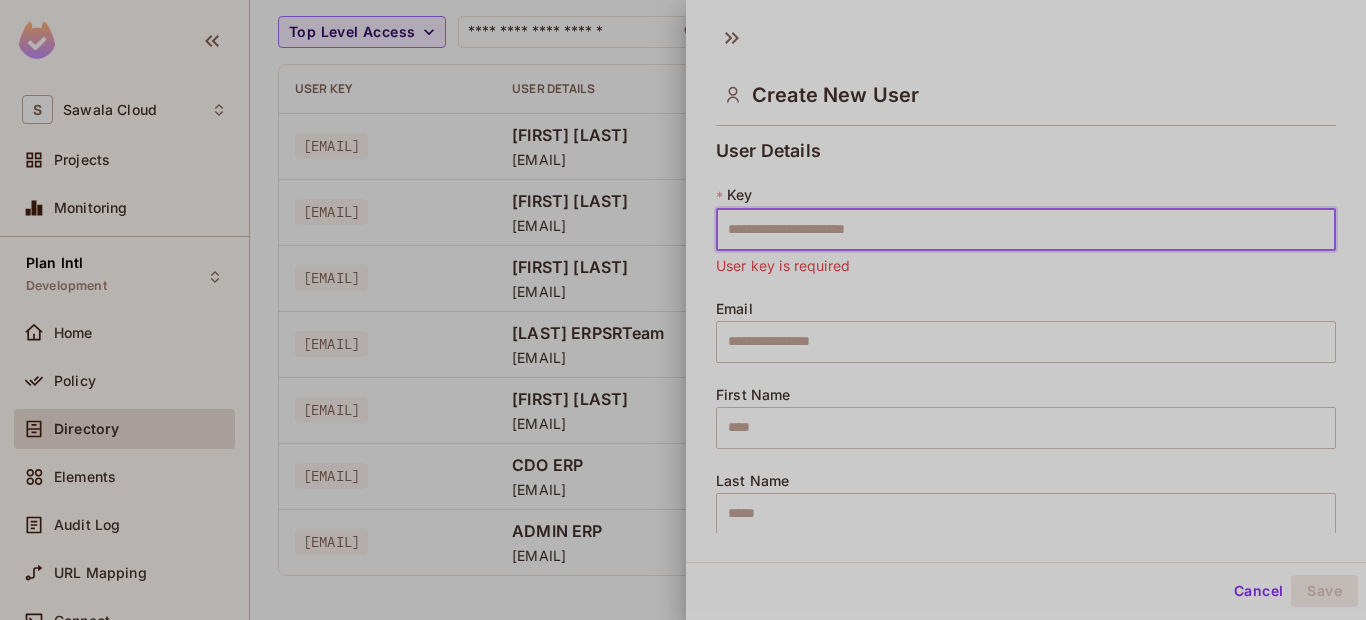 click at bounding box center (1026, 230) 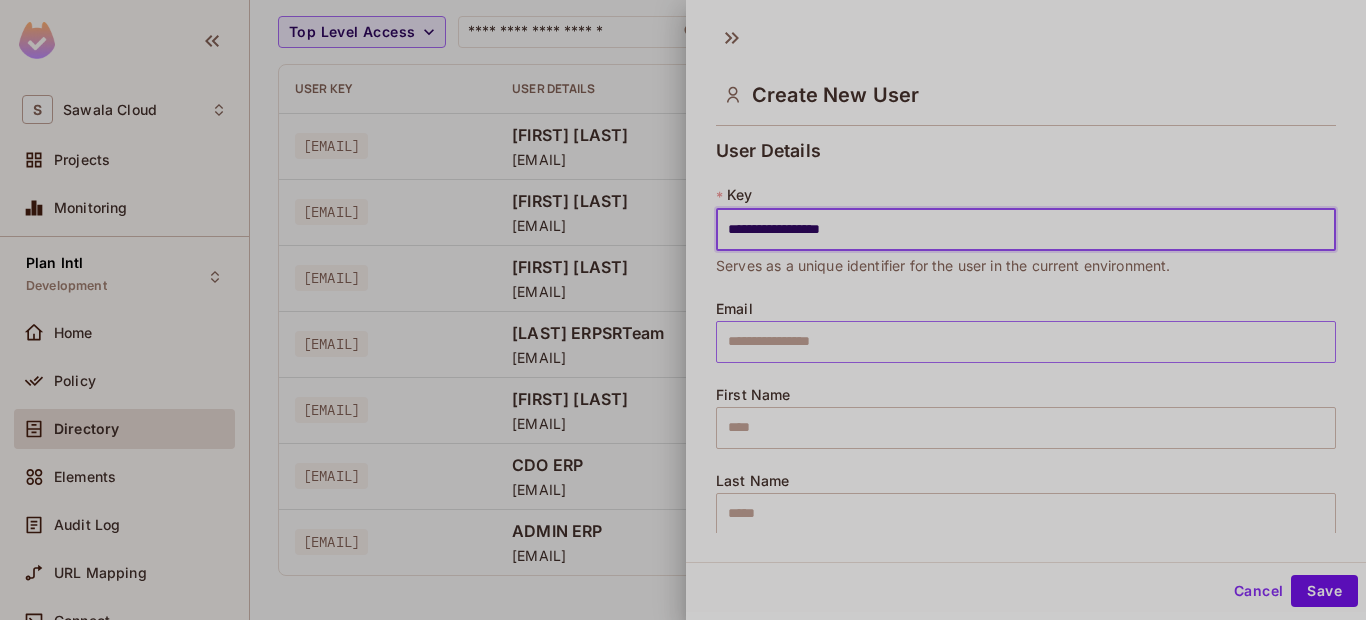 type on "**********" 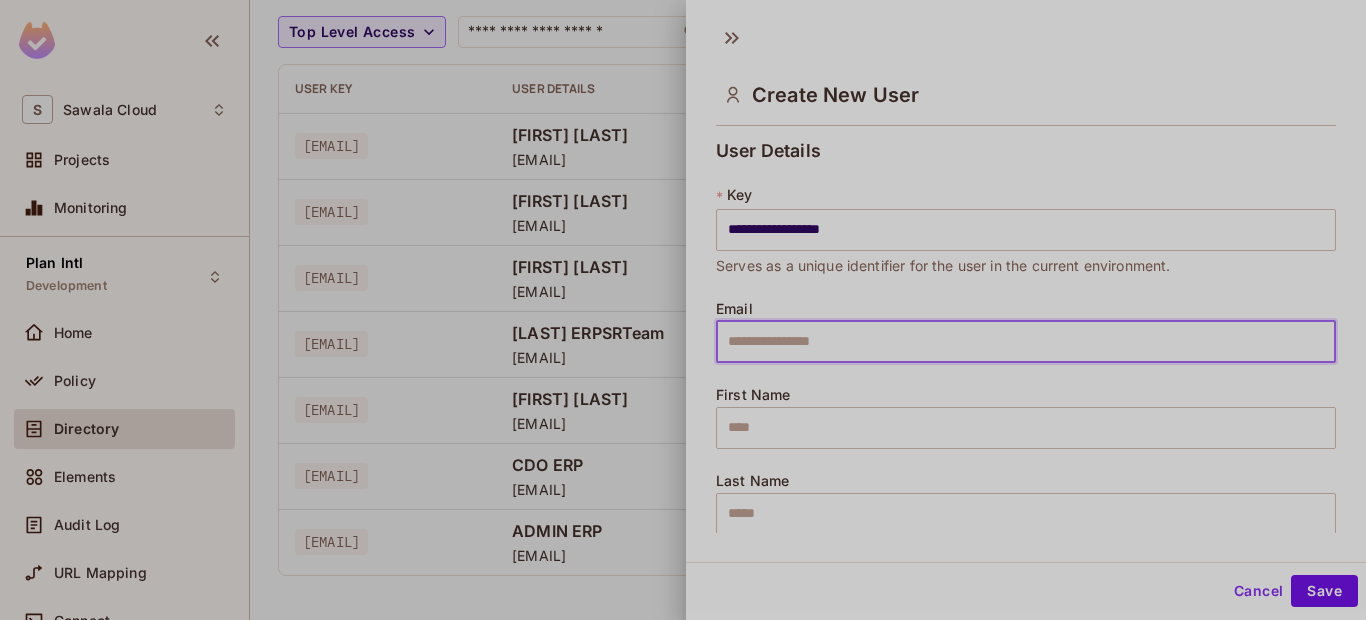 click at bounding box center [1026, 342] 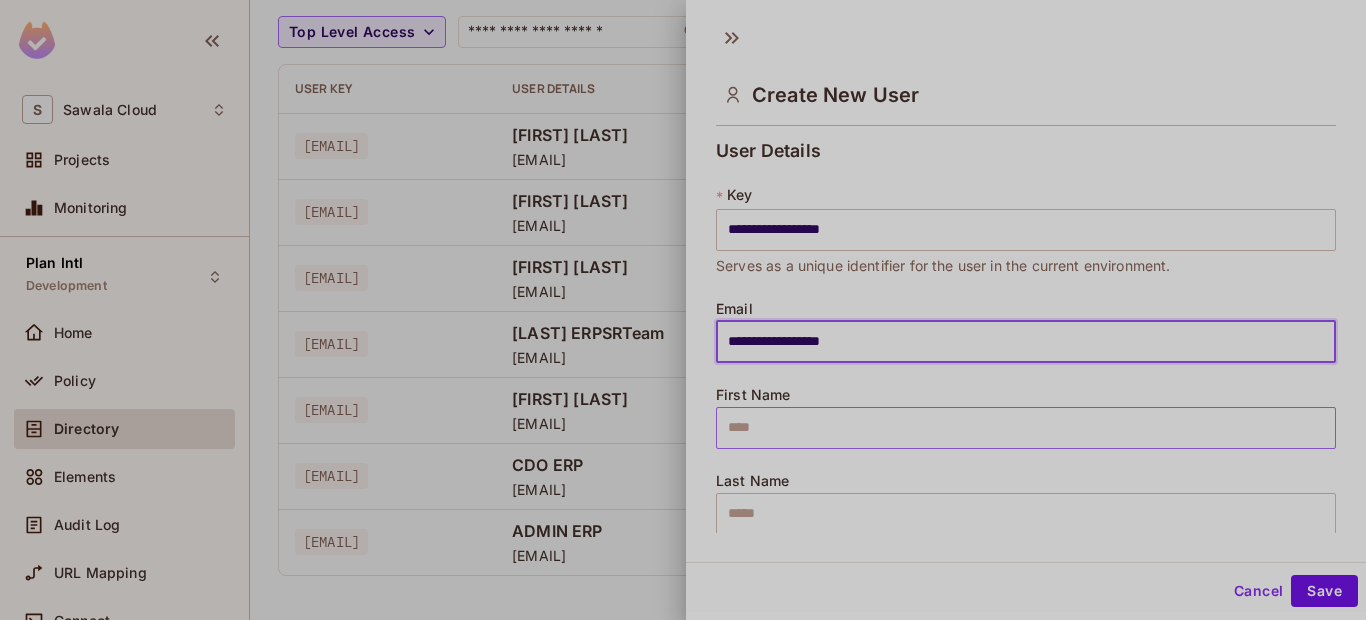 type on "**********" 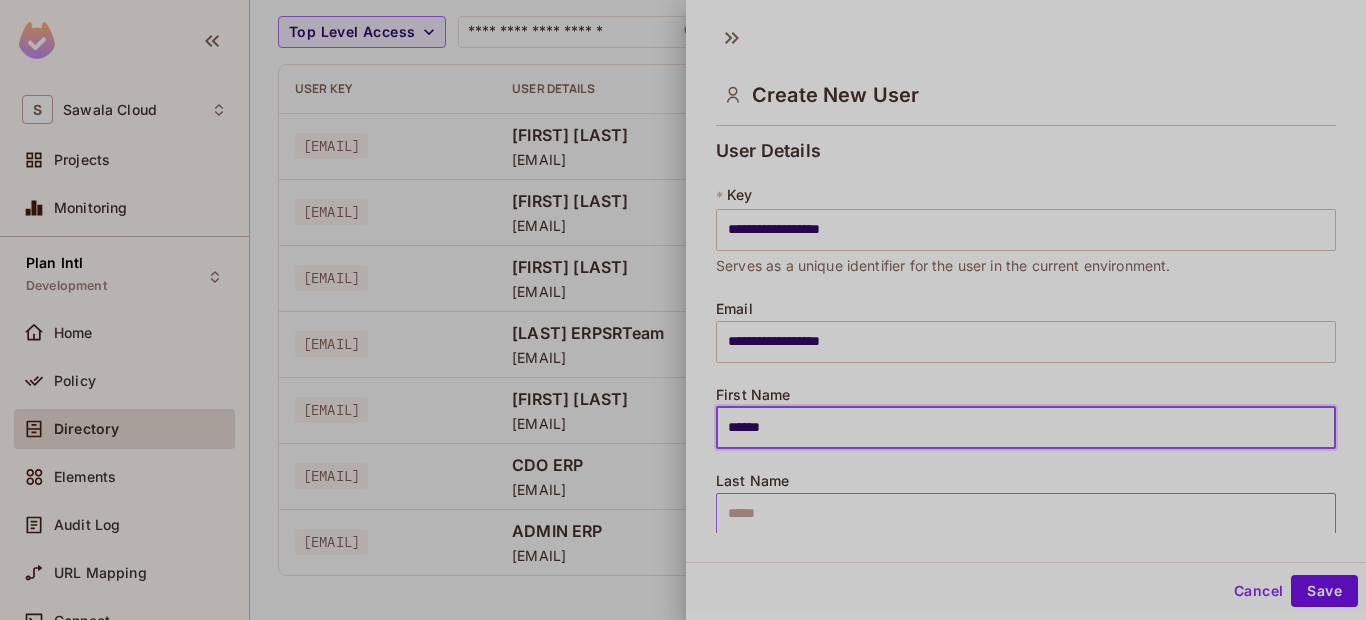 type on "******" 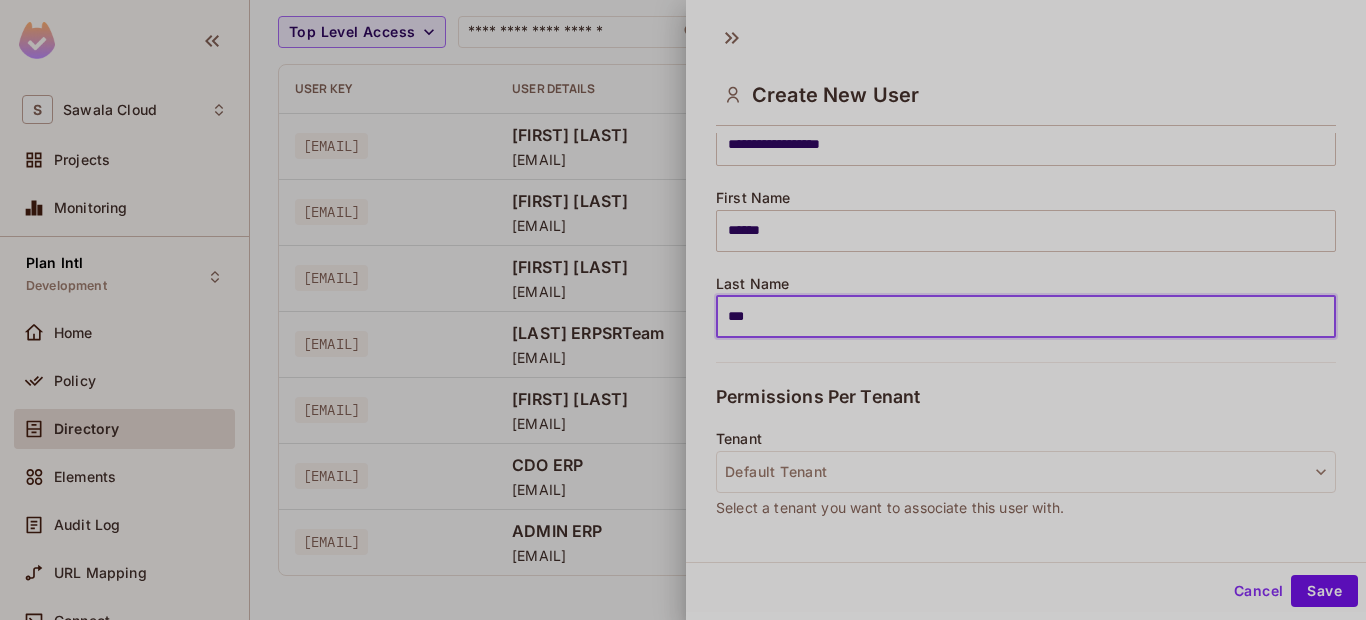 scroll, scrollTop: 461, scrollLeft: 0, axis: vertical 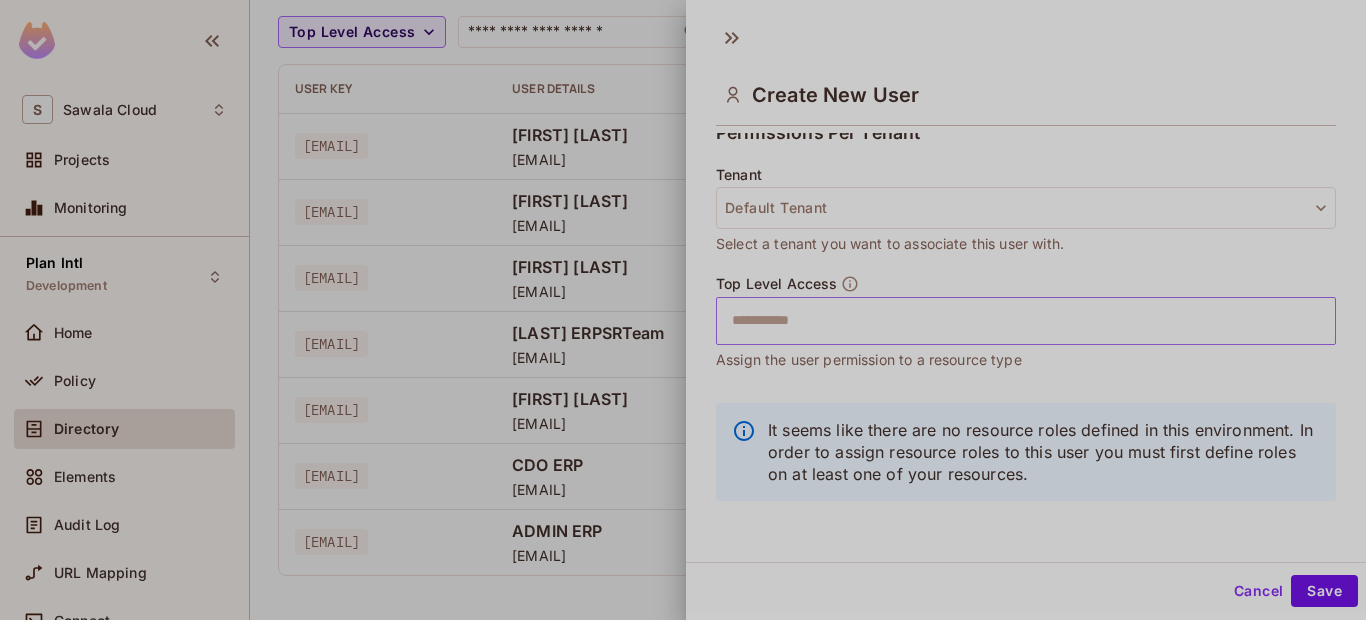 type on "***" 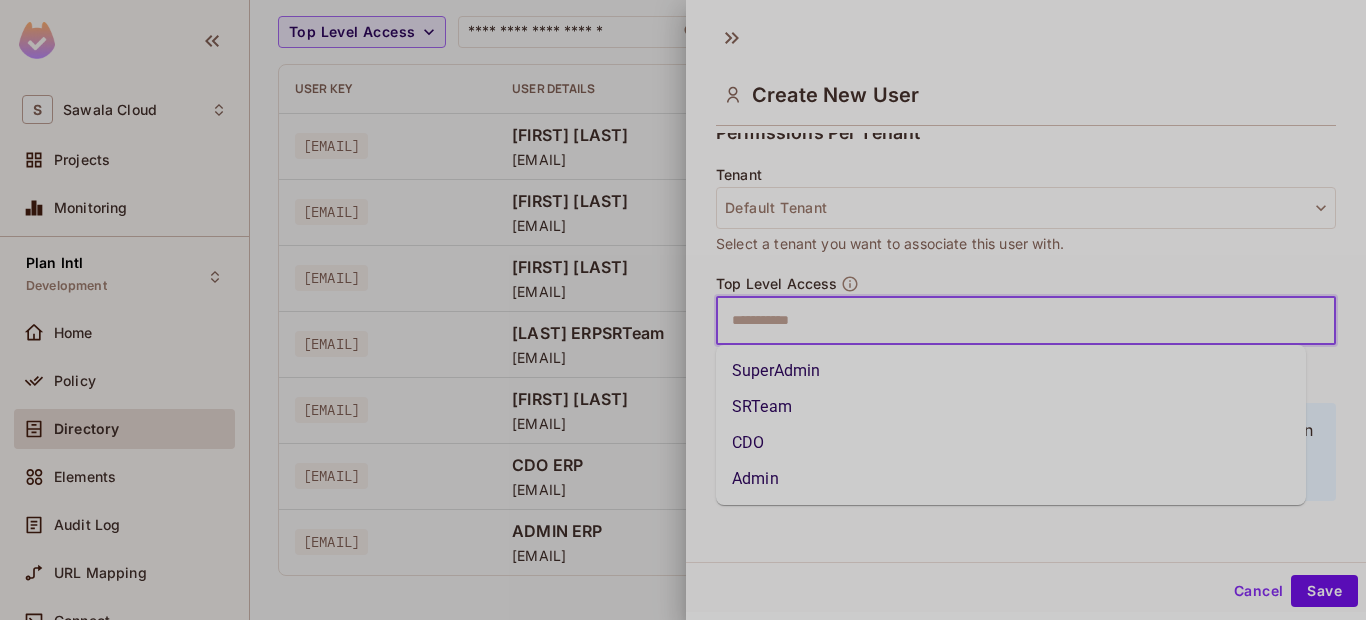click on "SRTeam" at bounding box center (1011, 407) 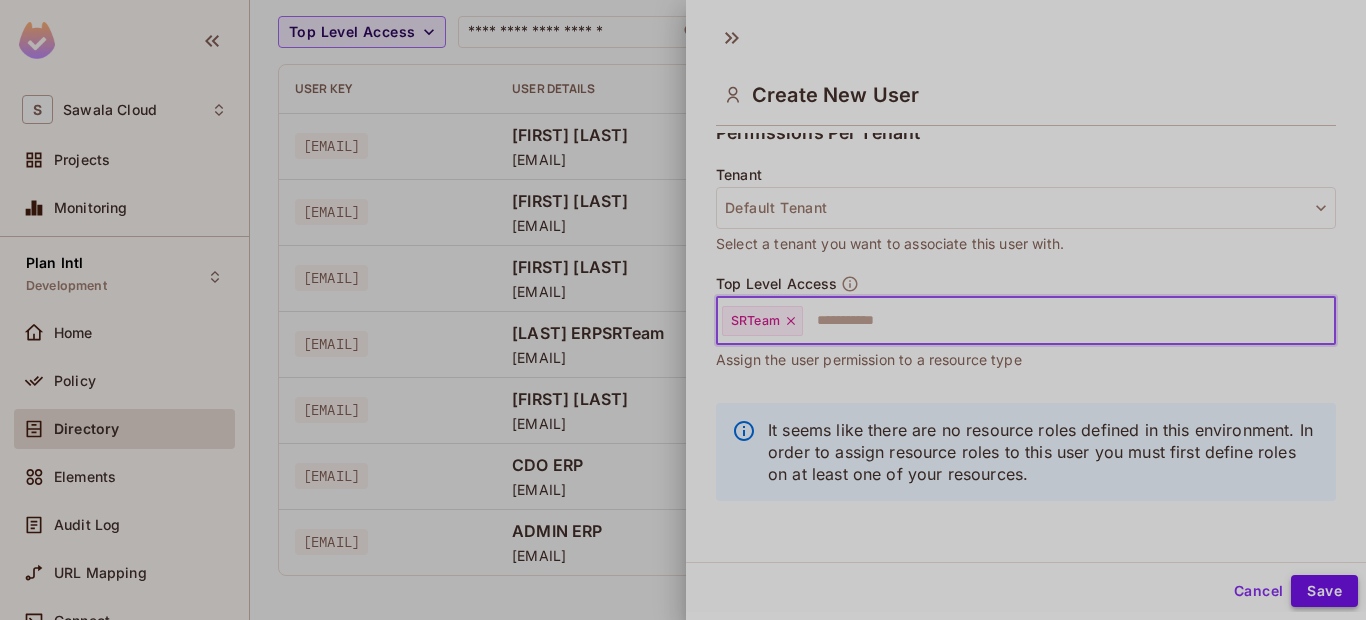 click on "Save" at bounding box center [1324, 591] 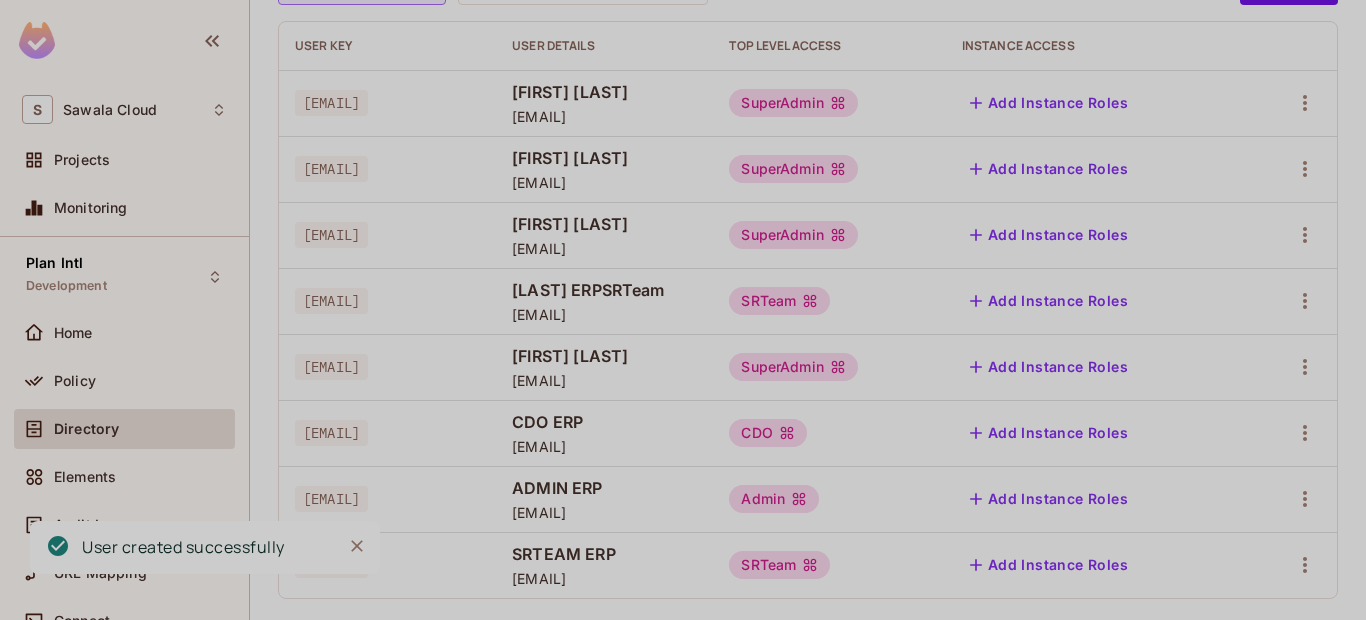 scroll, scrollTop: 249, scrollLeft: 0, axis: vertical 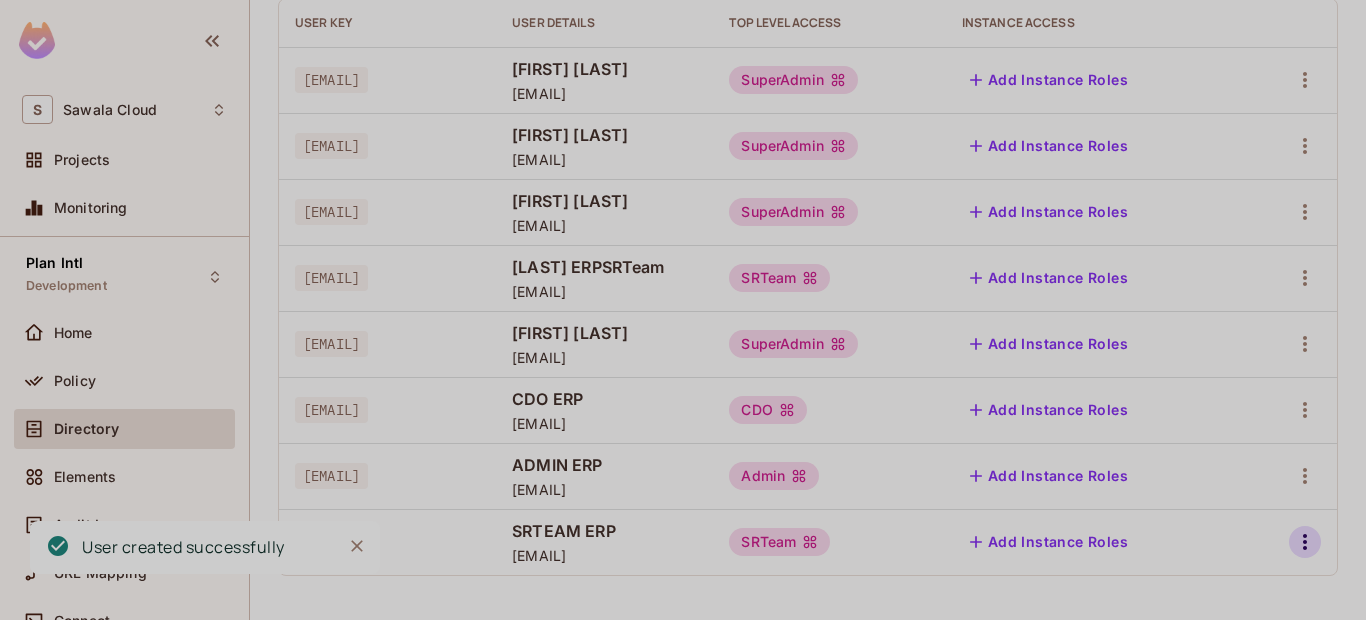 click 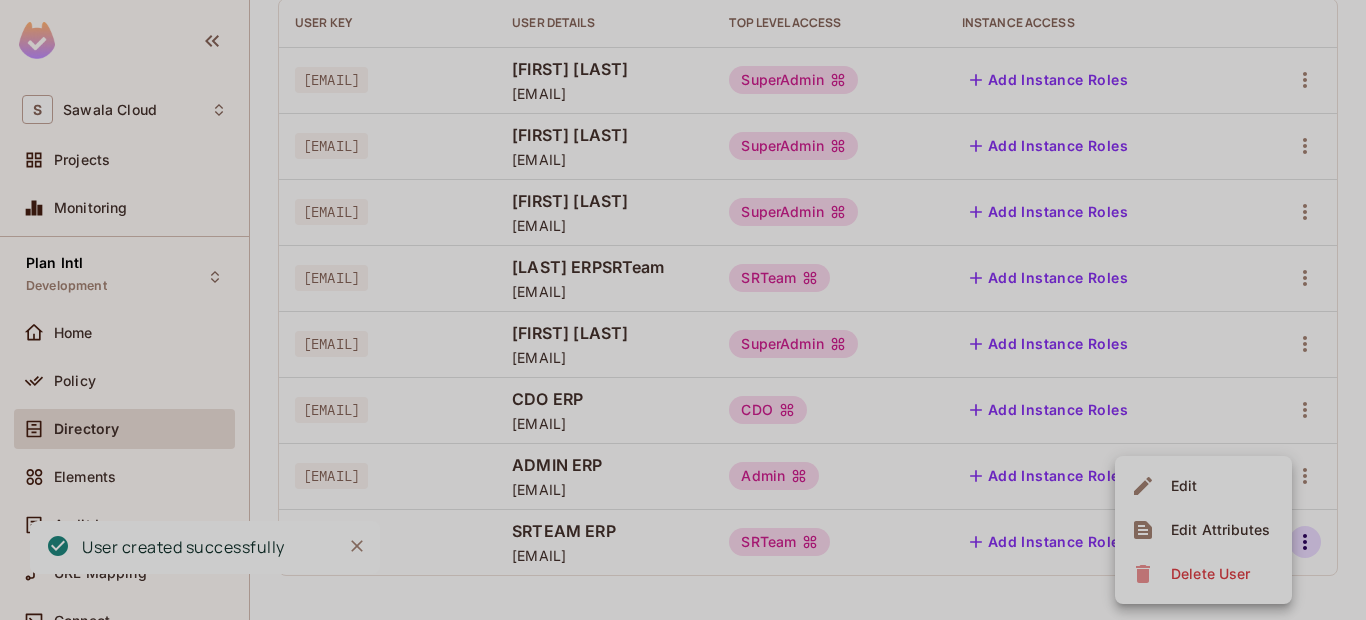 click on "Edit Attributes" at bounding box center (1220, 530) 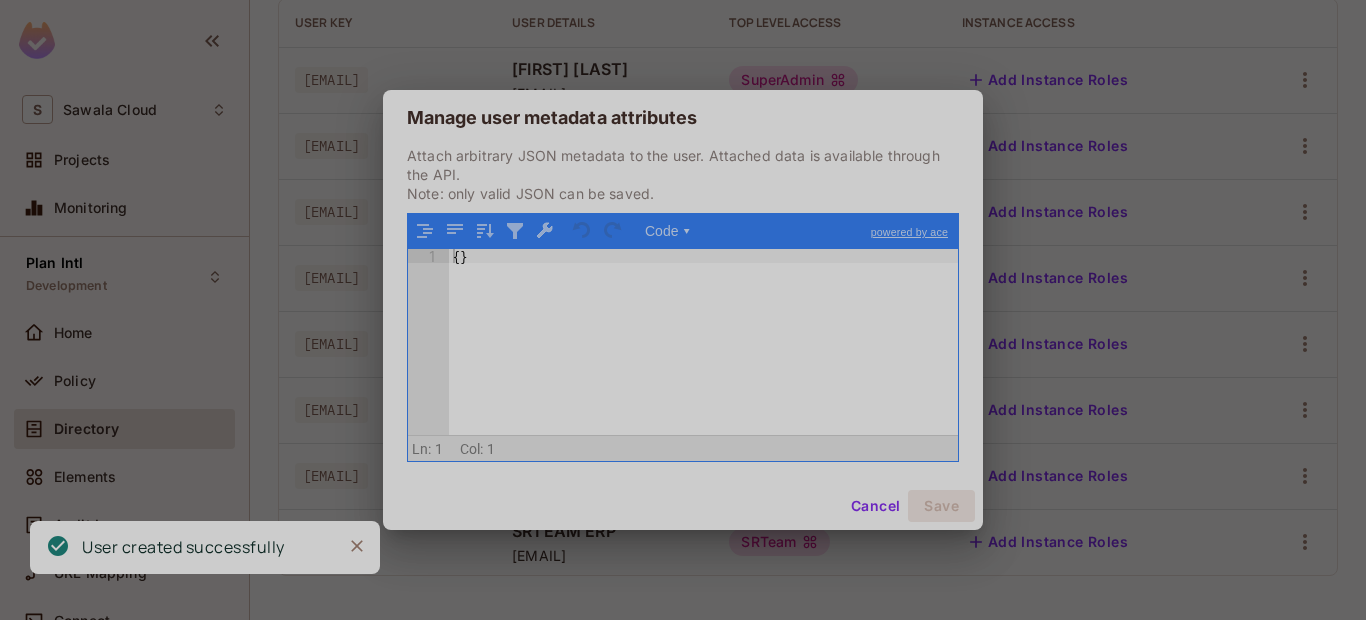 click on "{ }" at bounding box center (703, 356) 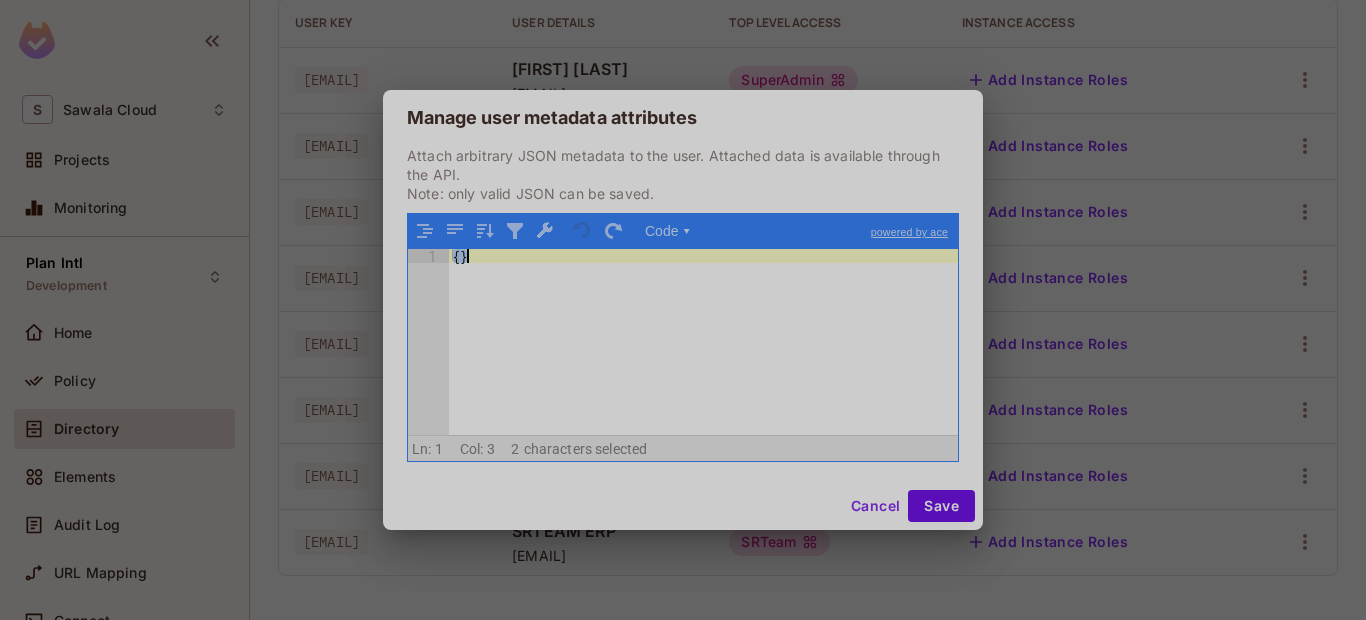 click on "{ }" at bounding box center [703, 342] 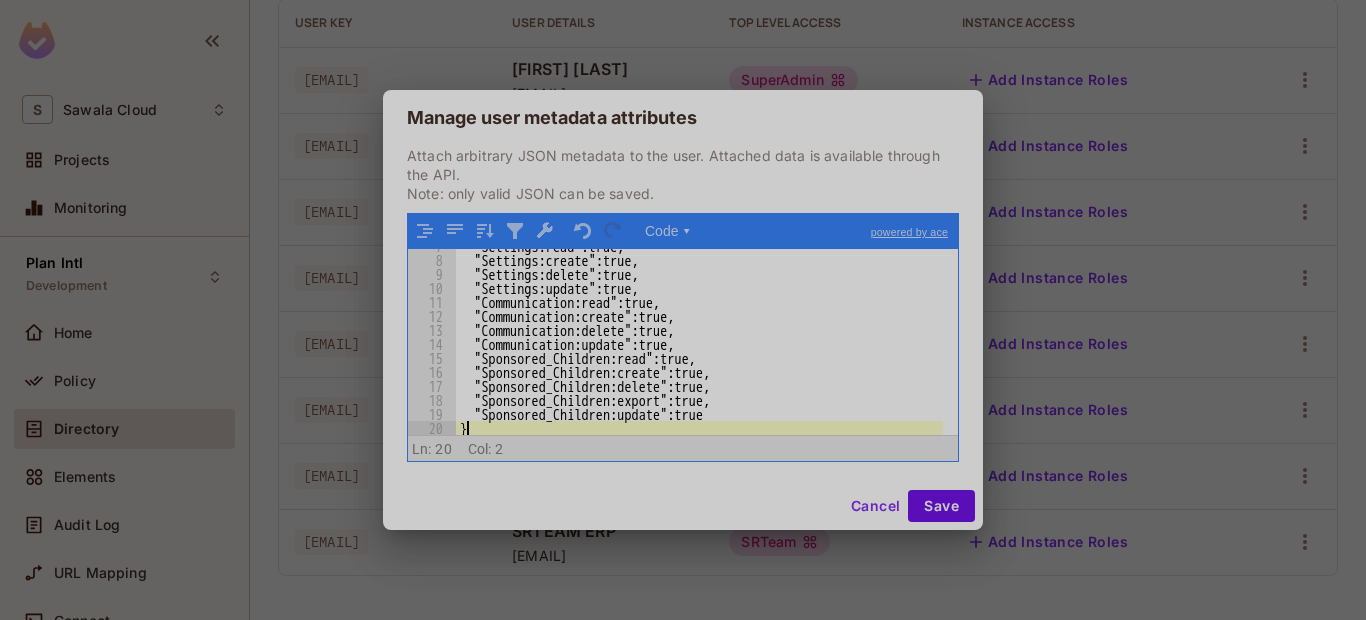 scroll, scrollTop: 94, scrollLeft: 0, axis: vertical 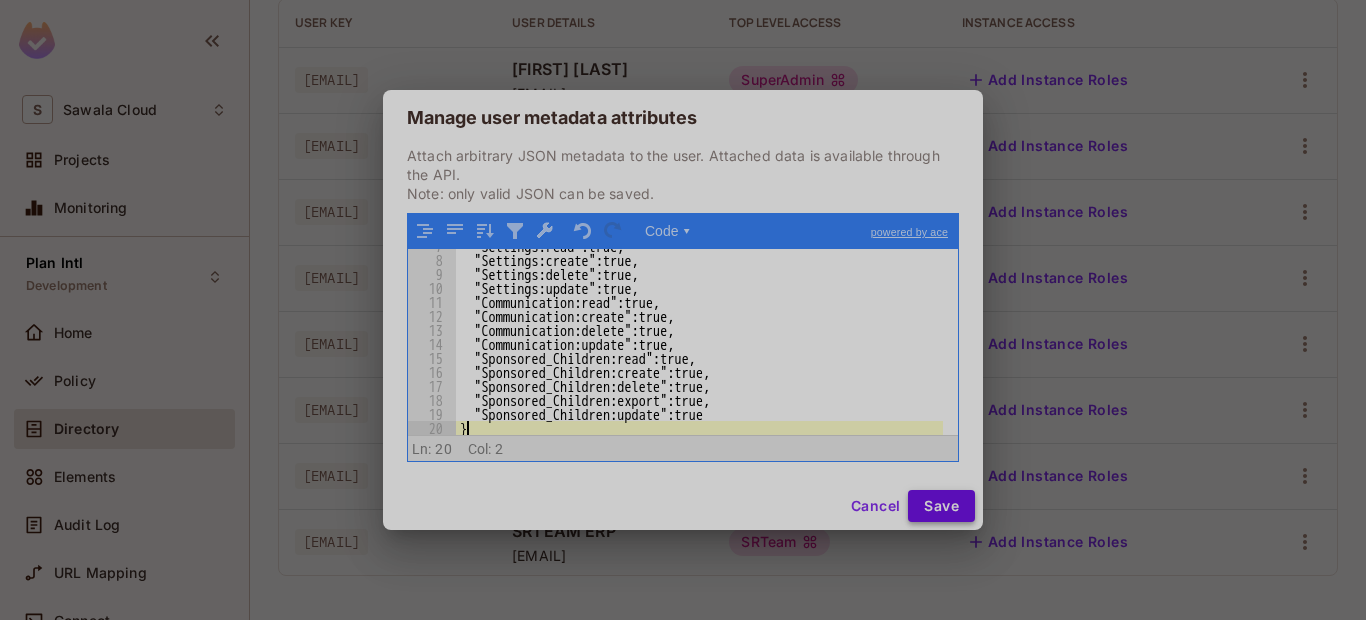 click on "Save" at bounding box center [941, 506] 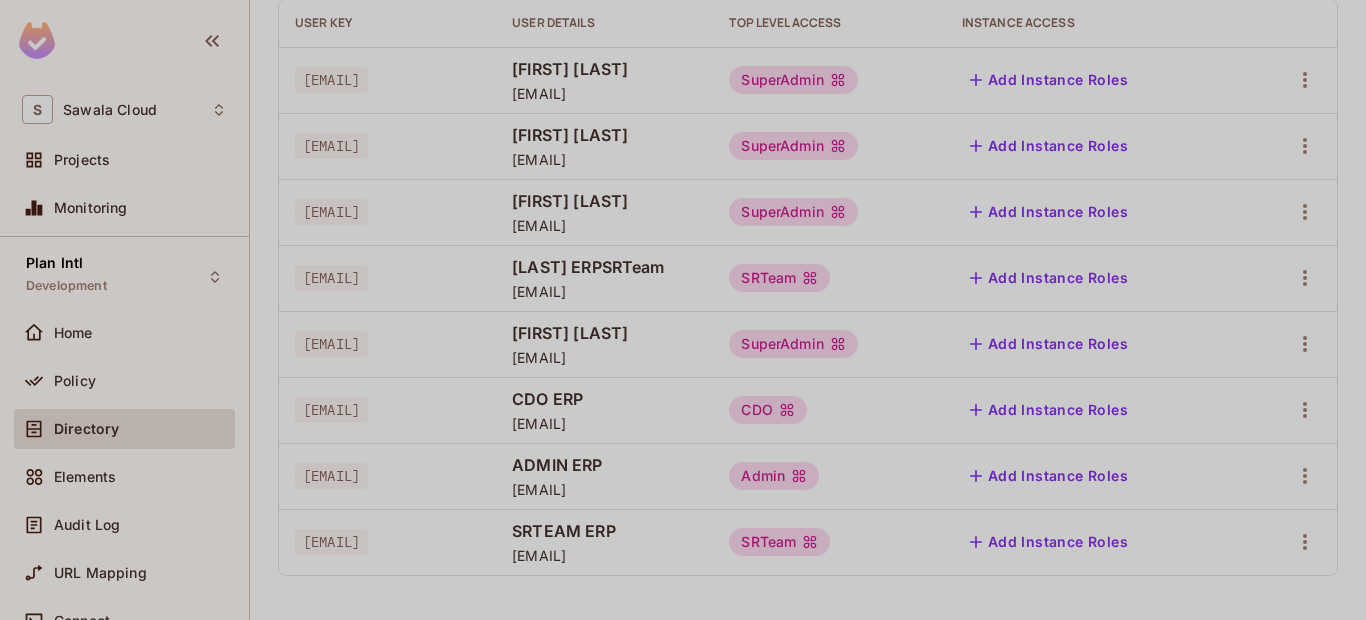 type 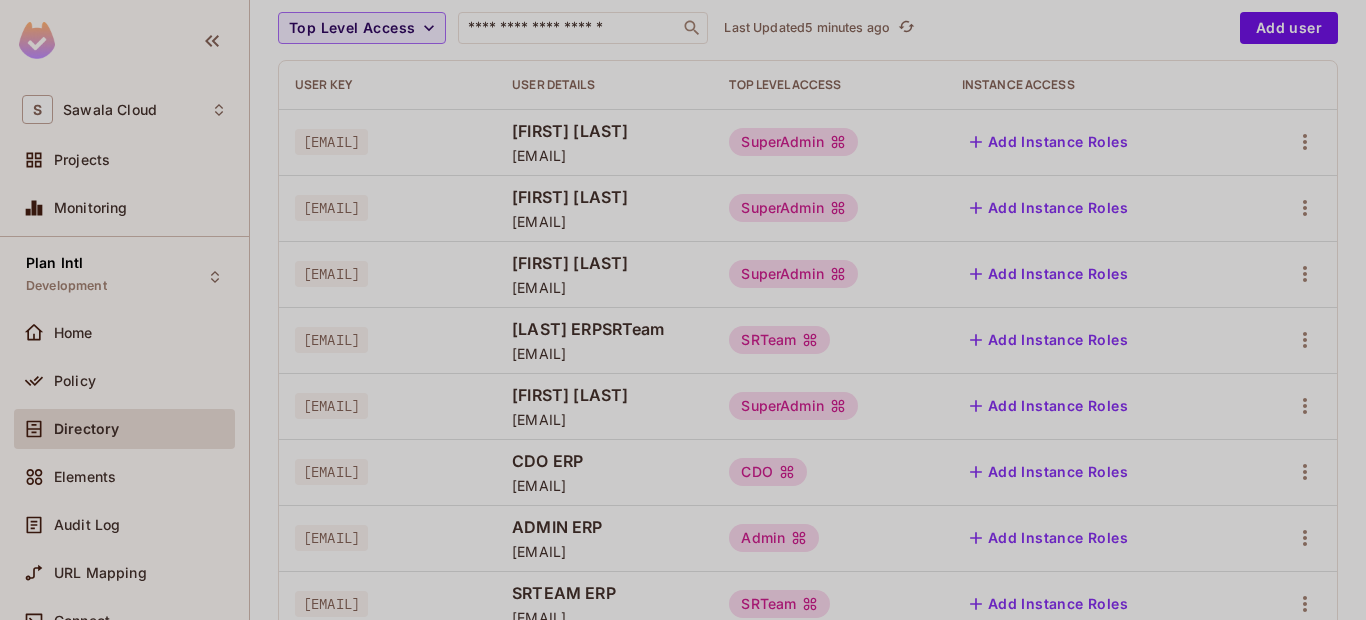 scroll, scrollTop: 249, scrollLeft: 0, axis: vertical 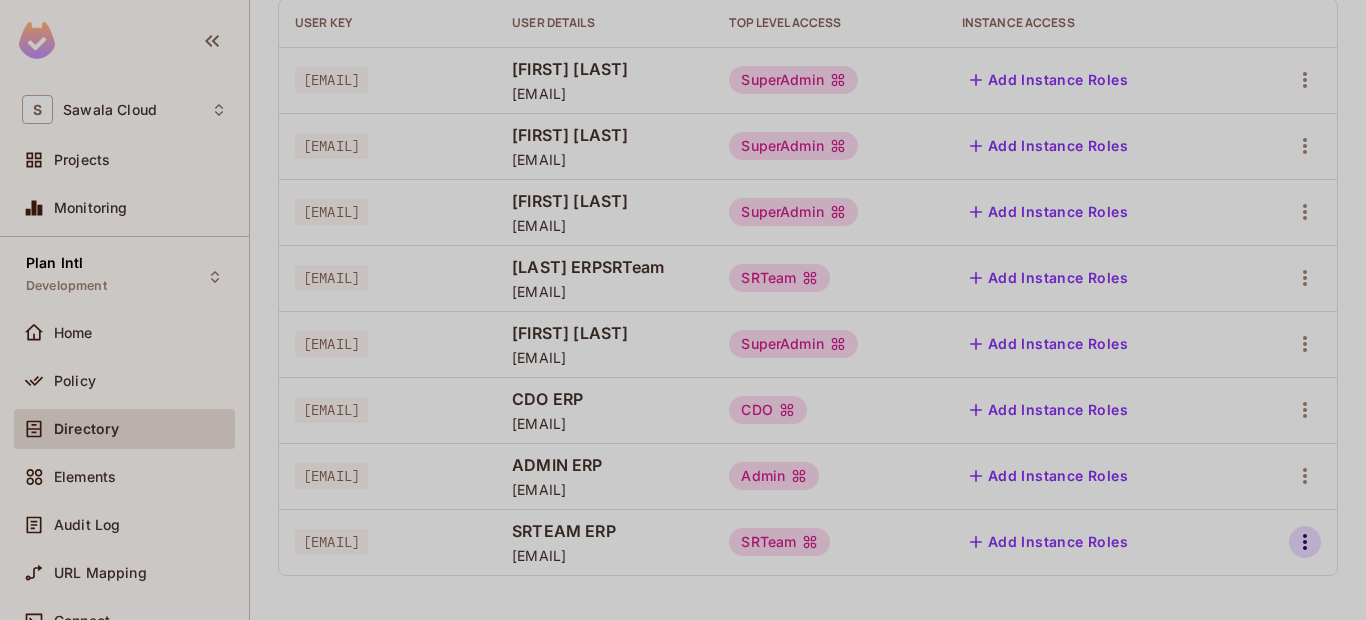 click 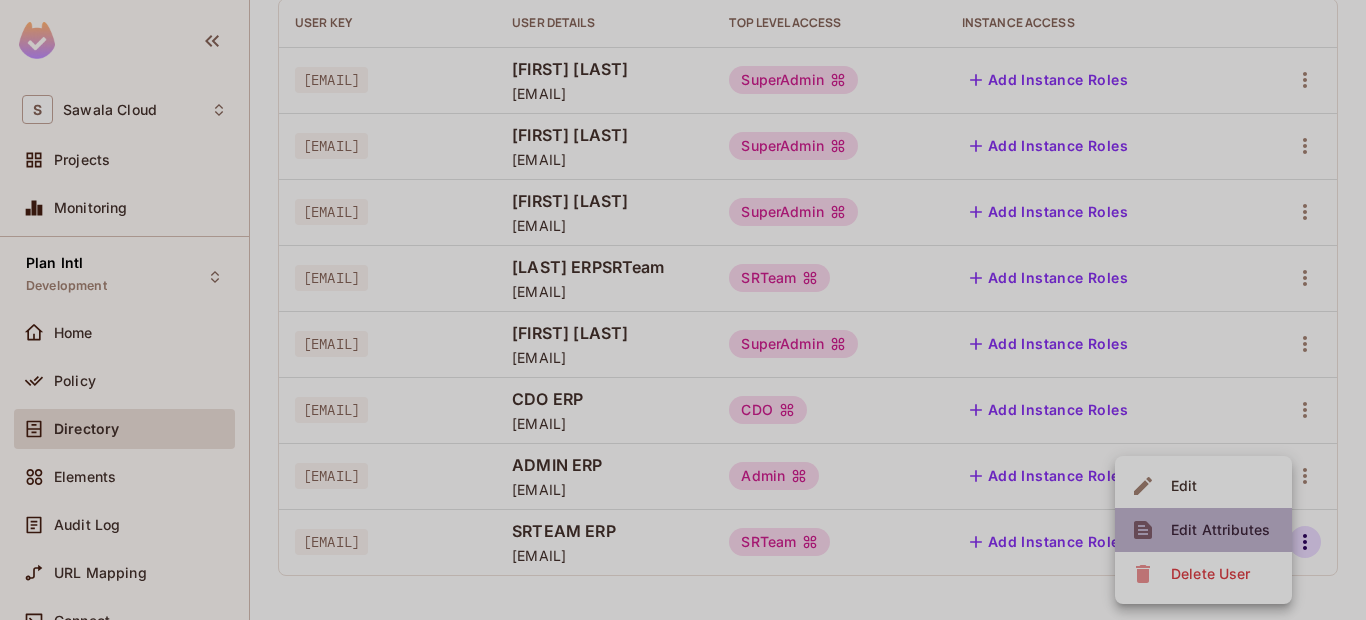 click on "Edit Attributes" at bounding box center (1220, 530) 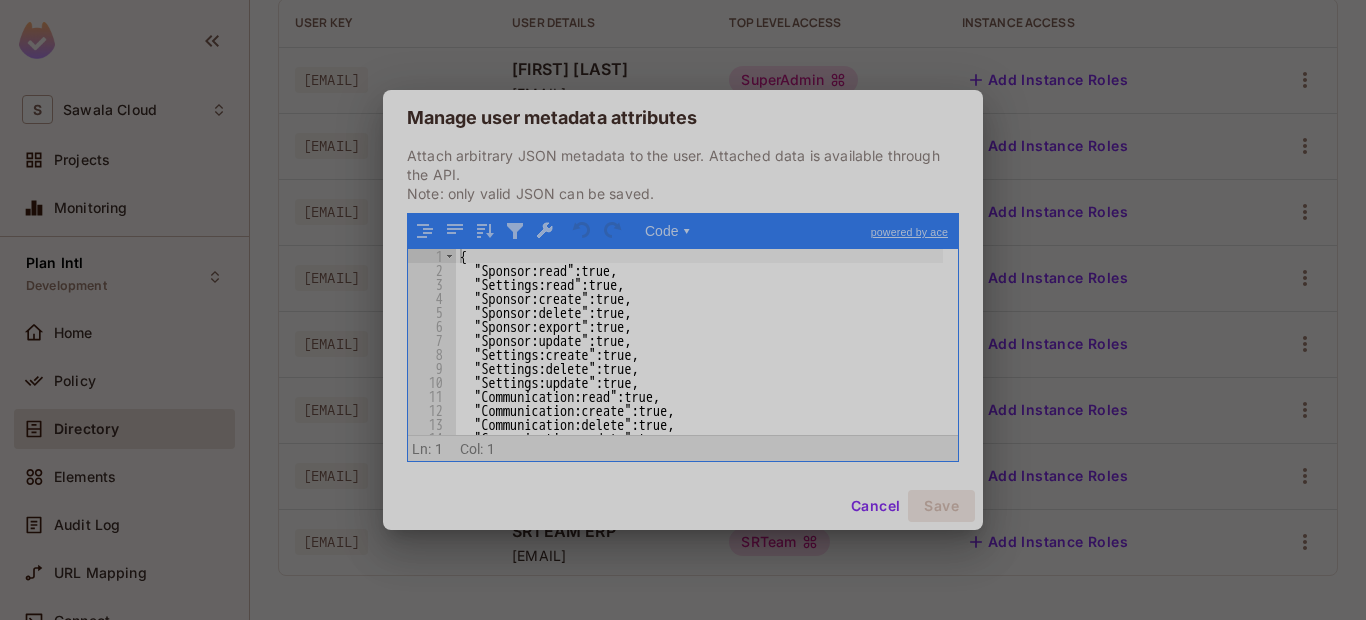click on "Manage user metadata attributes Attach arbitrary JSON metadata to the user. Attached data is available through the API. Note: only valid JSON can be saved. Code ▾ powered by ace 1 2 3 4 5 6 7 8 9 10 11 12 13 14 15 {    "Sponsor:read" :  true ,    "Settings:read" :  true ,    "Sponsor:create" :  true ,    "Sponsor:delete" :  true ,    "Sponsor:export" :  true ,    "Sponsor:update" :  true ,    "Settings:create" :  true ,    "Settings:delete" :  true ,    "Settings:update" :  true ,    "Communication:read" :  true ,    "Communication:create" :  true ,    "Communication:delete" :  true ,    "Communication:update" :  true ,    "Sponsored_Children:read" :  true , XXXXXXXXXXXXXXXXXXXXXXXXXXXXXXXXXXXXXXXXXXXXXXXXXX Scroll for more ▿ Ln: 1 Col: 1 0 characters selected Cancel Save" at bounding box center [683, 310] 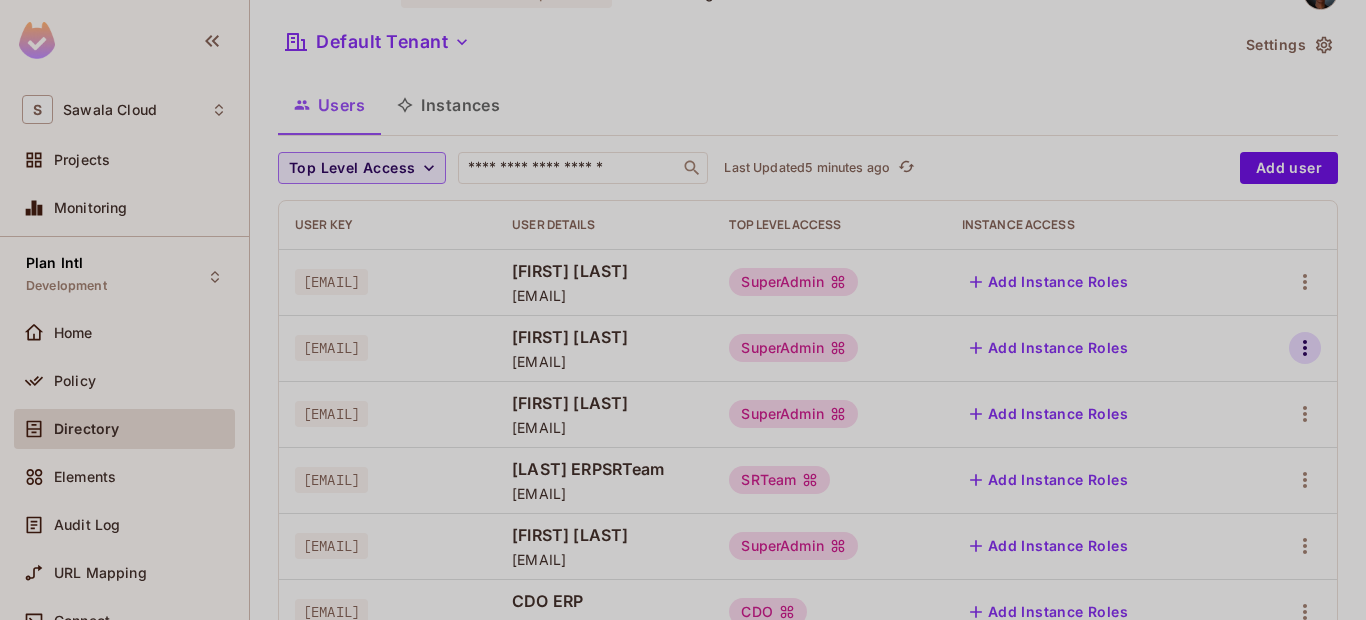 scroll, scrollTop: 0, scrollLeft: 0, axis: both 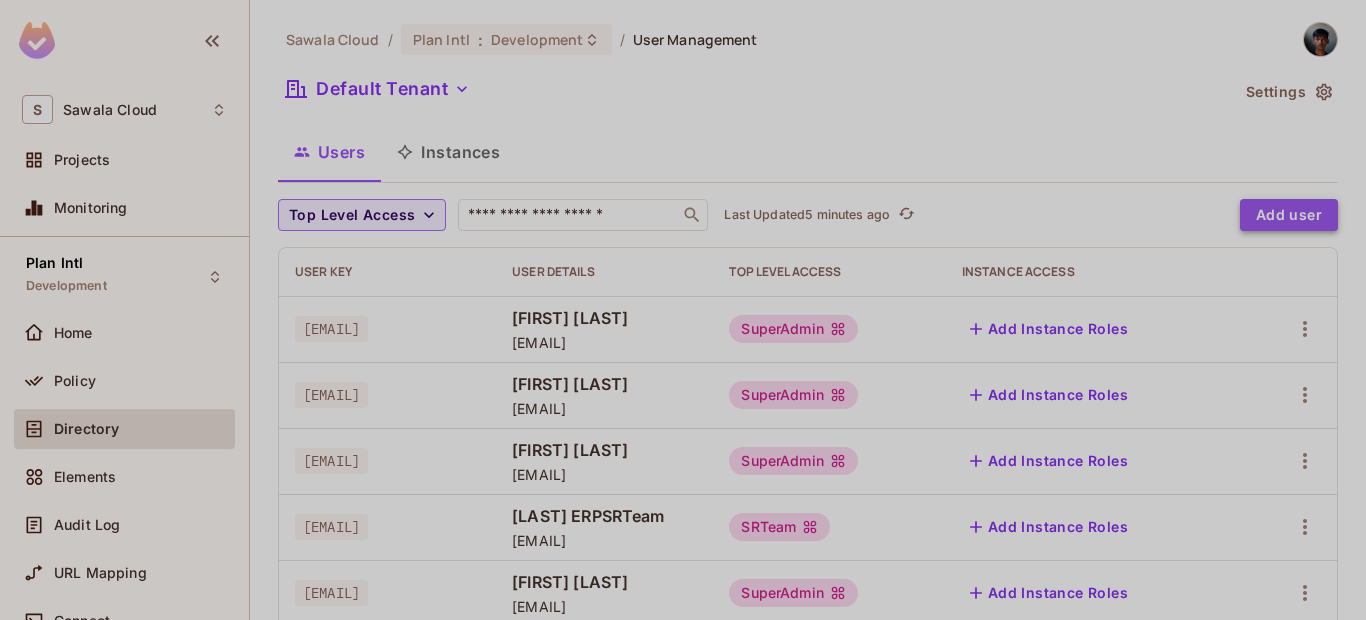 click on "Add user" at bounding box center [1289, 215] 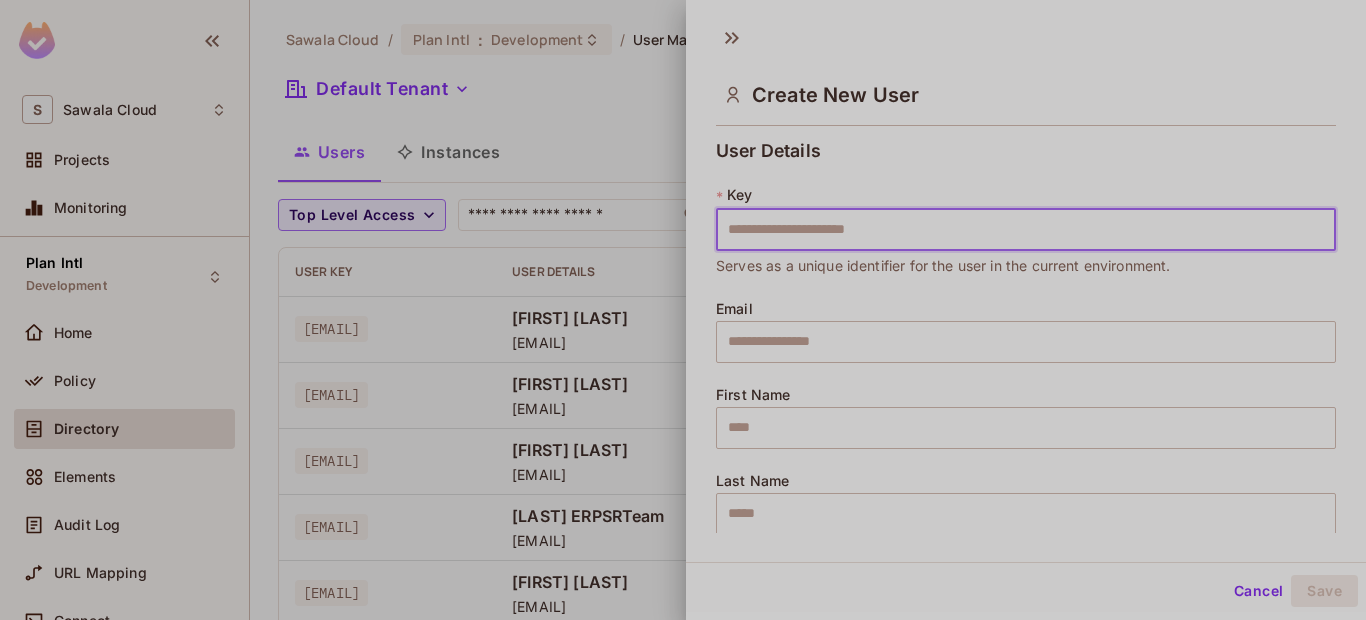 click at bounding box center (1026, 230) 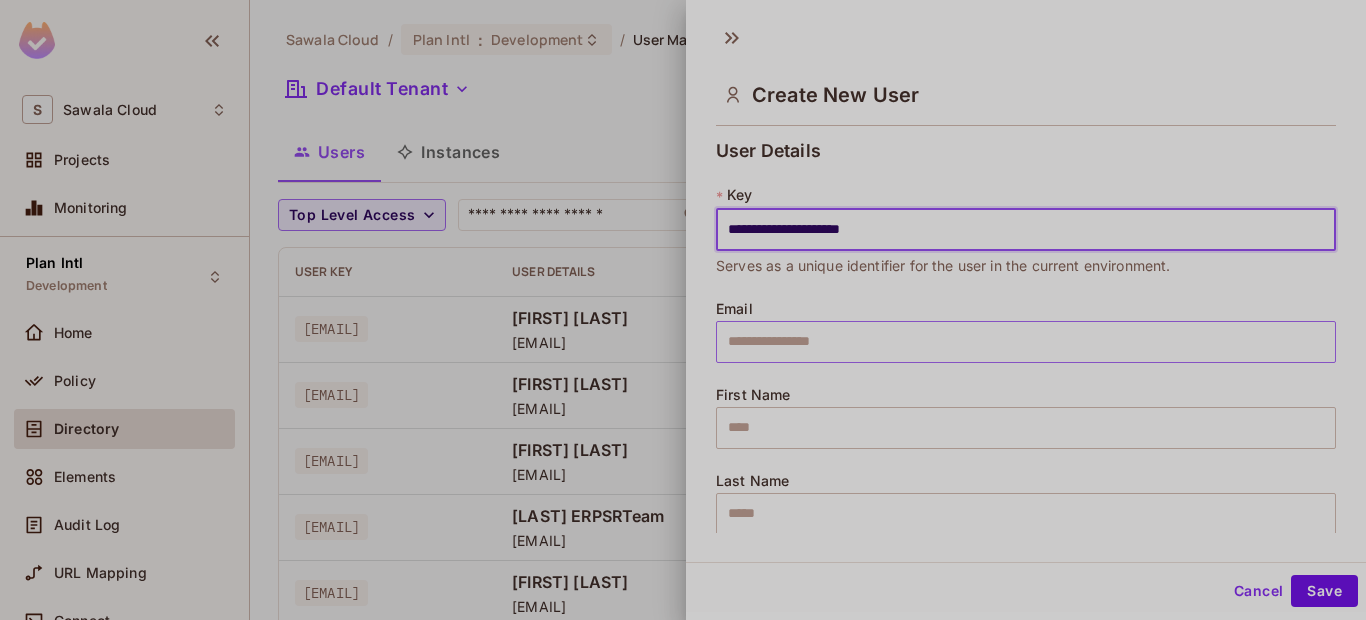 type on "**********" 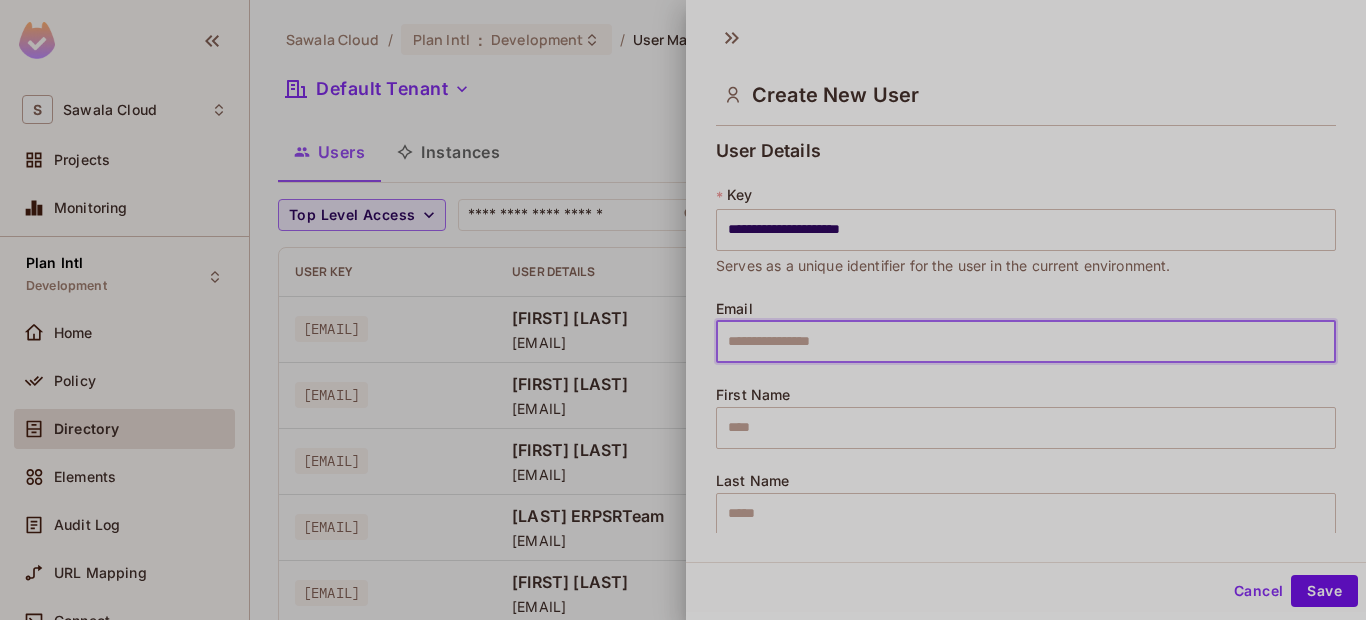 paste on "**********" 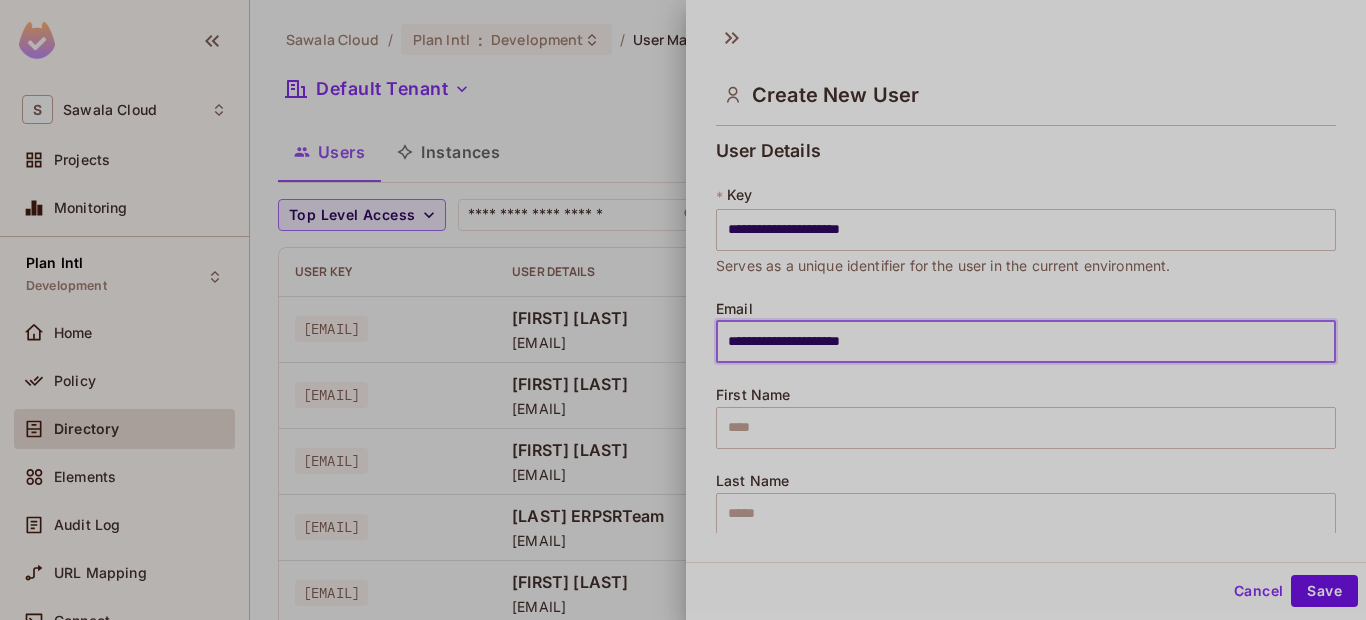 scroll, scrollTop: 240, scrollLeft: 0, axis: vertical 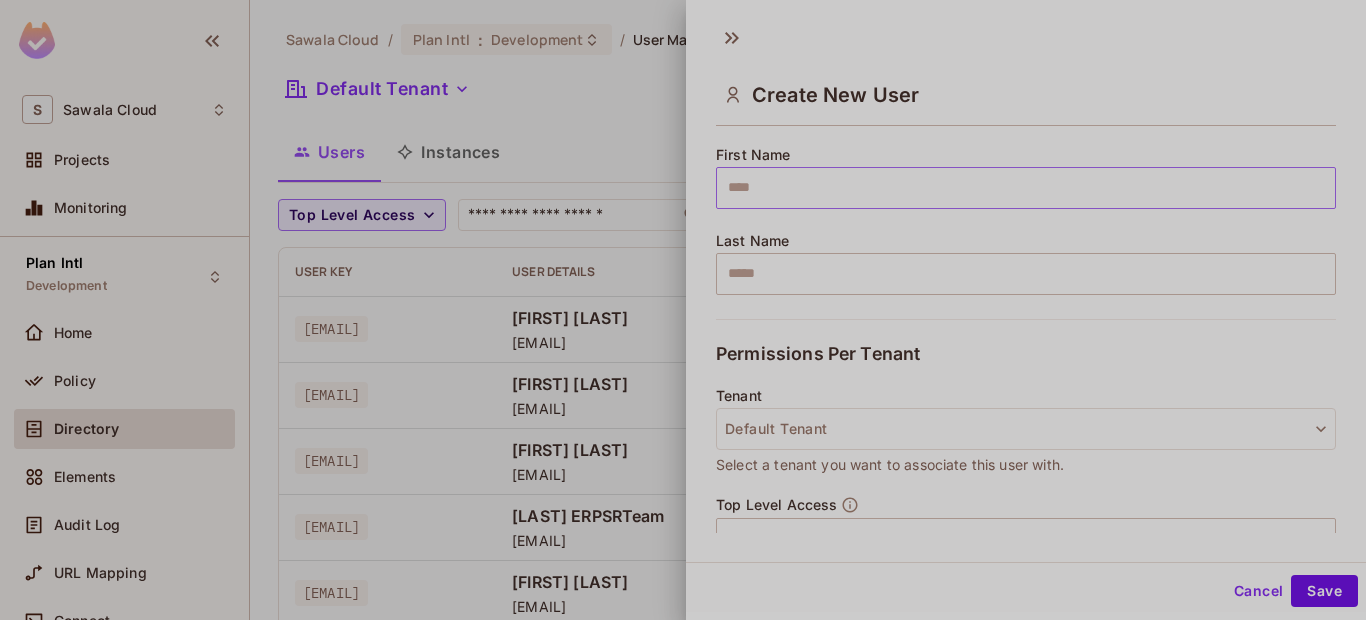 type on "**********" 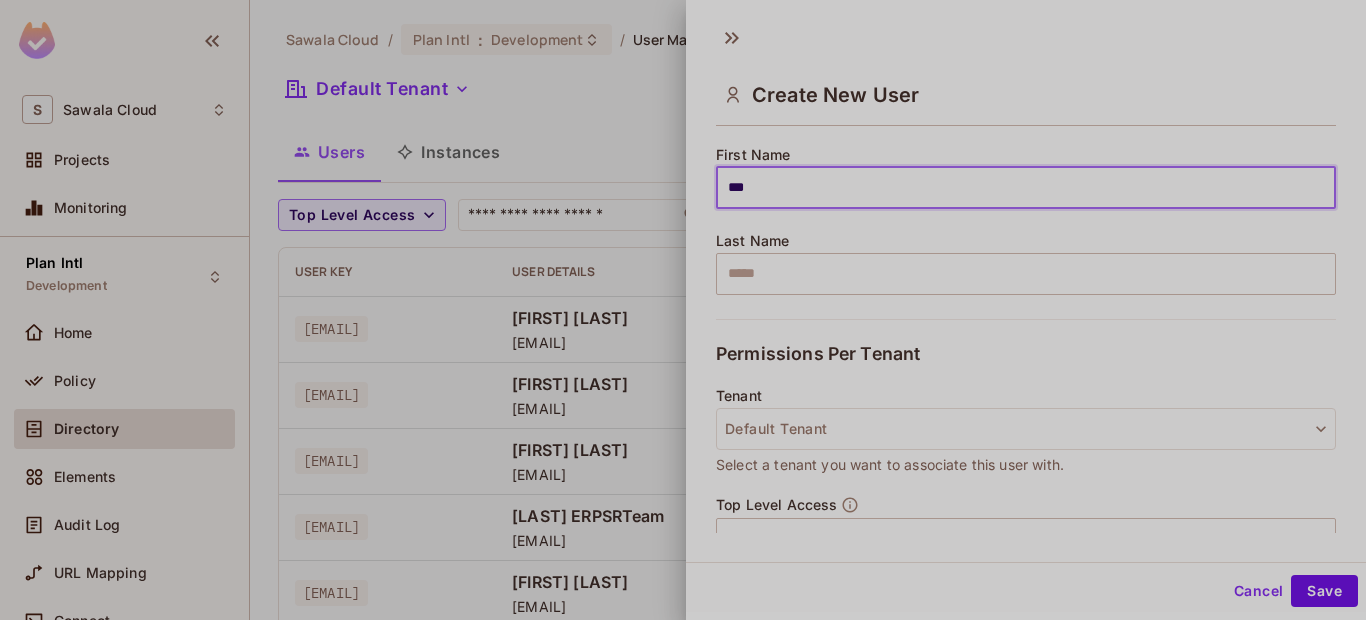 type on "****" 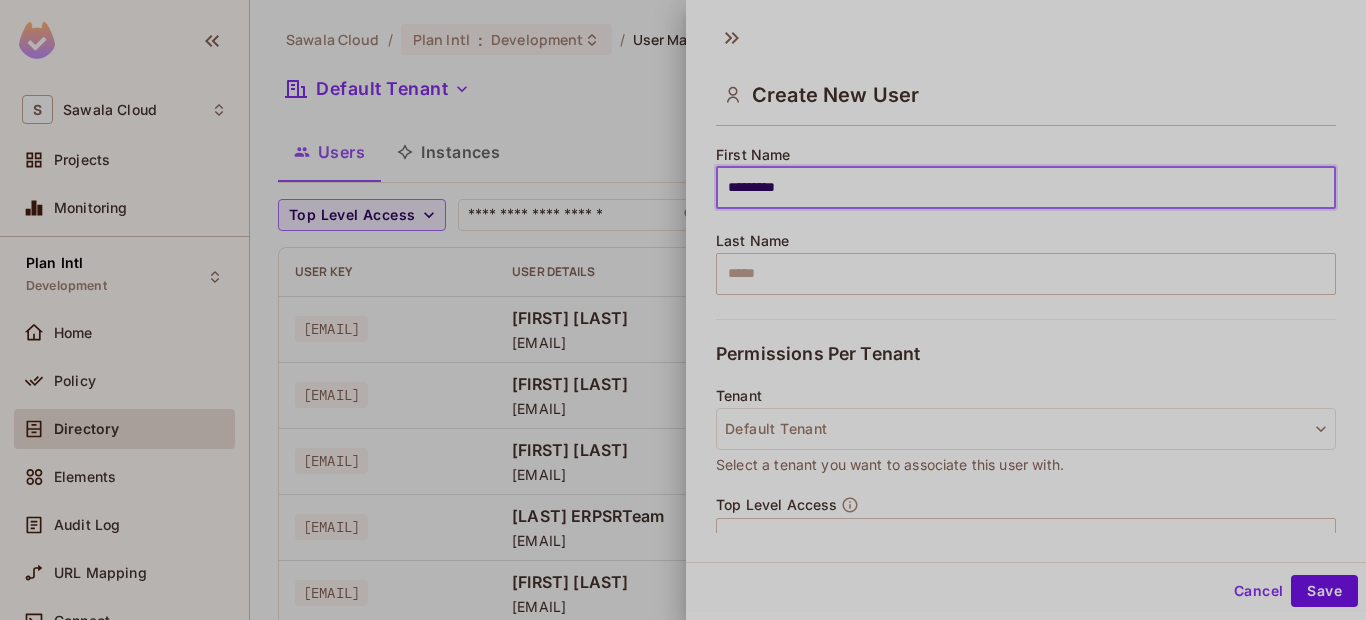 type on "**********" 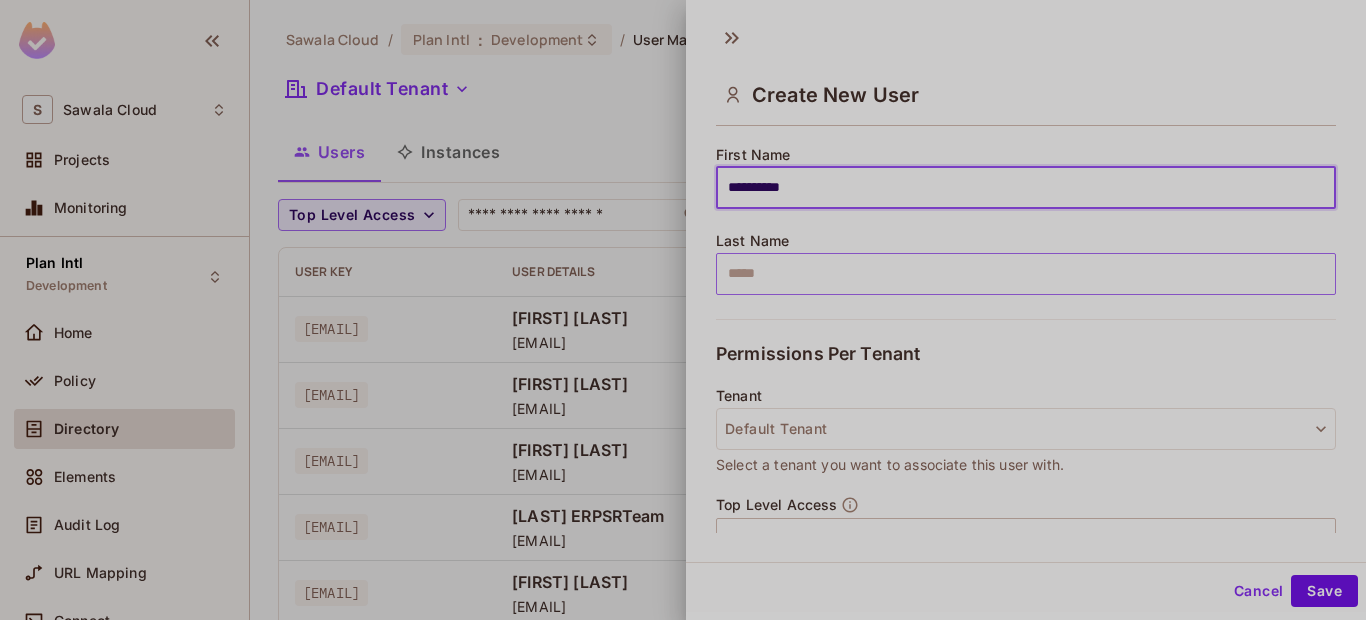 type on "**********" 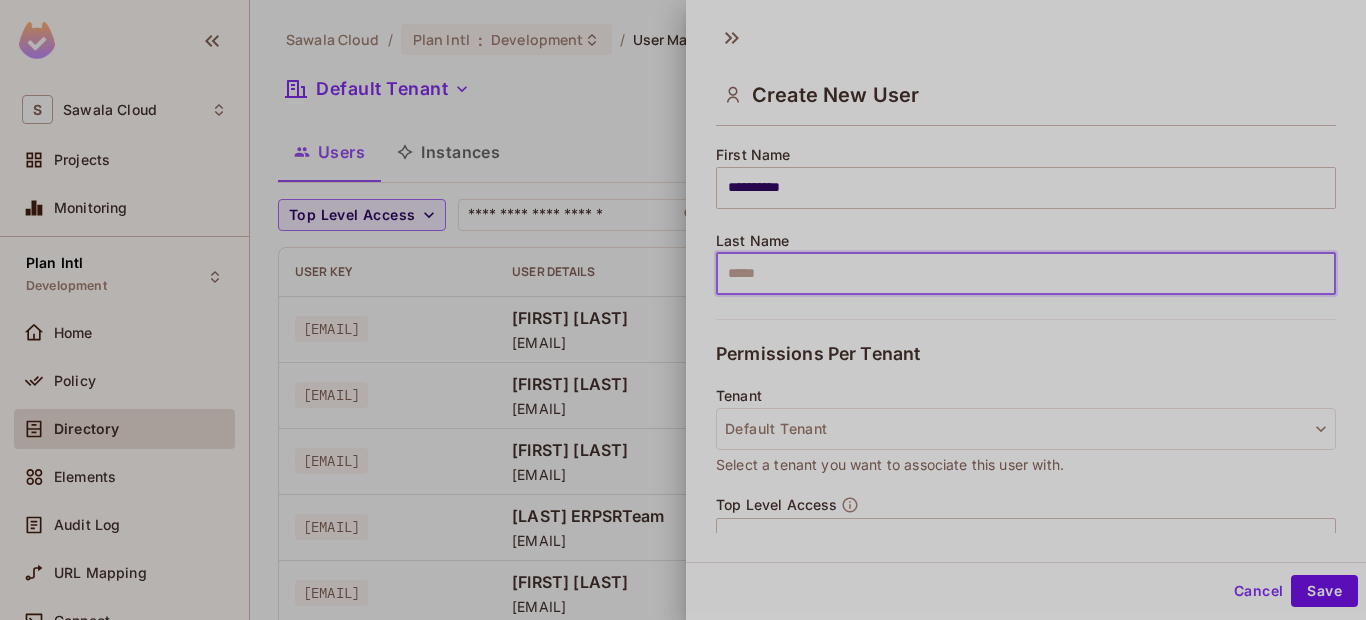 click at bounding box center (1026, 274) 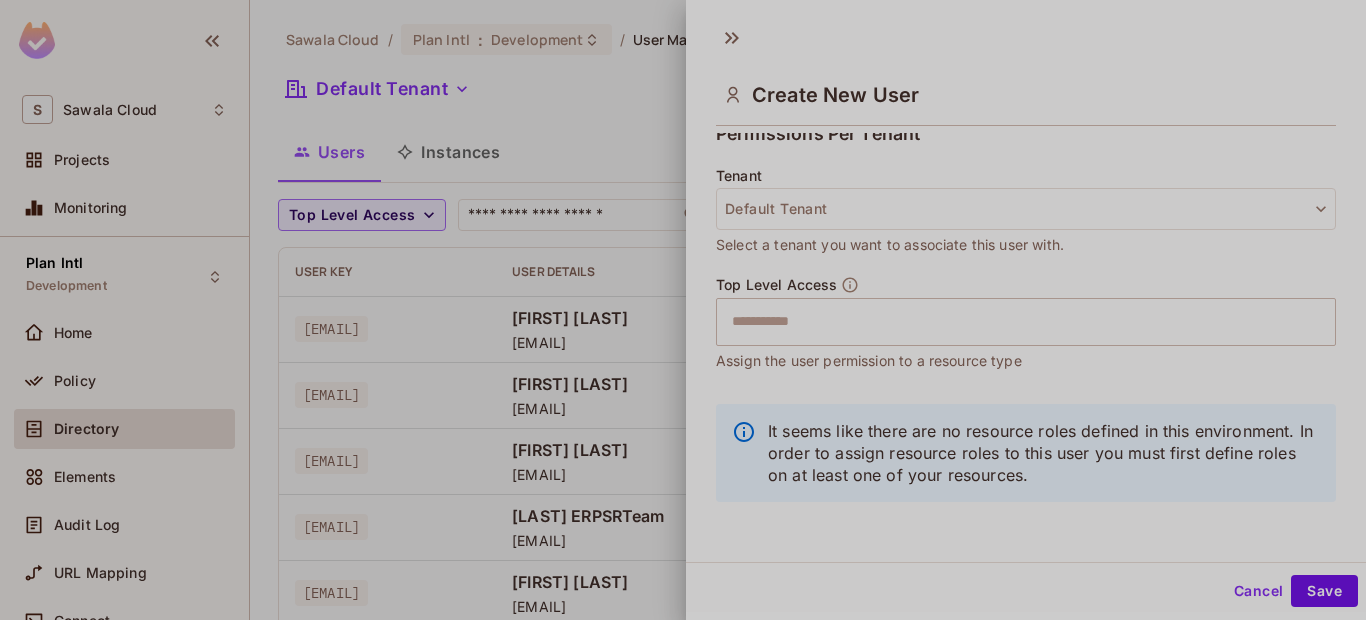 scroll, scrollTop: 461, scrollLeft: 0, axis: vertical 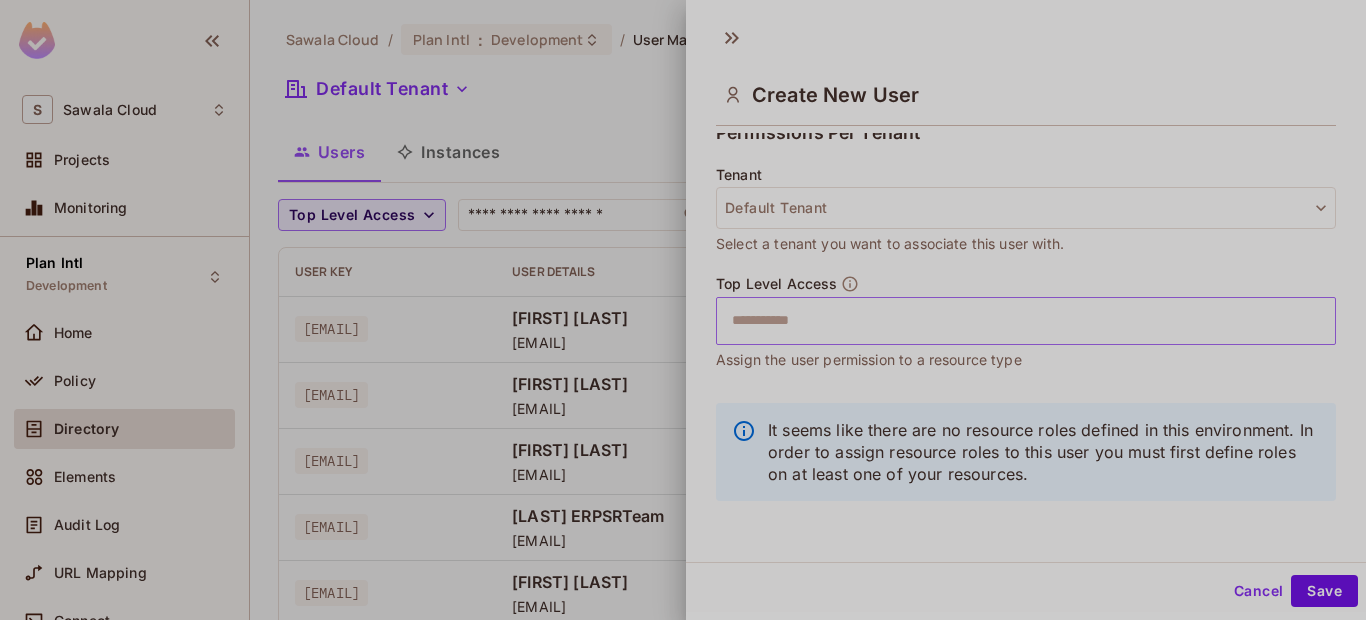 type on "***" 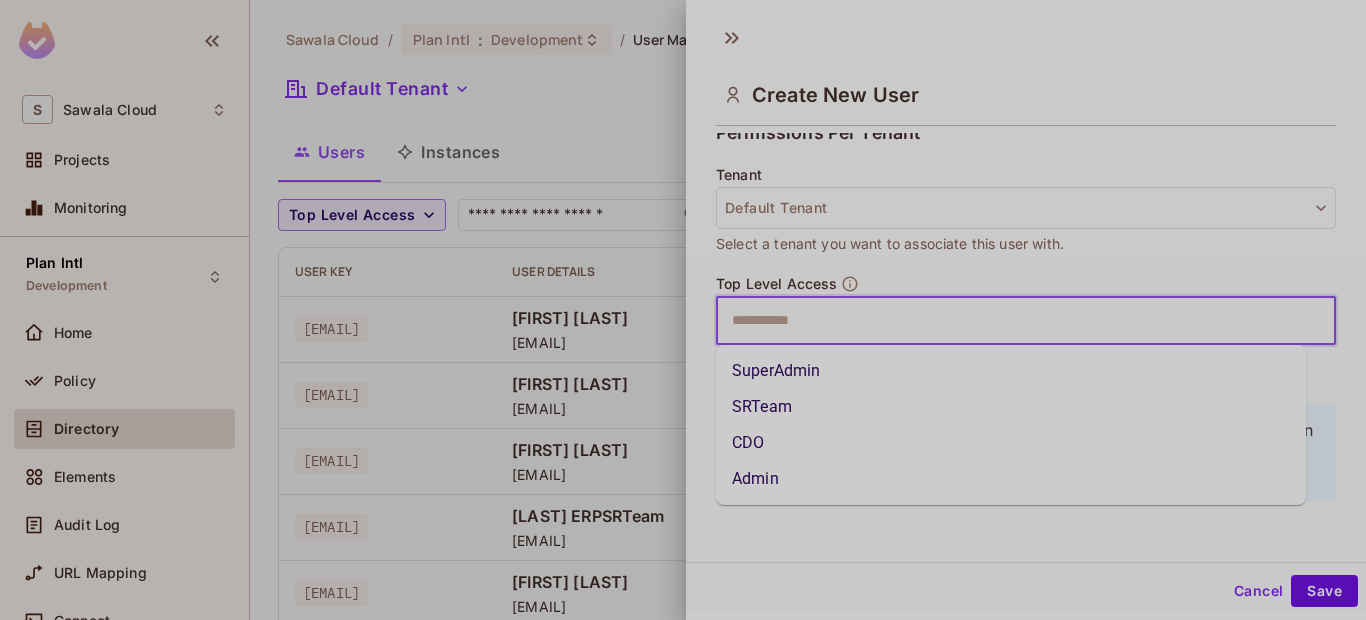 click on "SuperAdmin" at bounding box center (1011, 371) 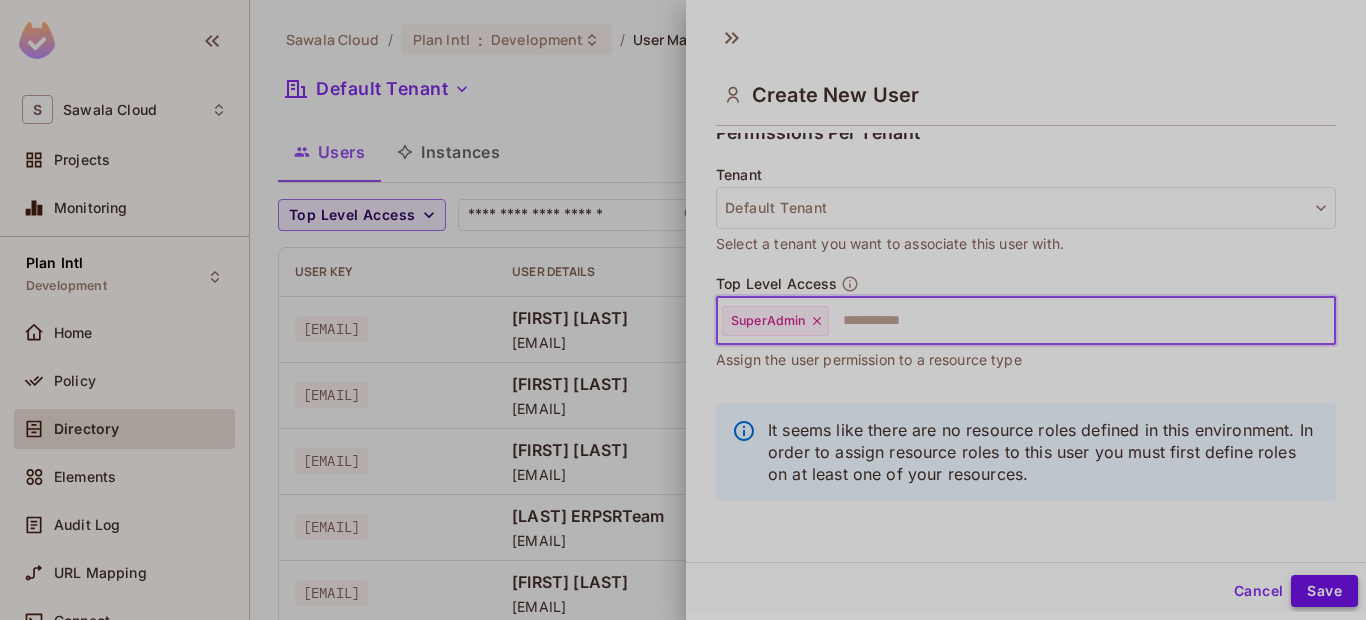 click on "Save" at bounding box center [1324, 591] 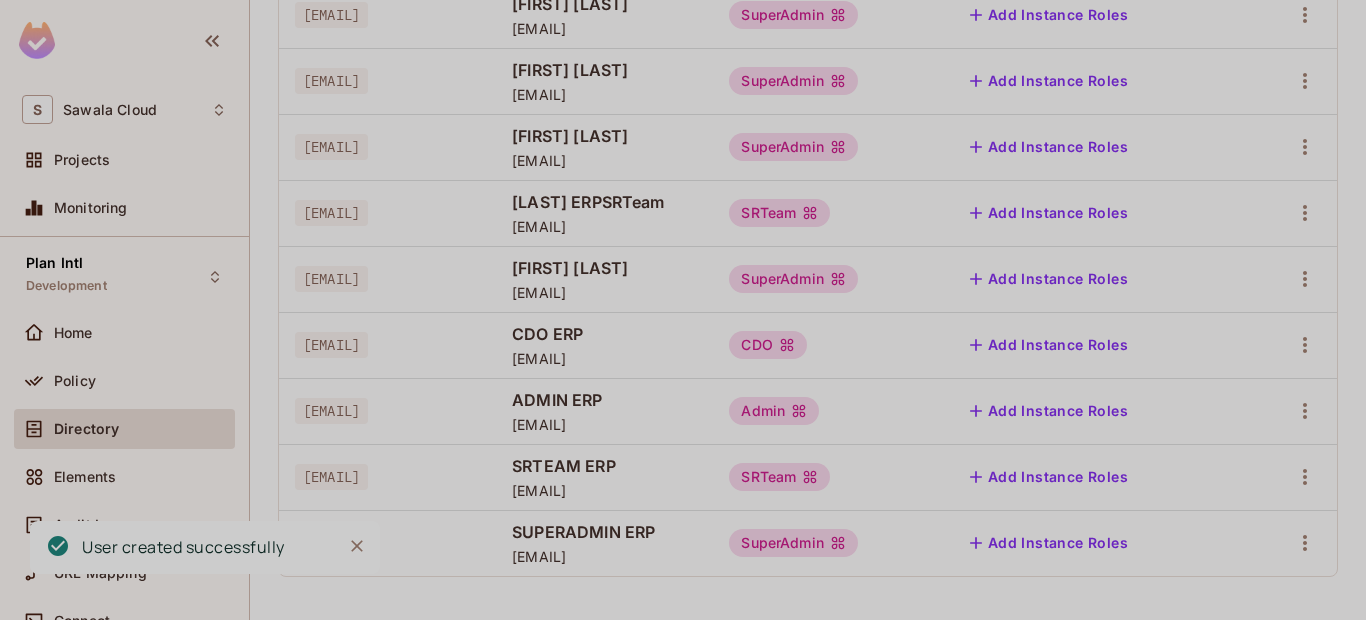 scroll, scrollTop: 315, scrollLeft: 0, axis: vertical 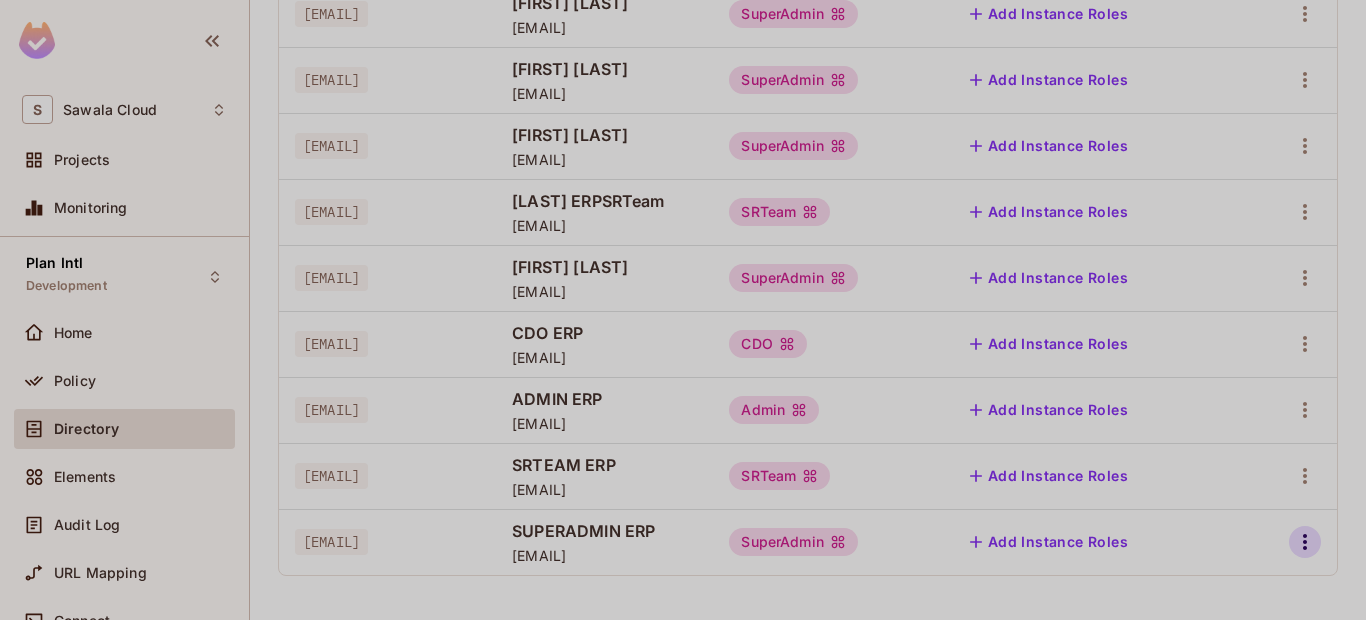 click 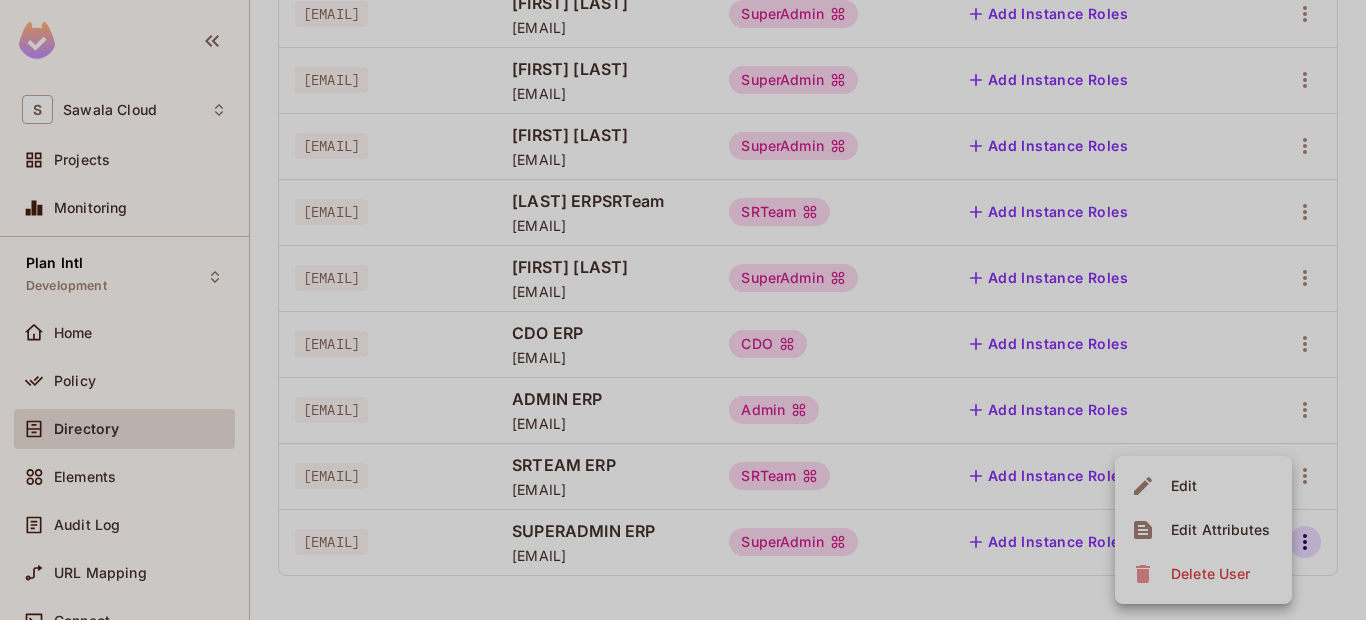 click on "Edit Attributes" at bounding box center (1220, 530) 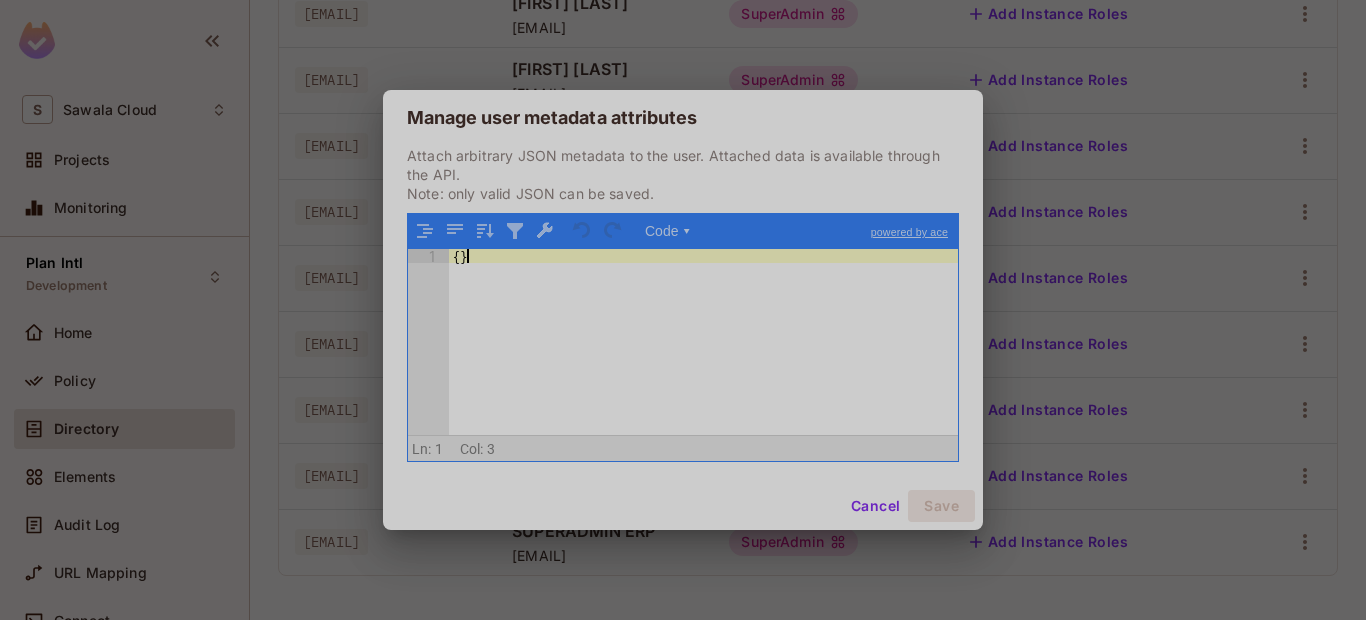 click on "{ }" at bounding box center [703, 356] 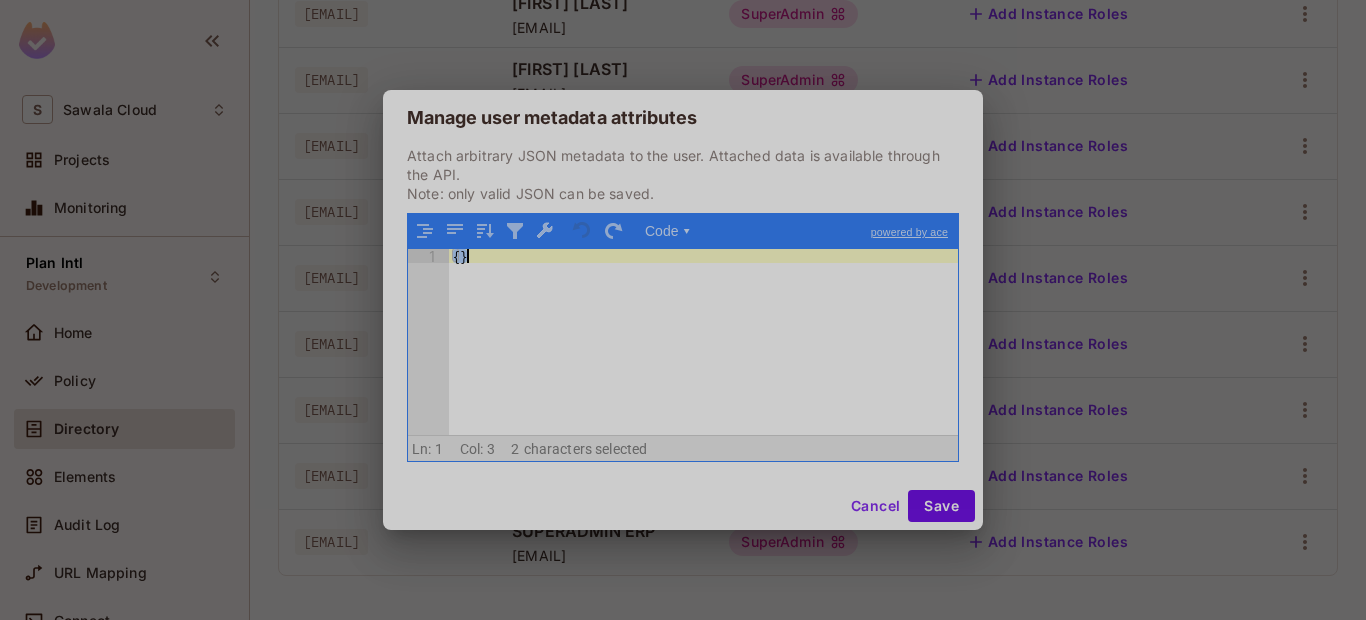 click on "{ }" at bounding box center (703, 342) 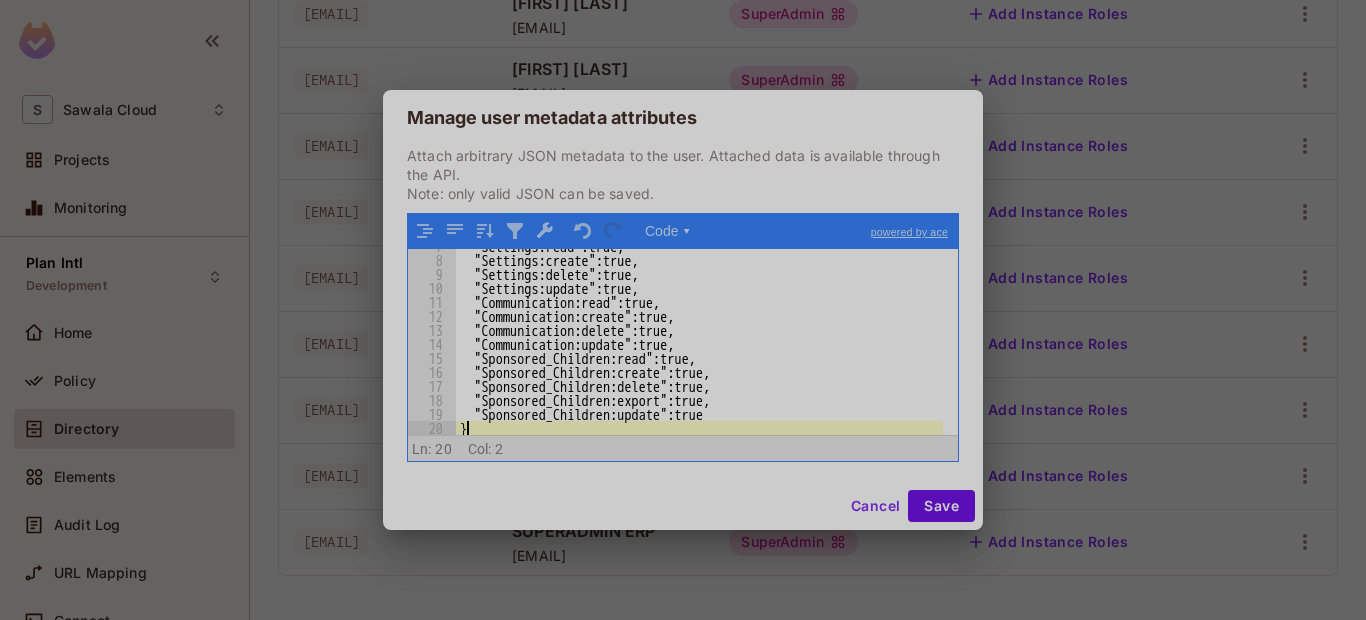 scroll, scrollTop: 94, scrollLeft: 0, axis: vertical 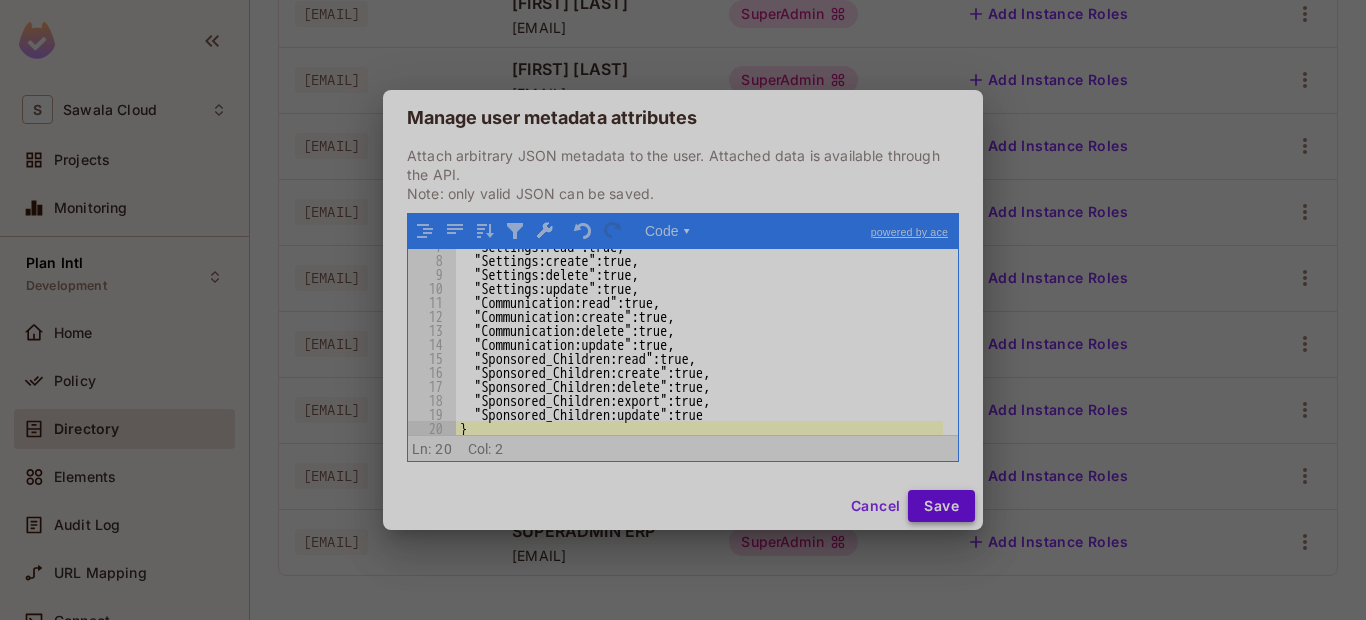 click on "Save" at bounding box center [941, 506] 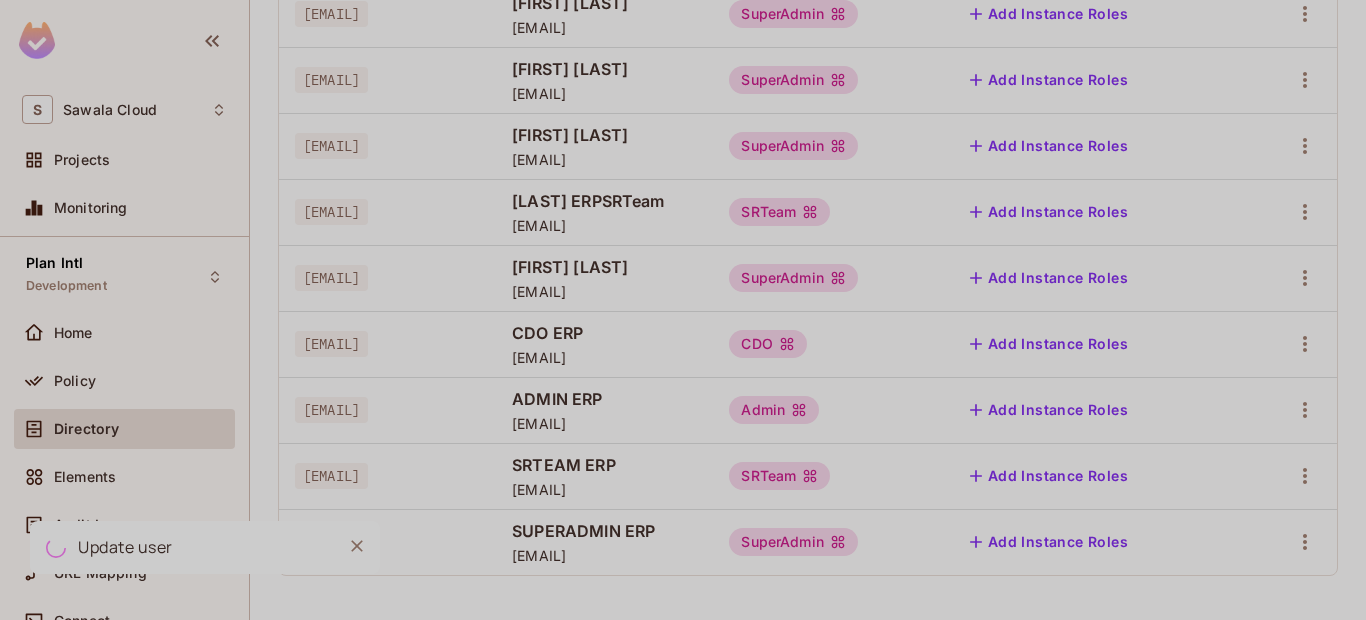 type 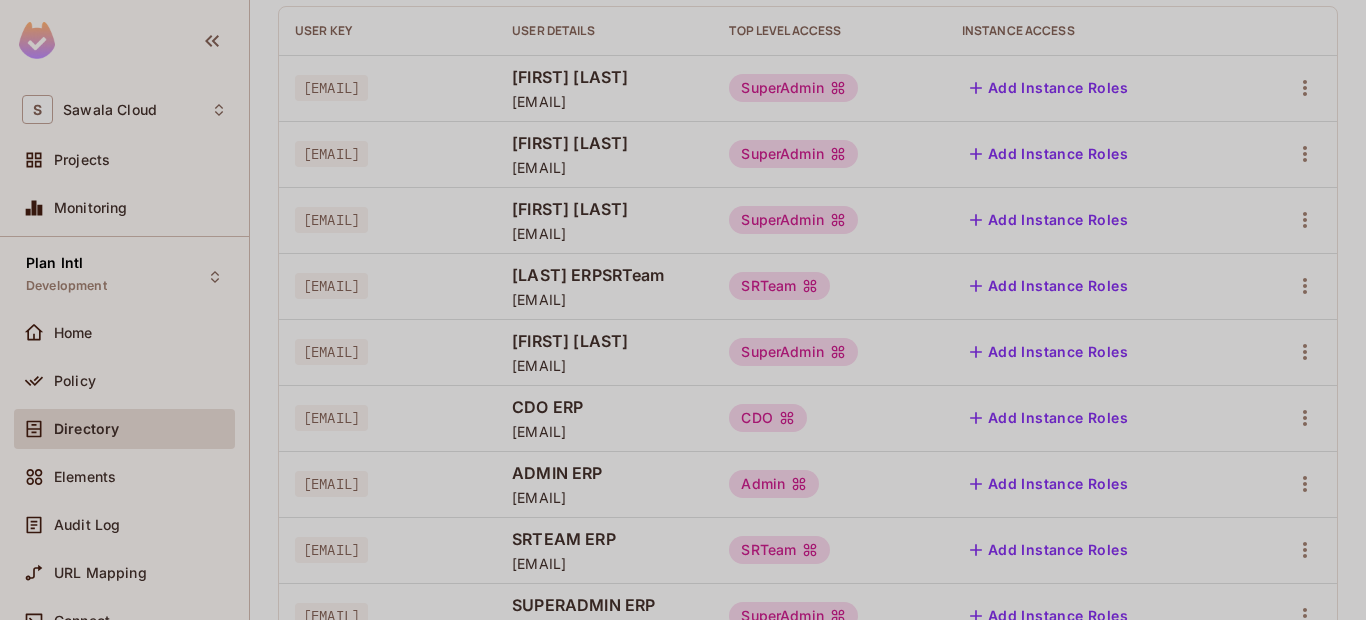 scroll, scrollTop: 315, scrollLeft: 0, axis: vertical 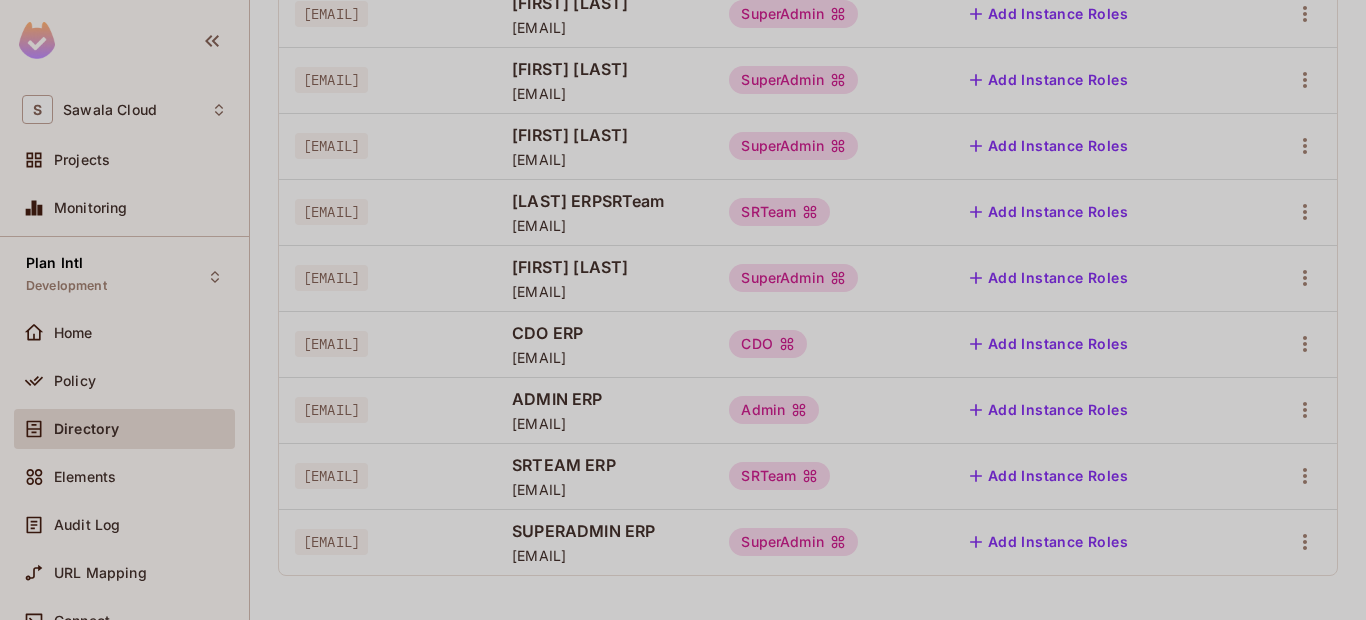 drag, startPoint x: 303, startPoint y: 541, endPoint x: 491, endPoint y: 543, distance: 188.01064 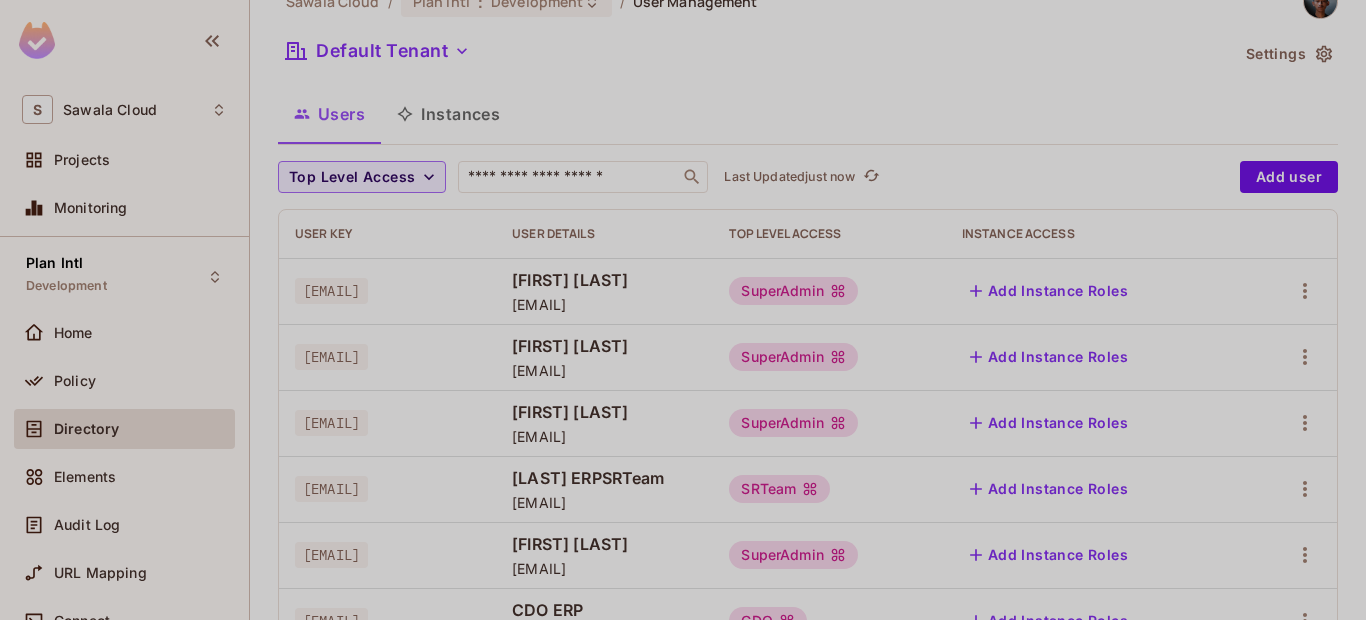 scroll, scrollTop: 0, scrollLeft: 0, axis: both 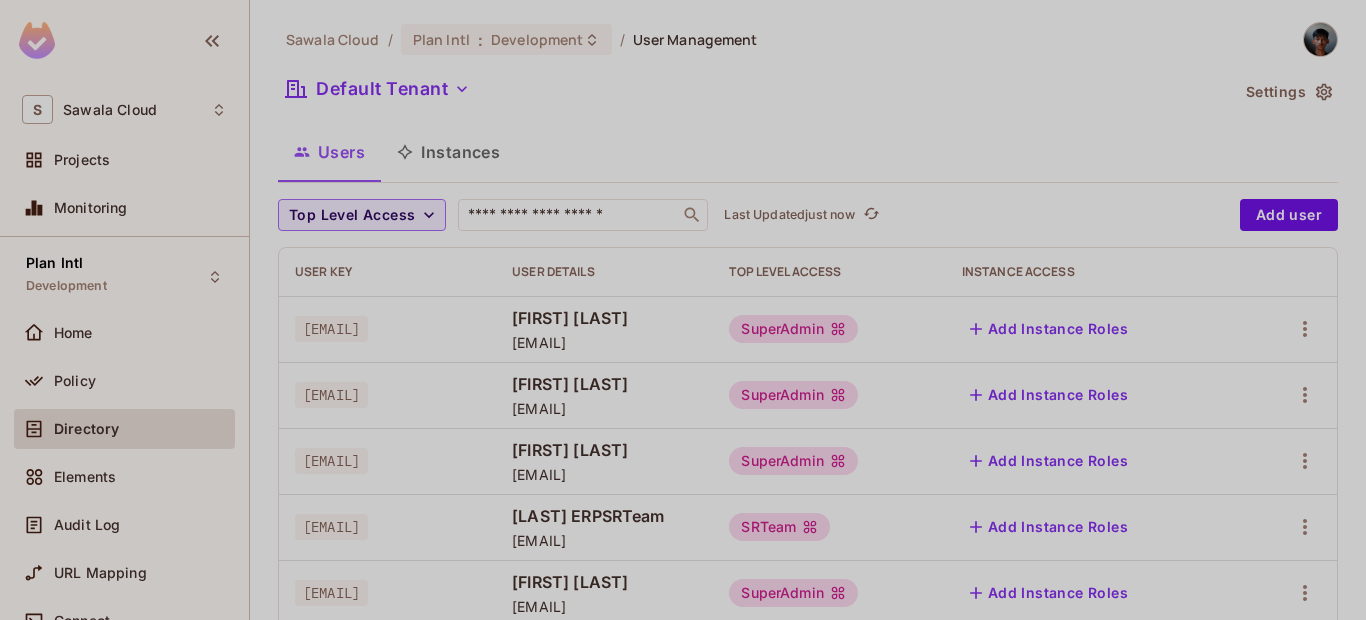 click on "Settings" at bounding box center [1288, 92] 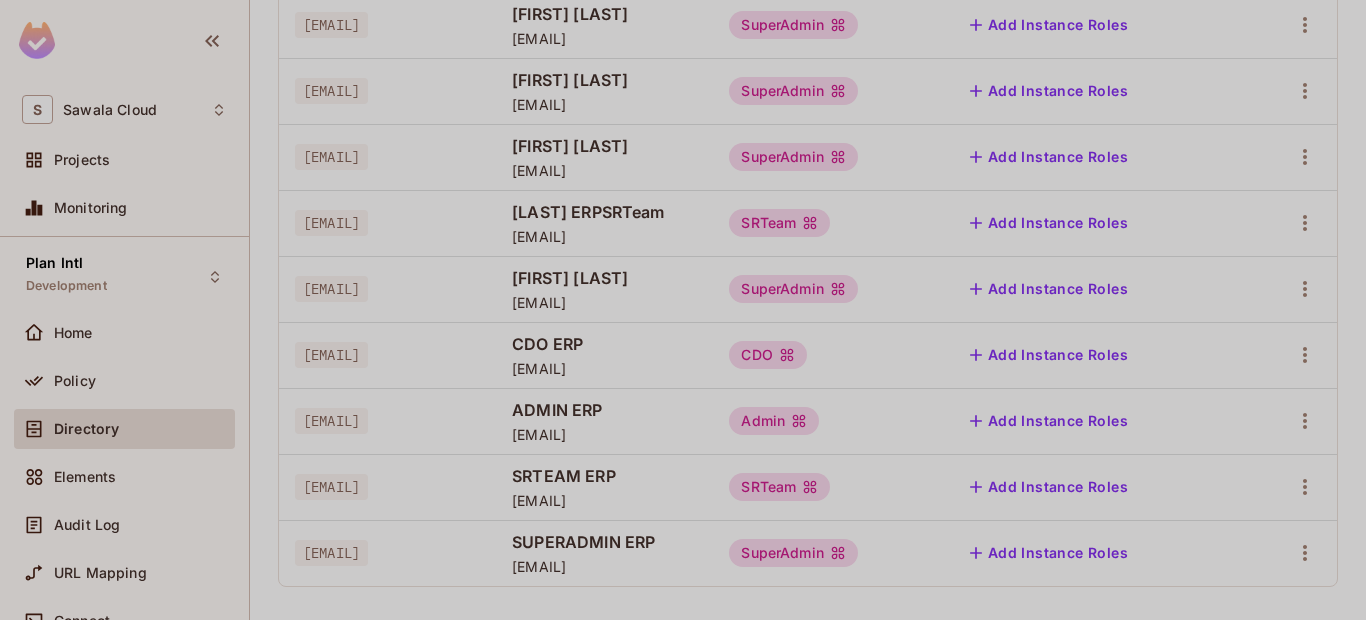 scroll, scrollTop: 315, scrollLeft: 0, axis: vertical 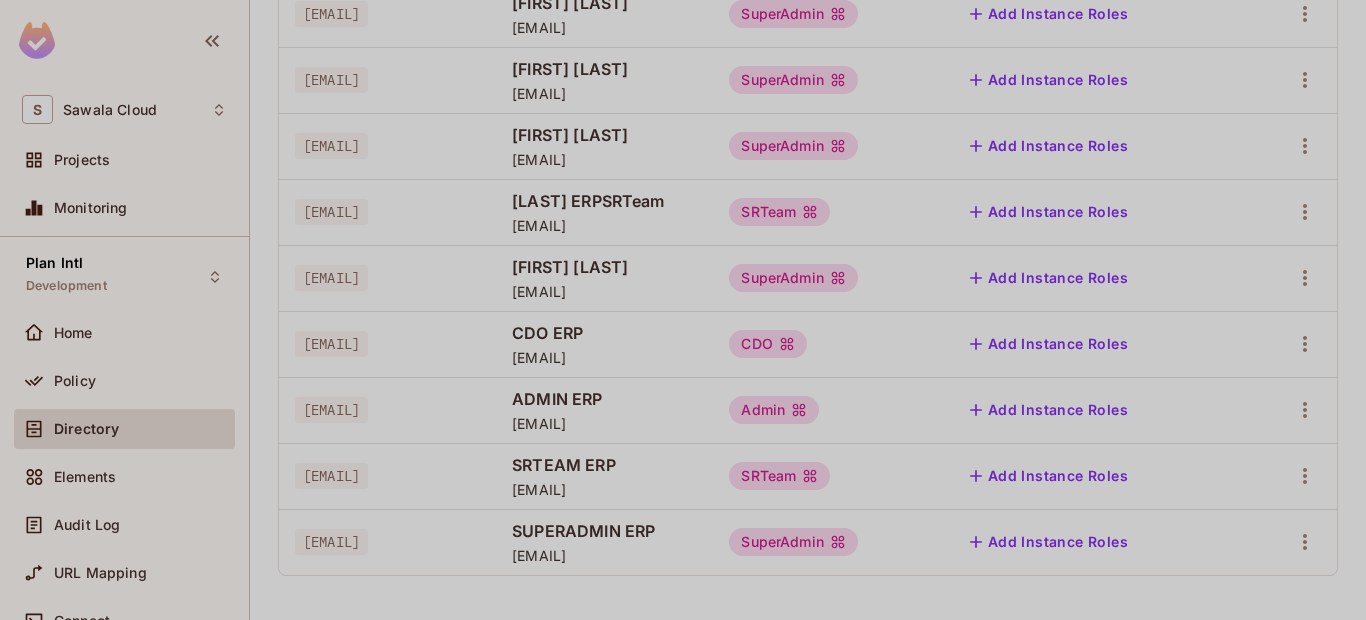drag, startPoint x: 614, startPoint y: 559, endPoint x: 771, endPoint y: 565, distance: 157.11461 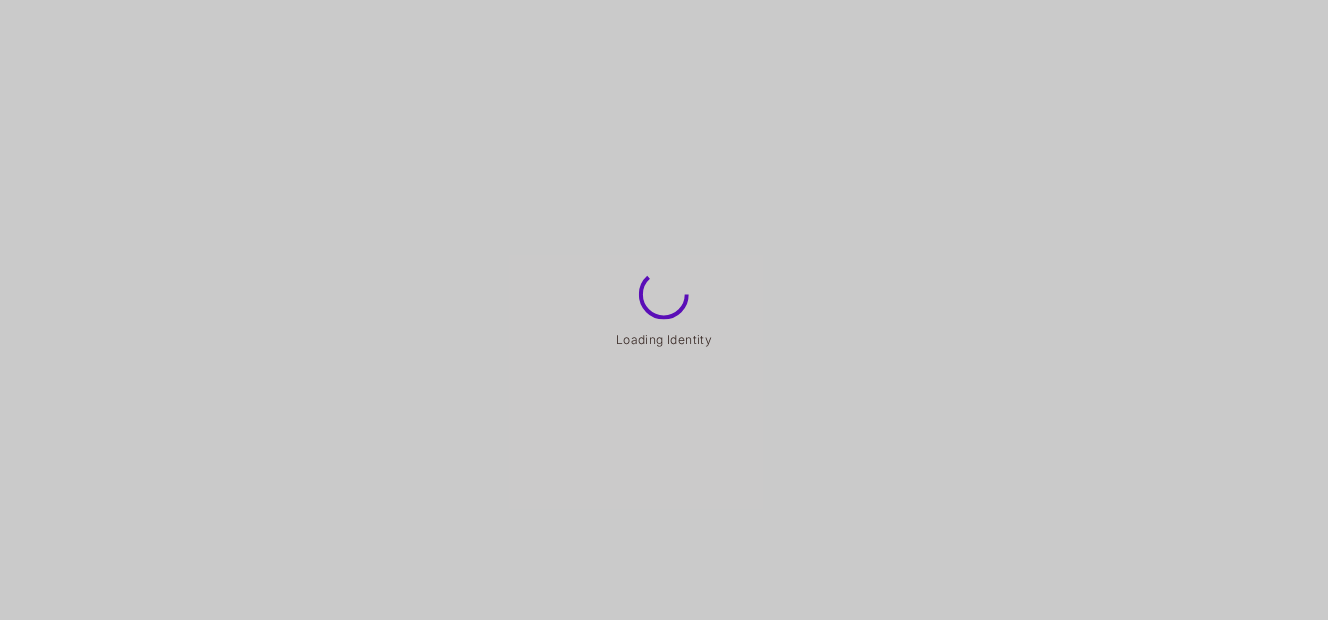 scroll, scrollTop: 0, scrollLeft: 0, axis: both 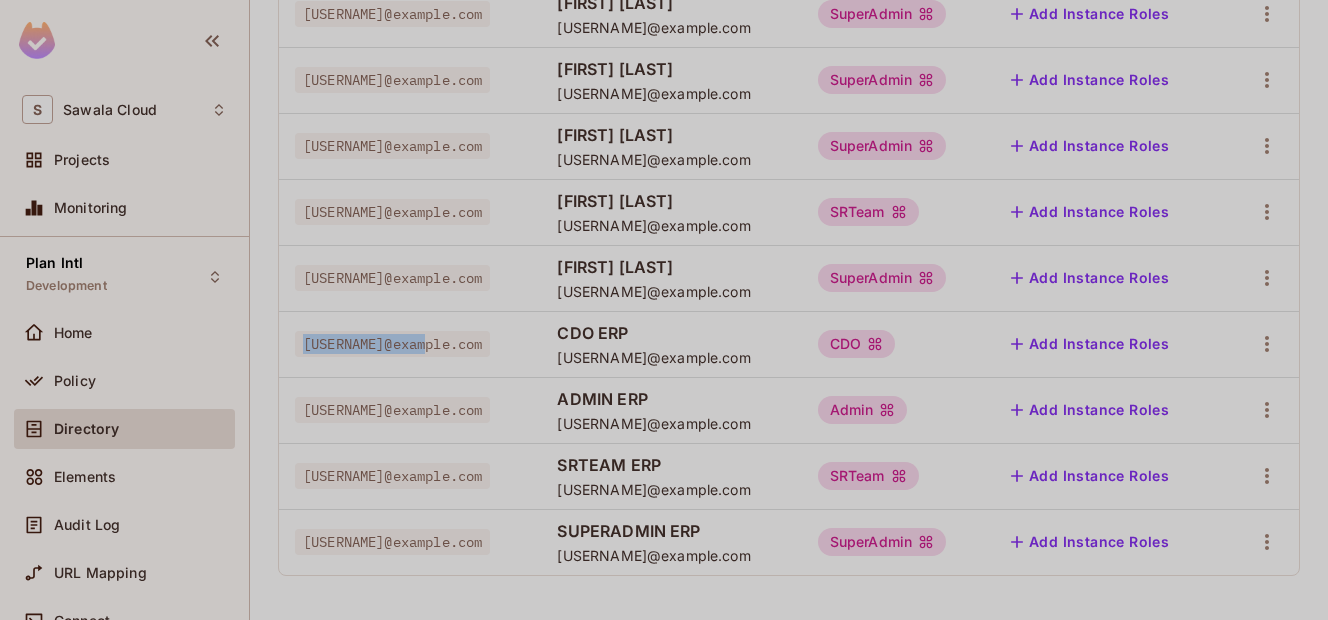 drag, startPoint x: 304, startPoint y: 344, endPoint x: 430, endPoint y: 341, distance: 126.035706 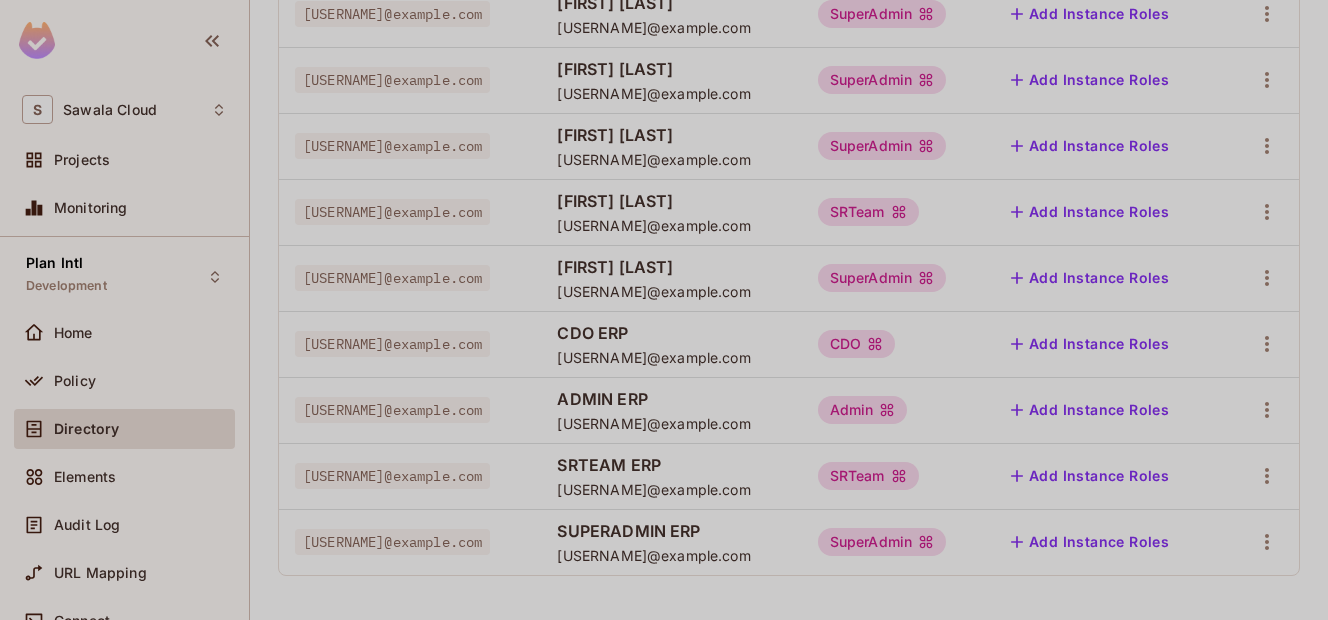 click on "CDO ERP" at bounding box center (671, 333) 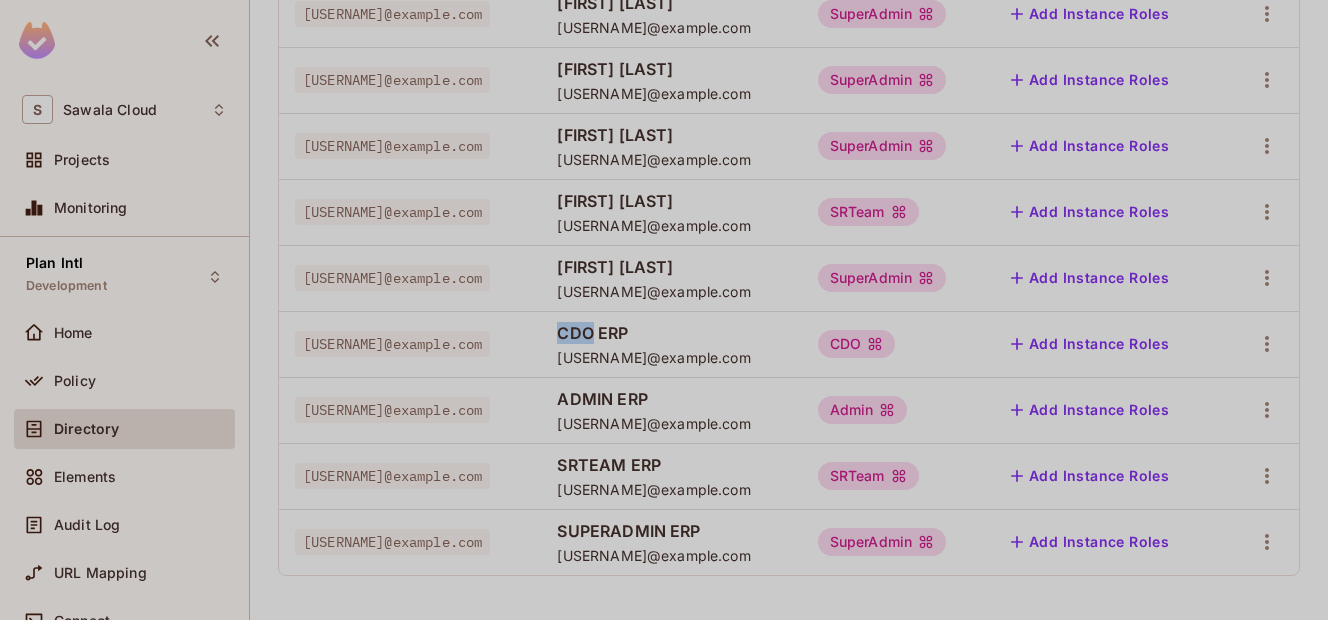 click on "CDO ERP" at bounding box center (671, 333) 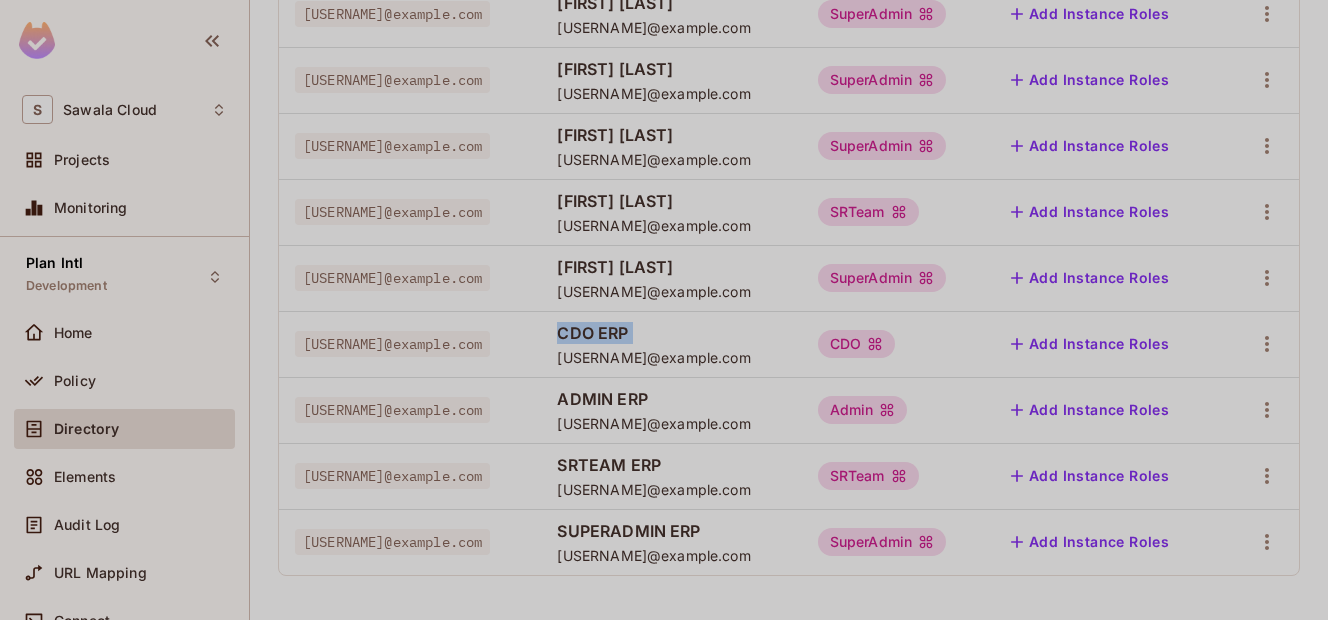 click on "CDO ERP" at bounding box center [671, 333] 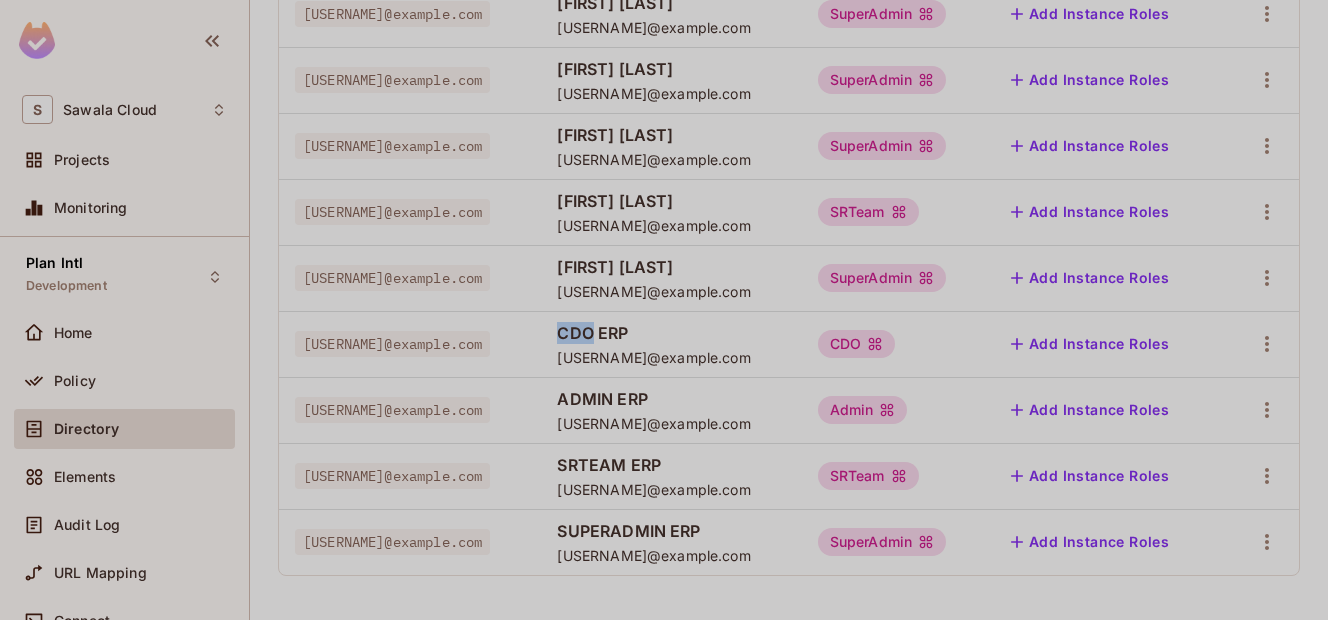 click on "CDO ERP" at bounding box center (671, 333) 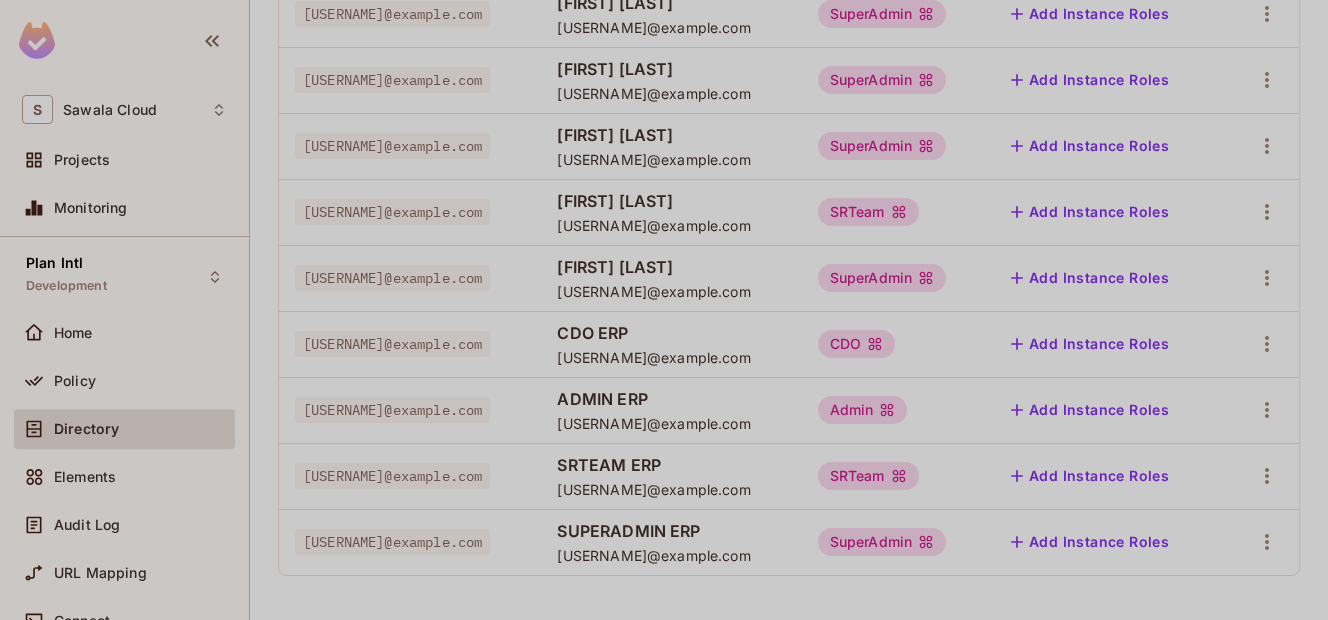 click on "CDO ERP" at bounding box center [671, 333] 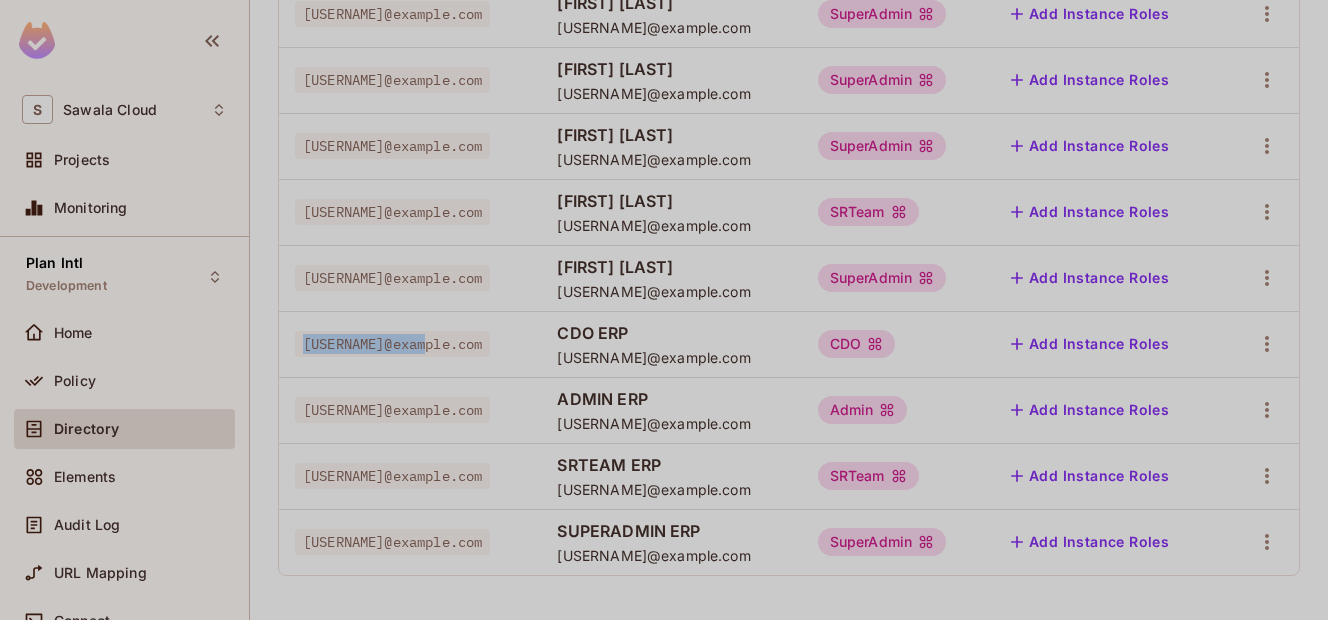 drag, startPoint x: 311, startPoint y: 343, endPoint x: 412, endPoint y: 341, distance: 101.0198 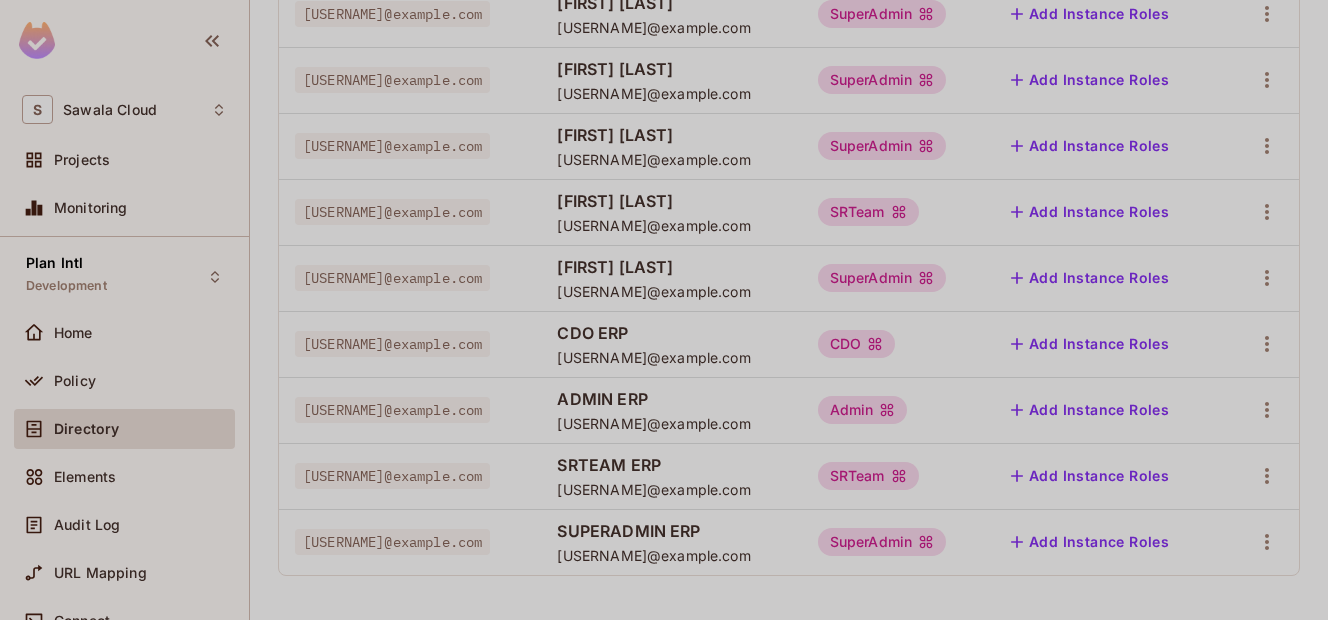 click on "[EMAIL]" at bounding box center [392, 410] 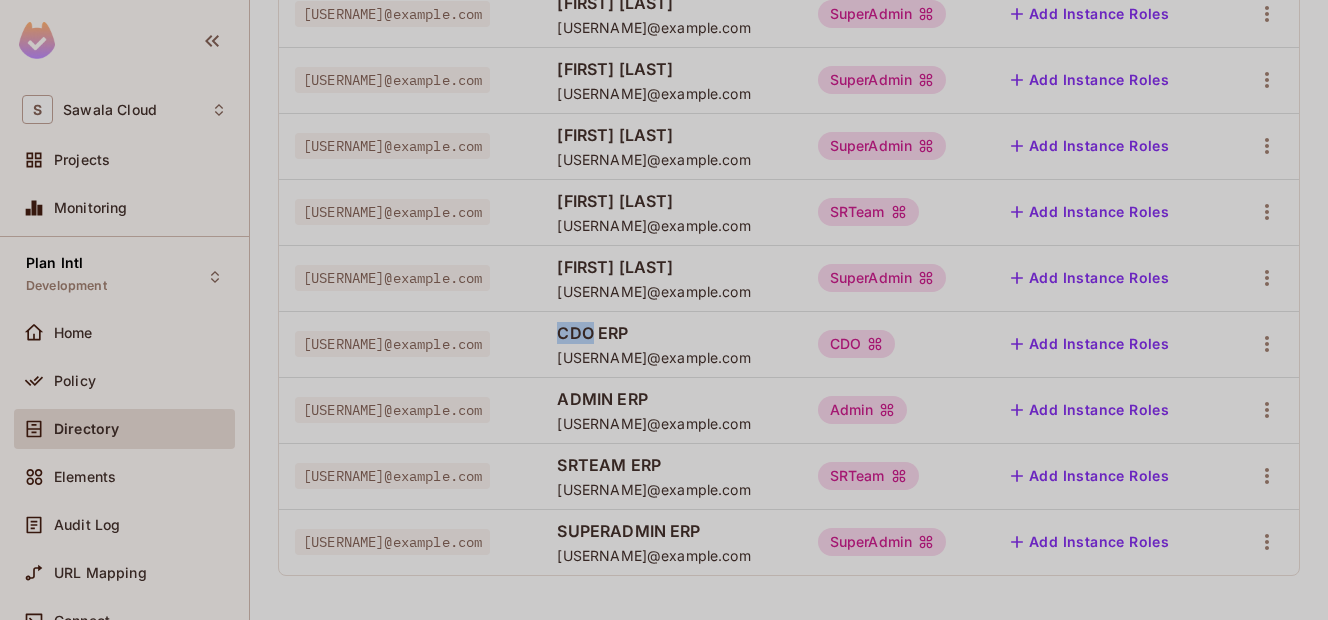 click on "CDO ERP" at bounding box center (671, 333) 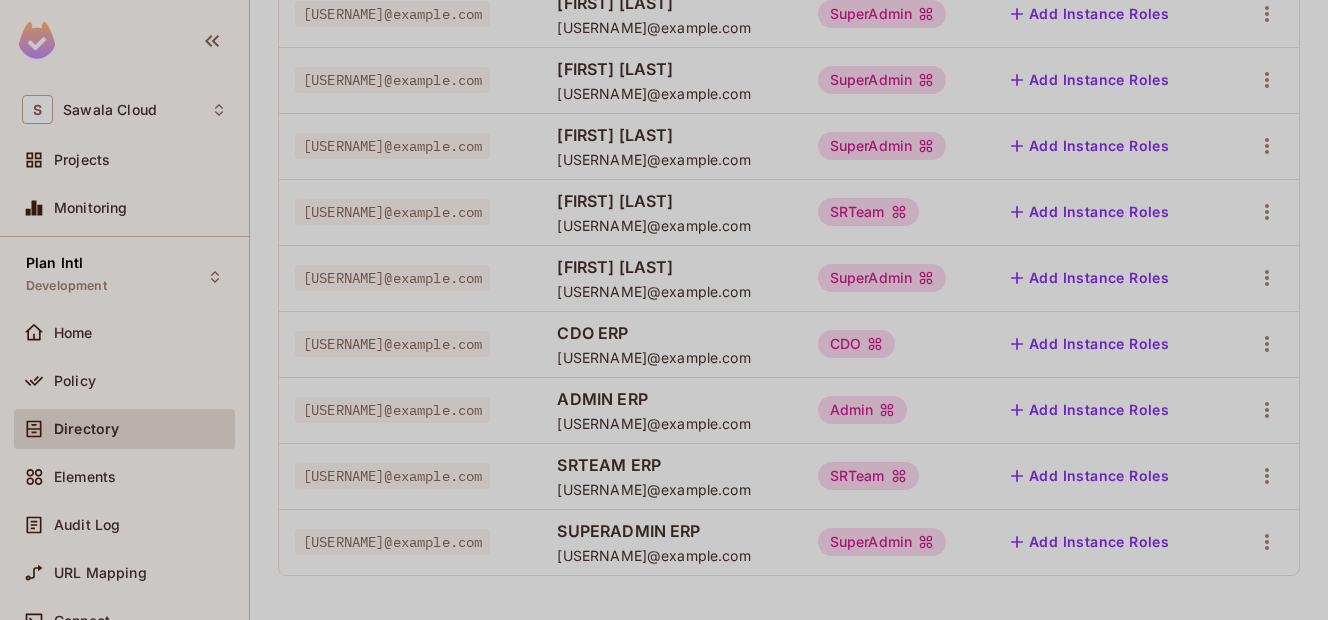 click on "CDO ERP" at bounding box center [671, 333] 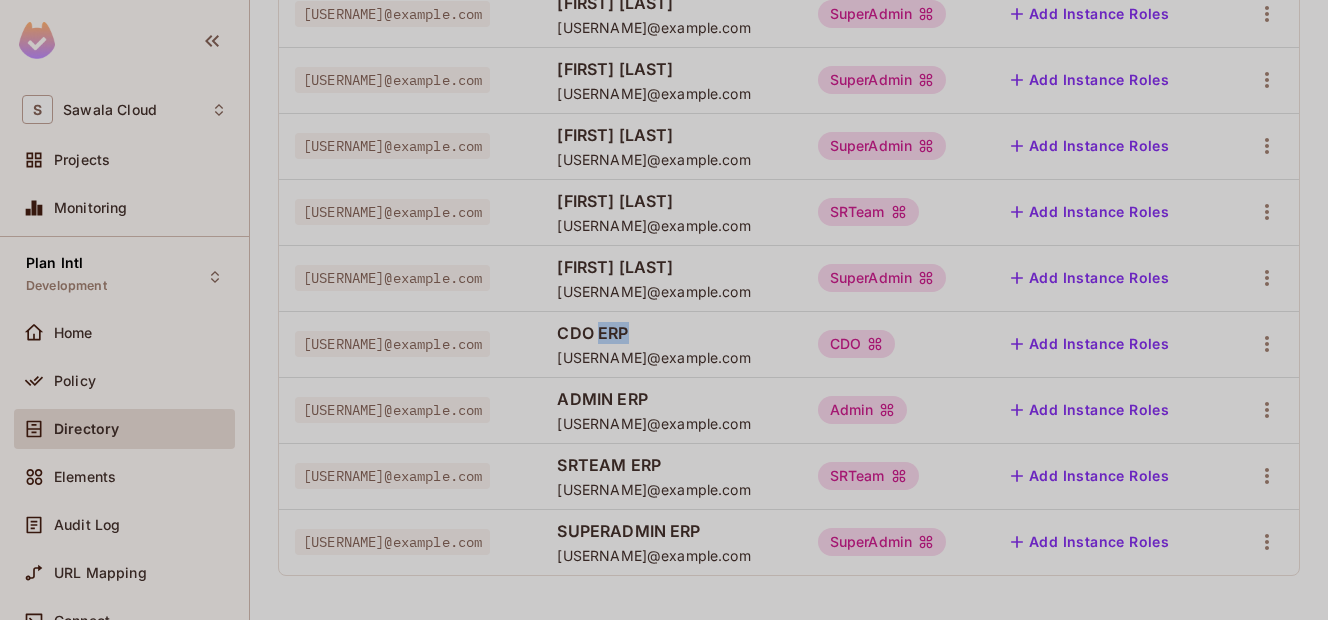 click on "CDO ERP" at bounding box center [671, 333] 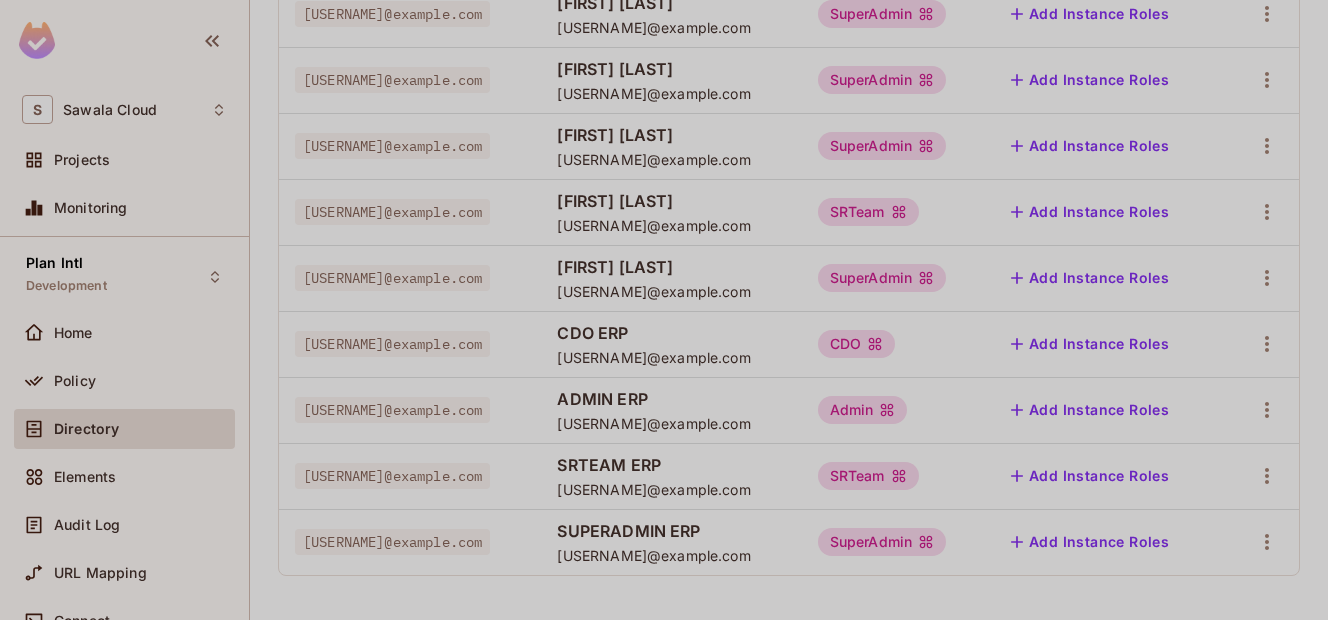 click on "[EMAIL]" at bounding box center [392, 410] 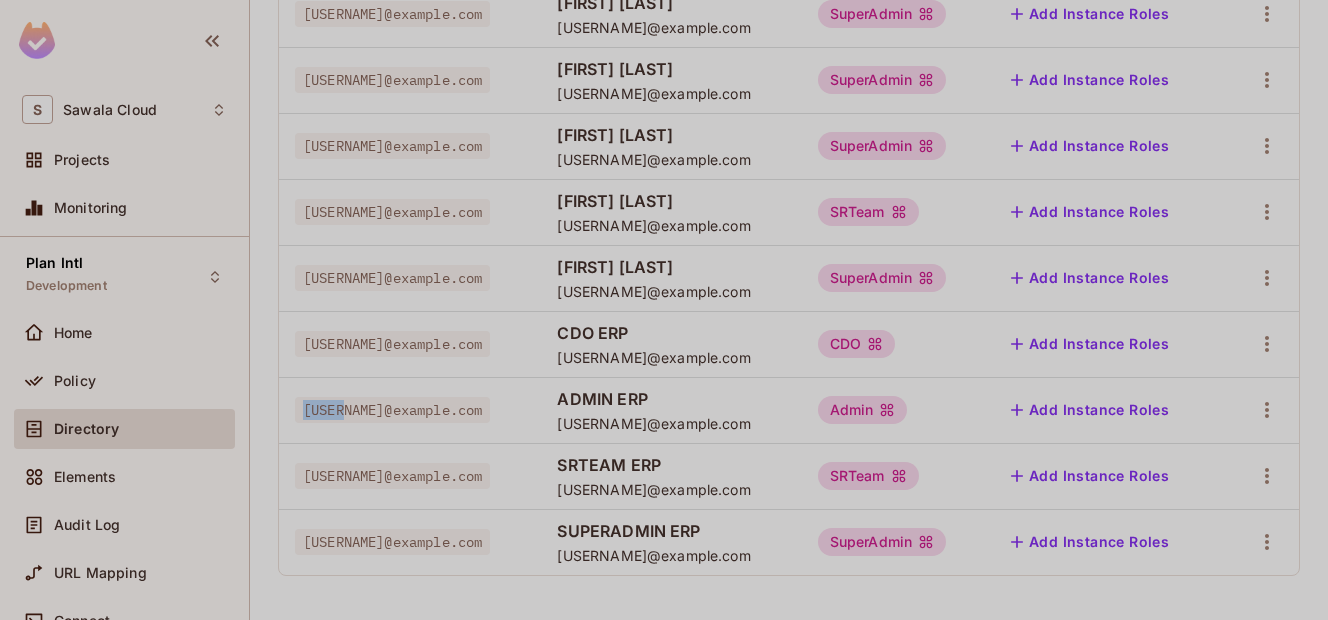 click on "[EMAIL]" at bounding box center [392, 410] 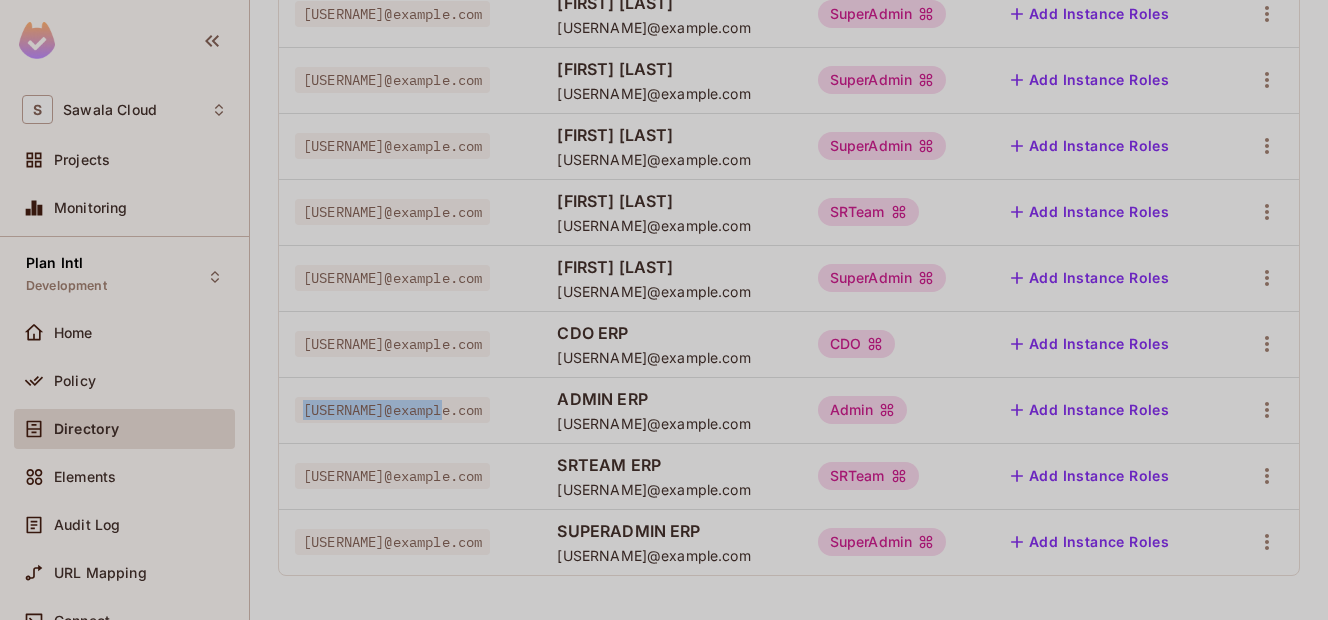 click on "[EMAIL]" at bounding box center [392, 410] 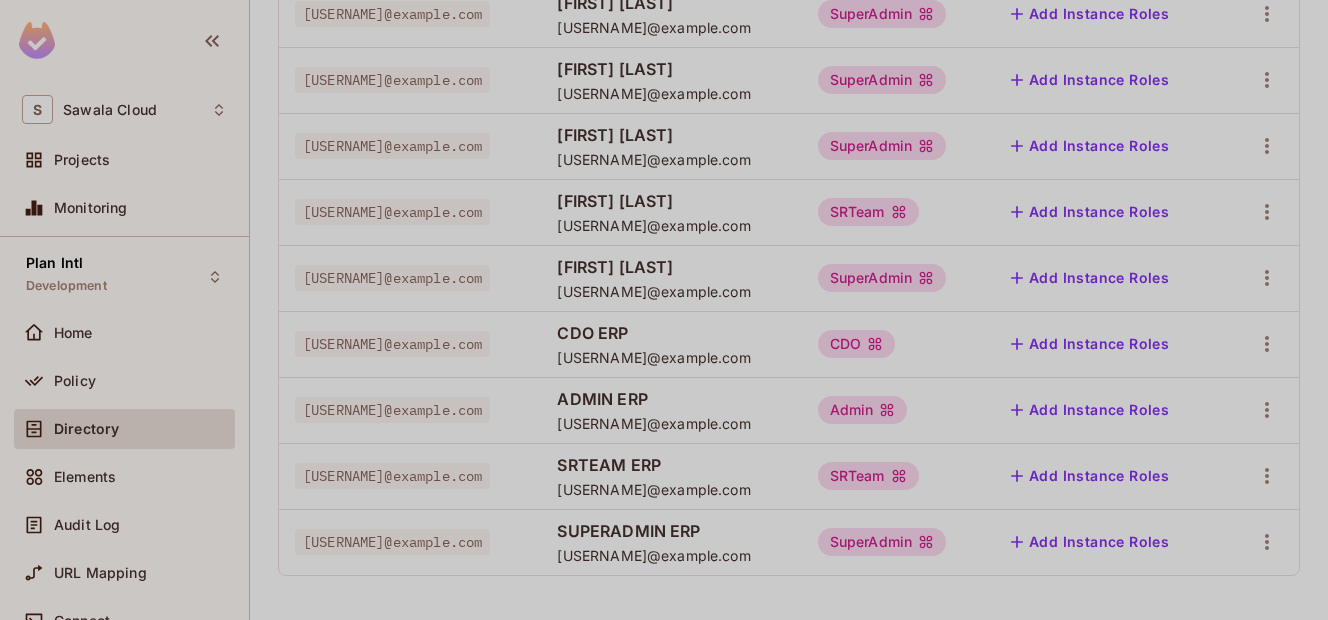 click on "ADMIN ERP" at bounding box center [671, 399] 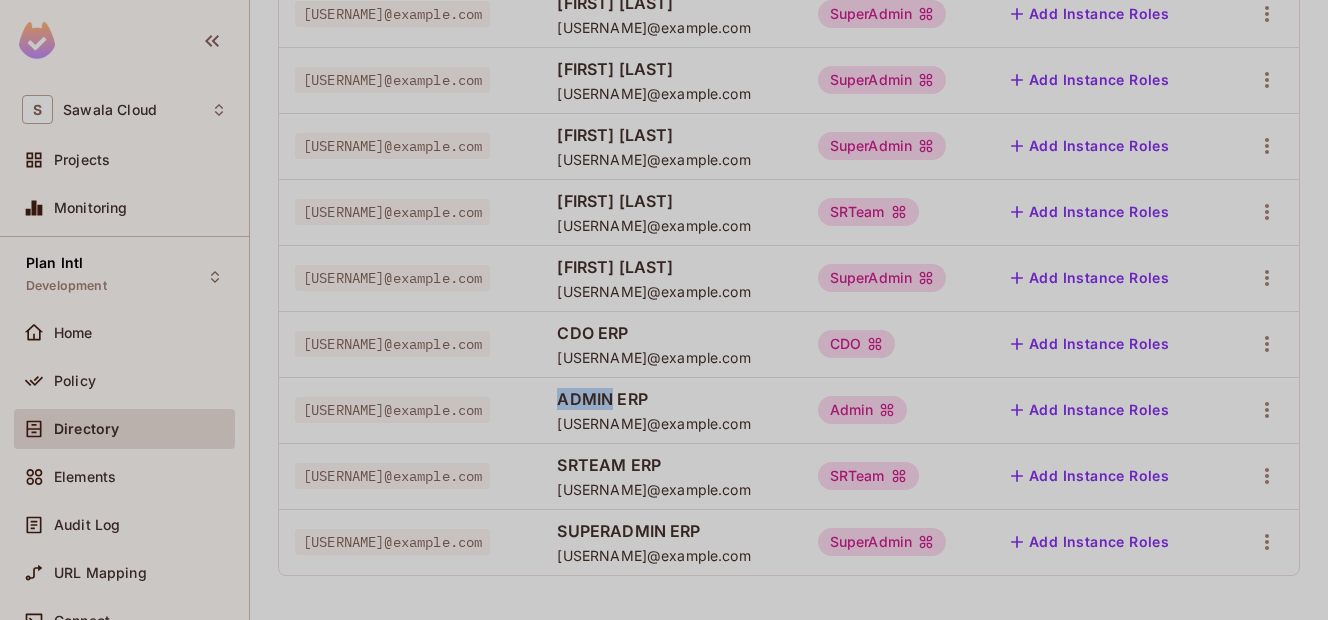 click on "ADMIN ERP" at bounding box center [671, 399] 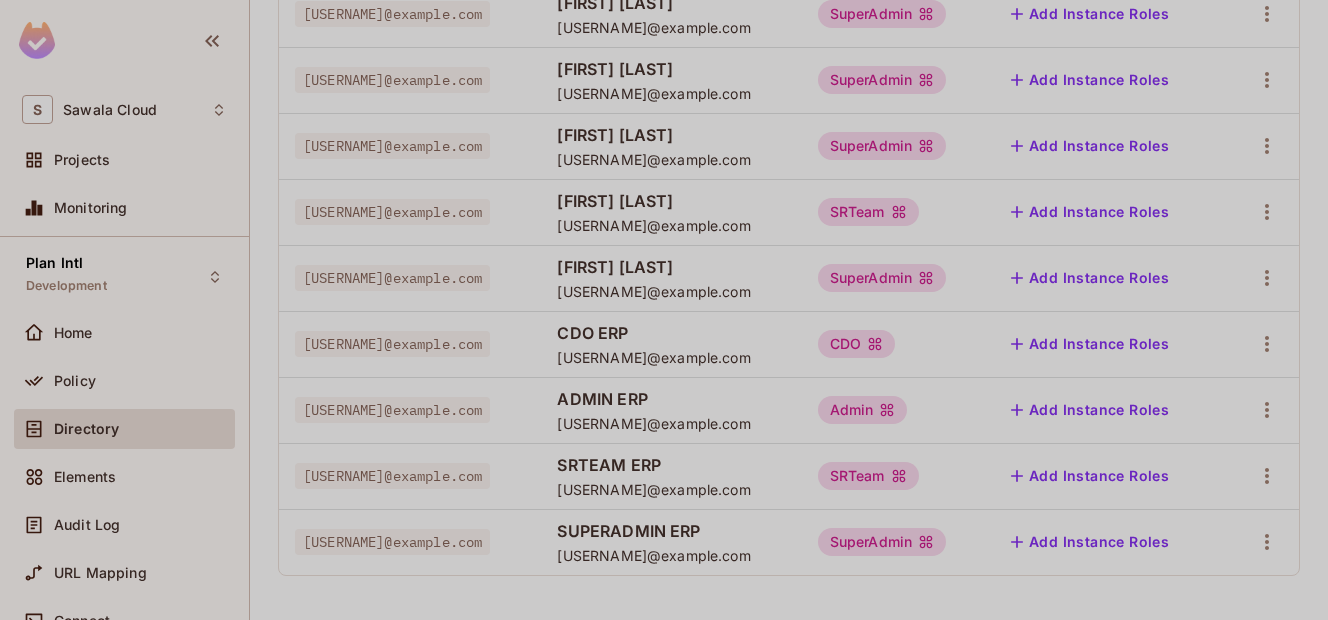 click on "ADMIN ERP" at bounding box center (671, 399) 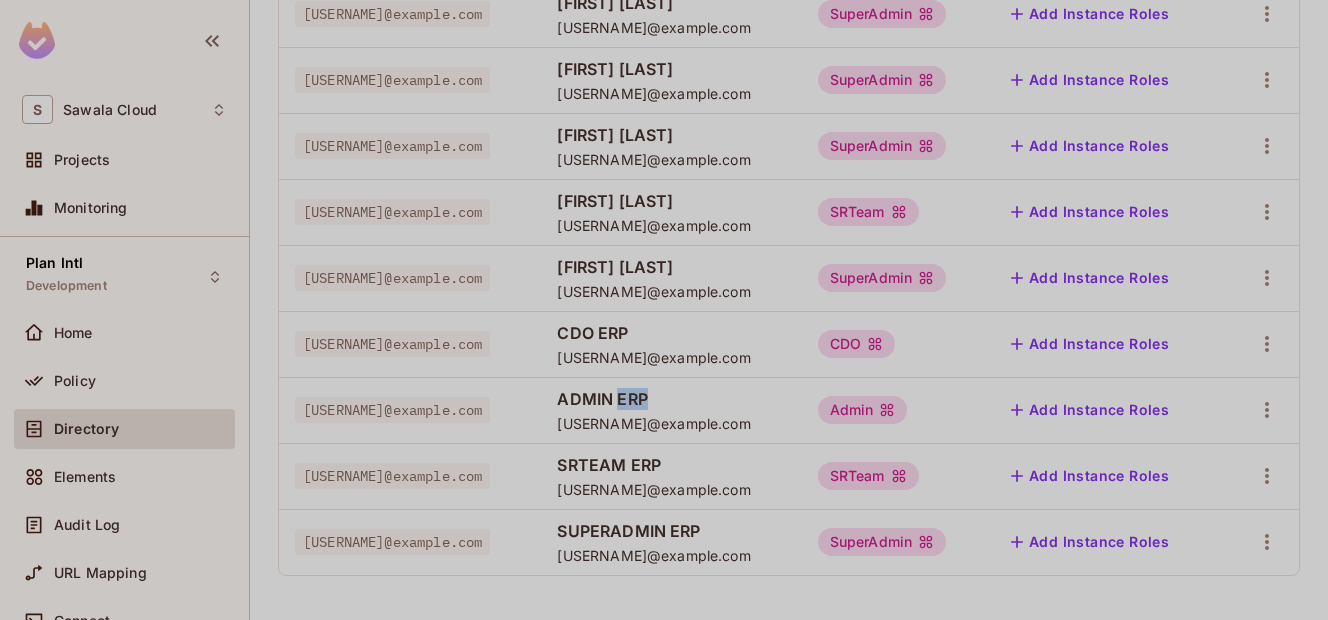click on "ADMIN ERP" at bounding box center [671, 399] 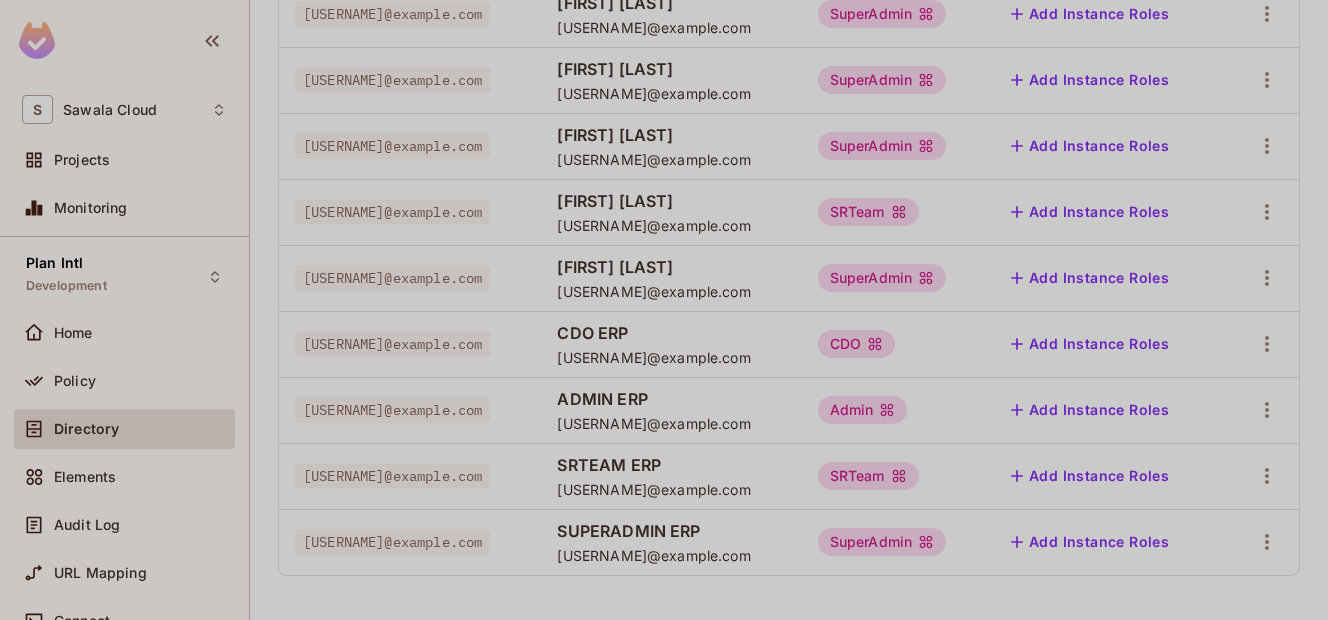 click on "[EMAIL]" at bounding box center [392, 476] 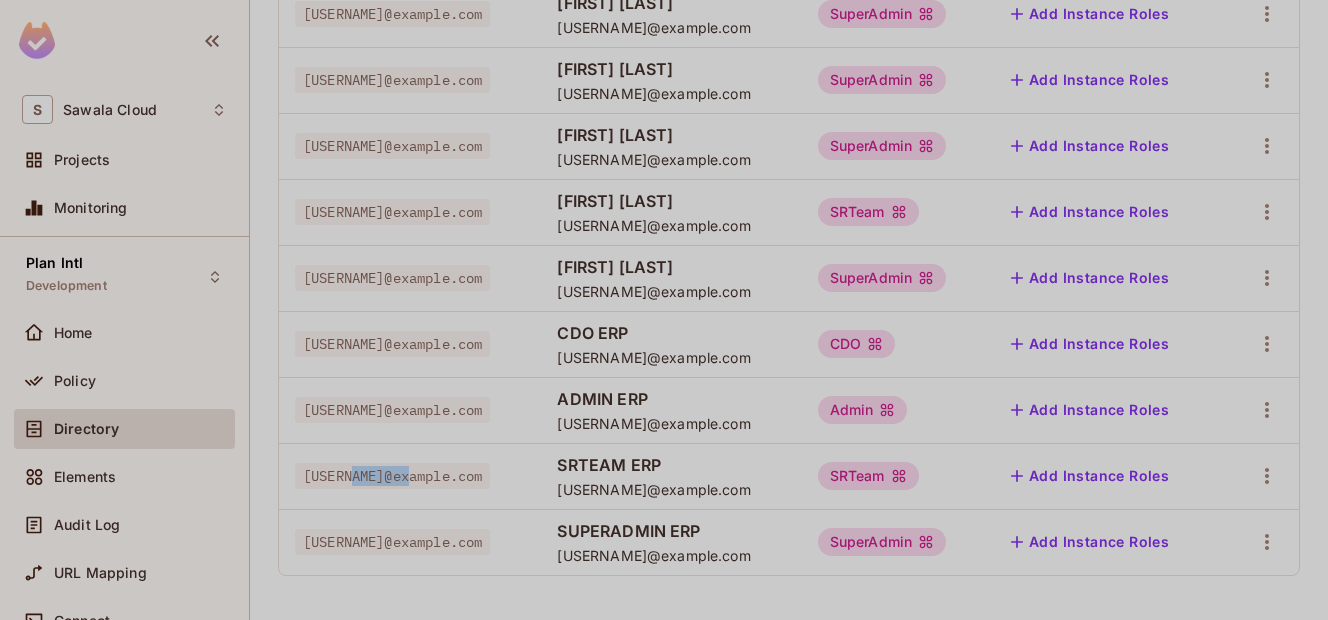 click on "[EMAIL]" at bounding box center [392, 476] 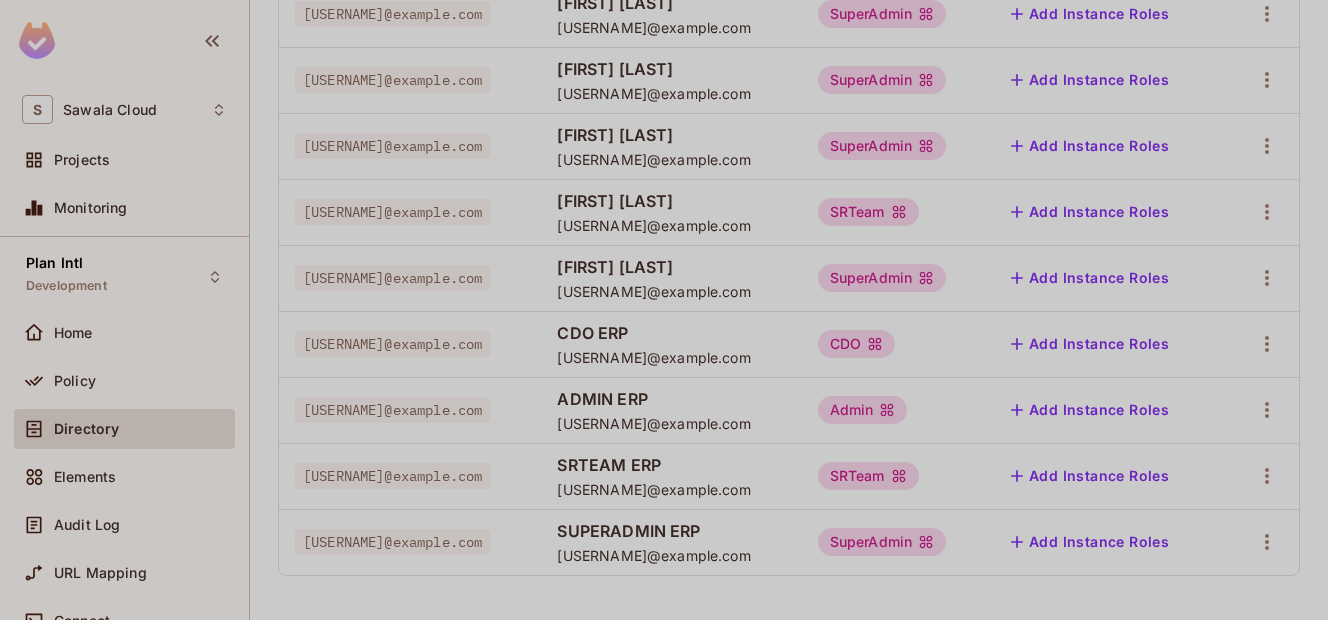 click on "[EMAIL]" at bounding box center [392, 476] 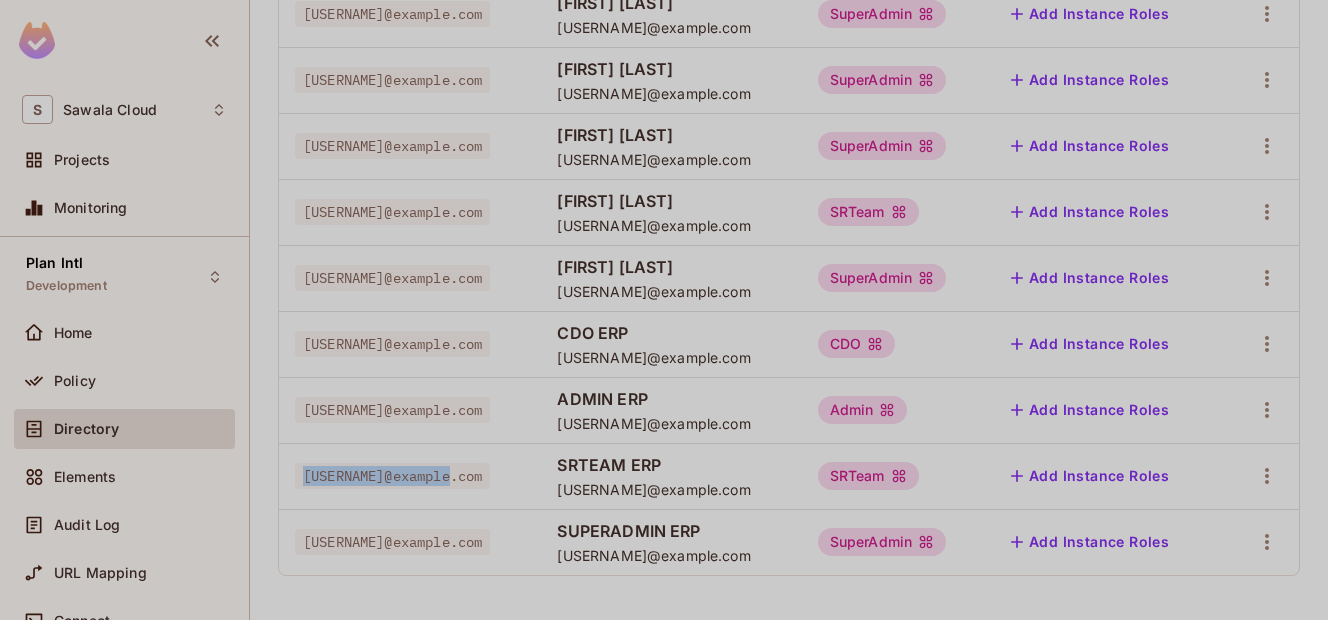drag, startPoint x: 332, startPoint y: 475, endPoint x: 441, endPoint y: 475, distance: 109 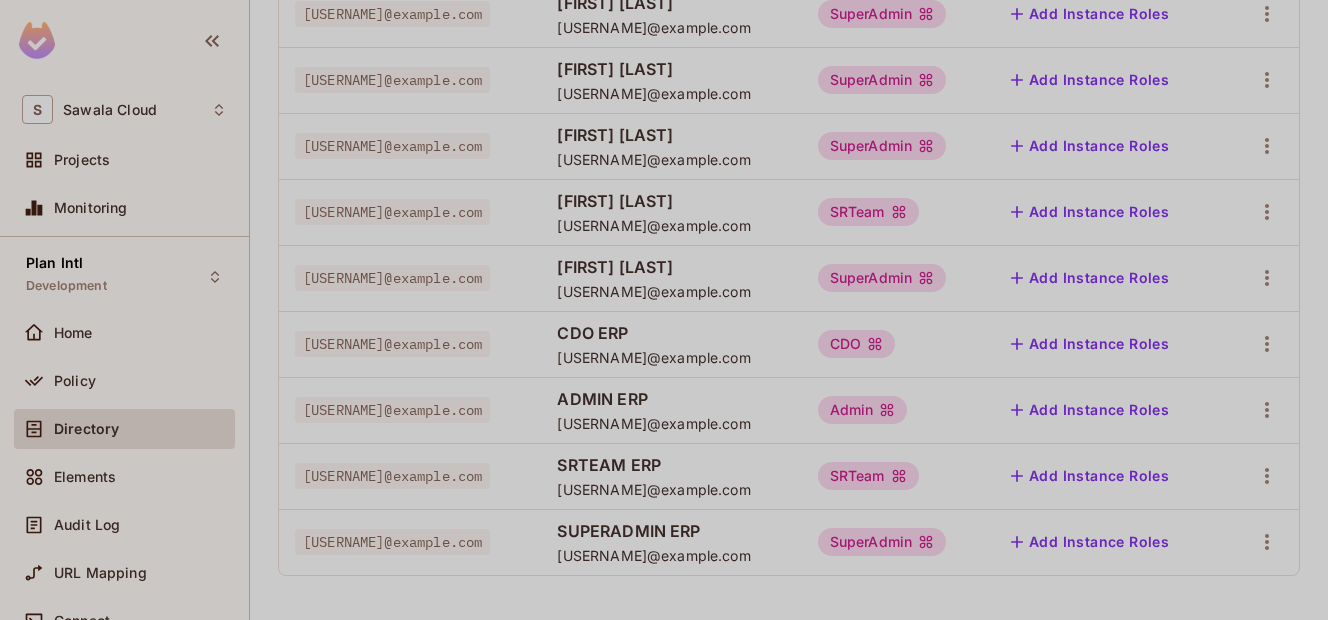click on "SRTEAM ERP" at bounding box center [671, 465] 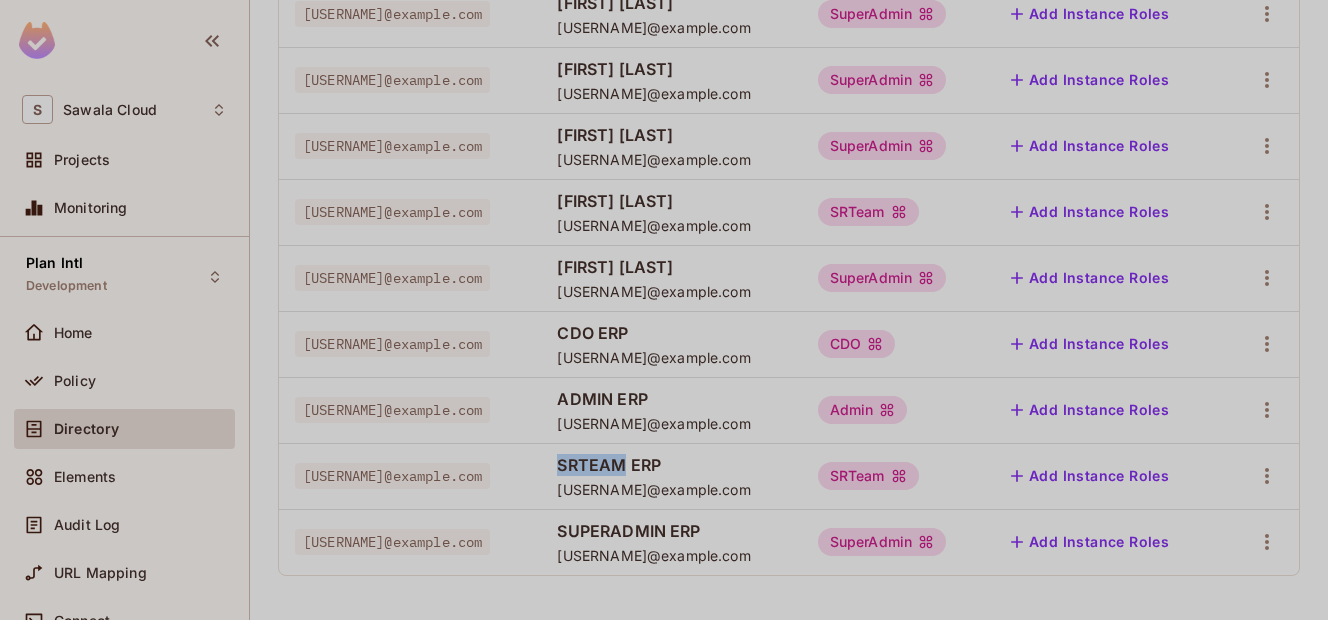 click on "SRTEAM ERP" at bounding box center [671, 465] 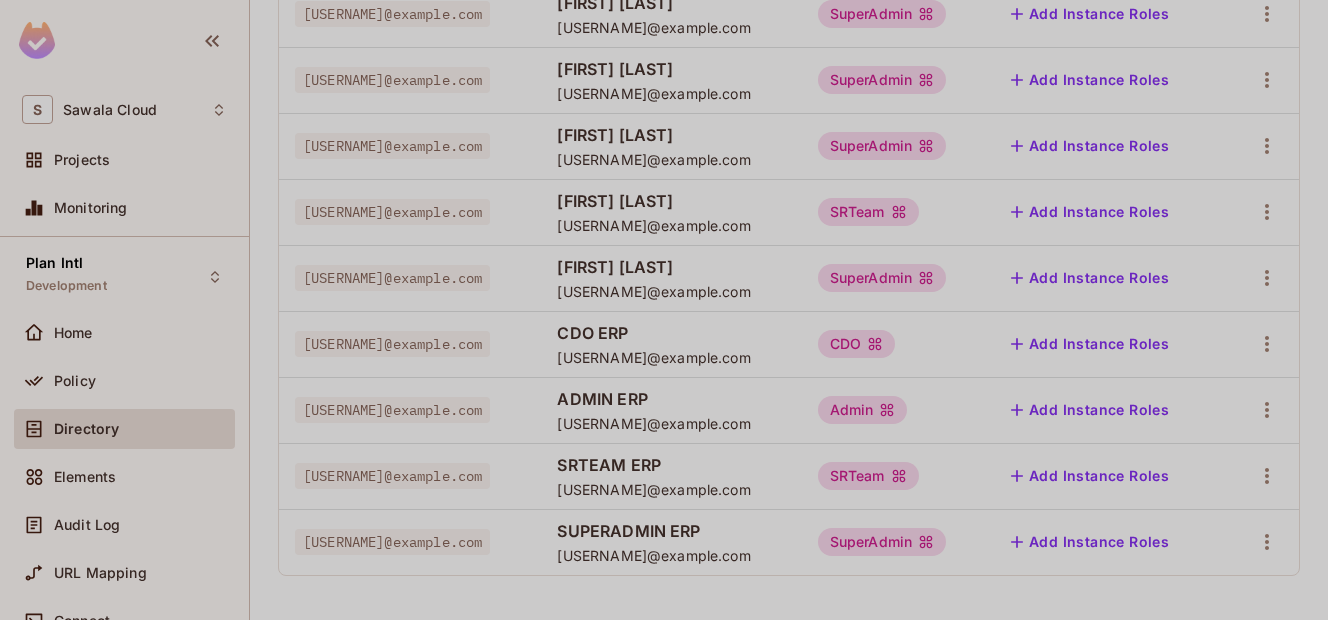 click on "SRTEAM ERP" at bounding box center [671, 465] 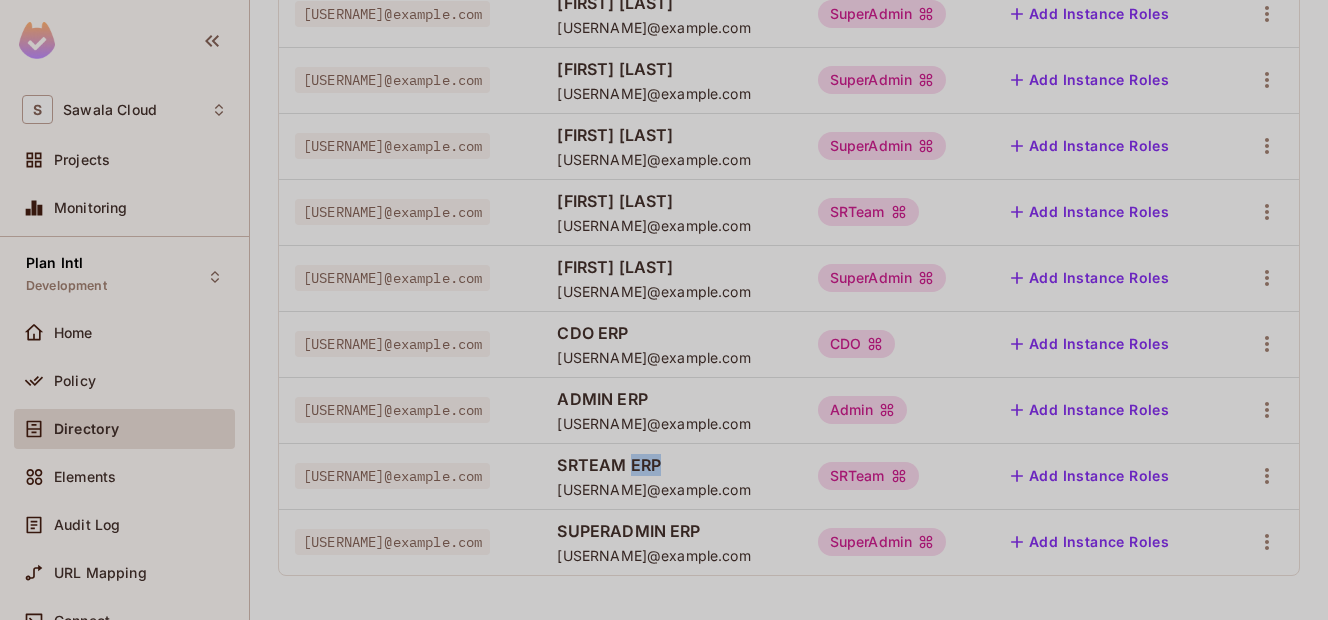 click on "SRTEAM ERP" at bounding box center [671, 465] 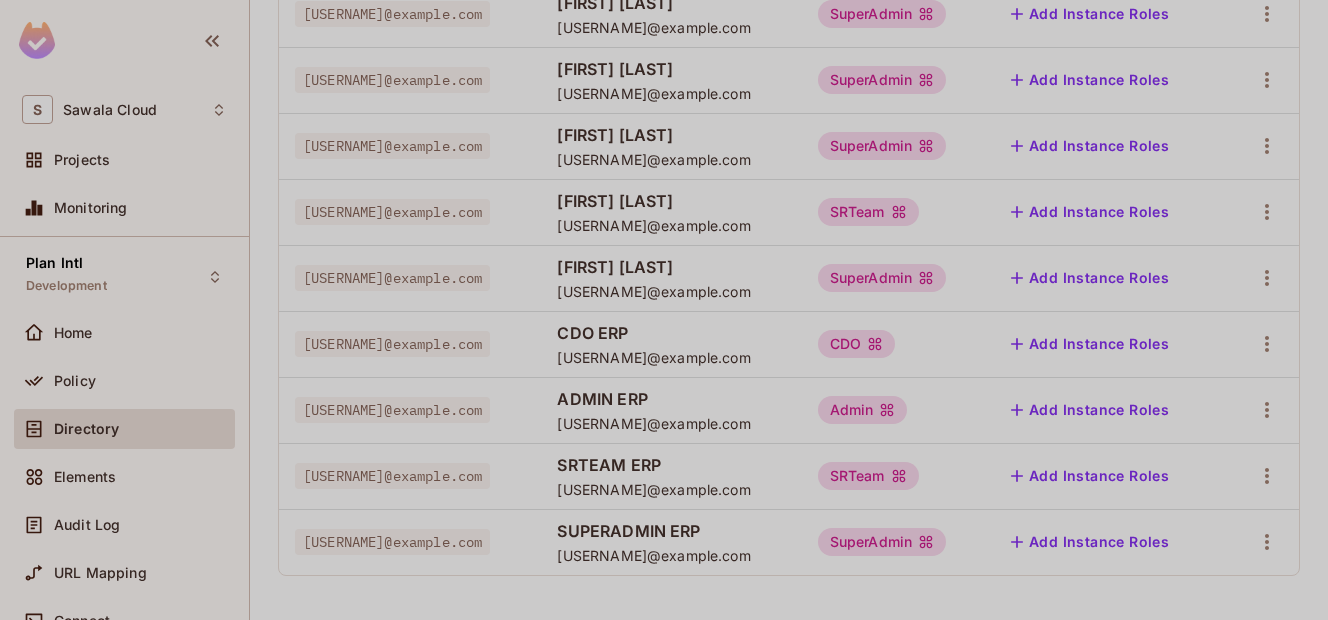 click on "[EMAIL]" at bounding box center [671, 489] 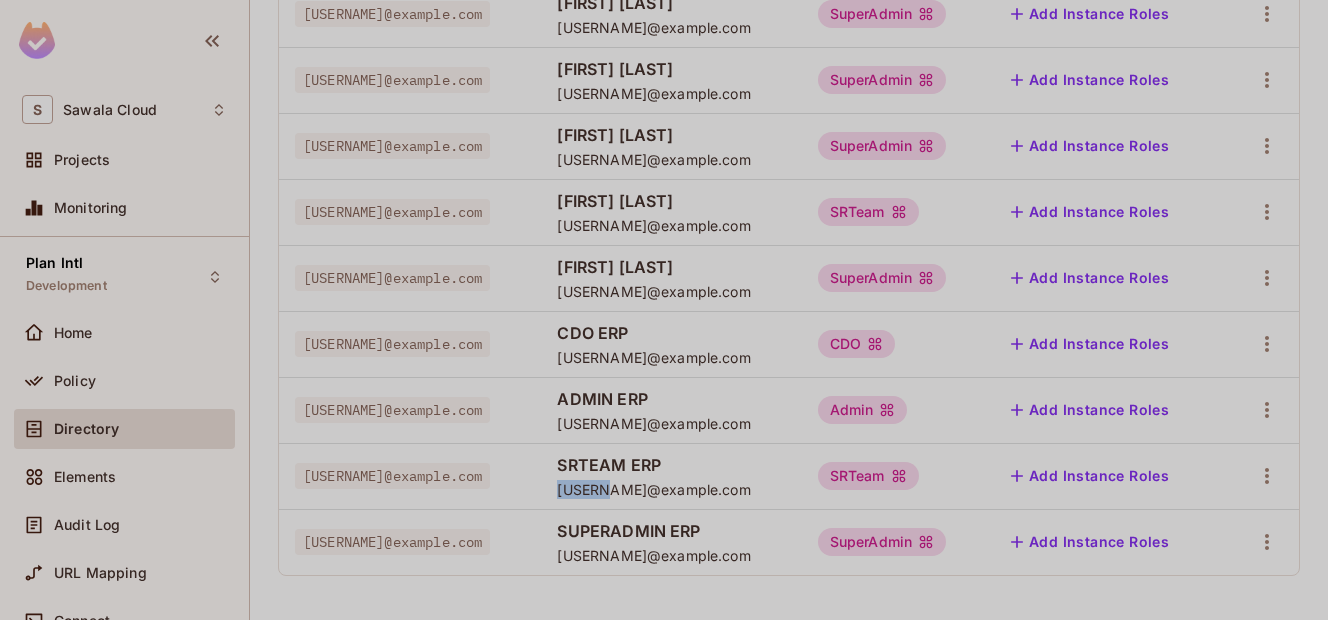 click on "[EMAIL]" at bounding box center (671, 489) 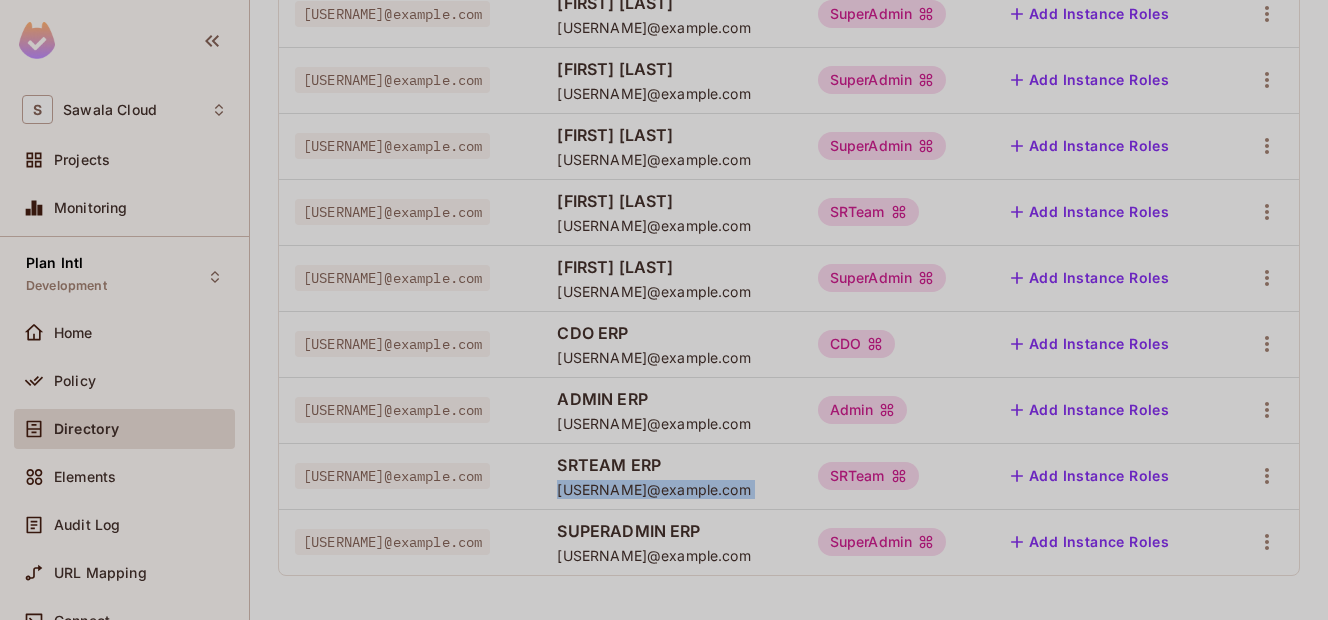 click on "[EMAIL]" at bounding box center [671, 489] 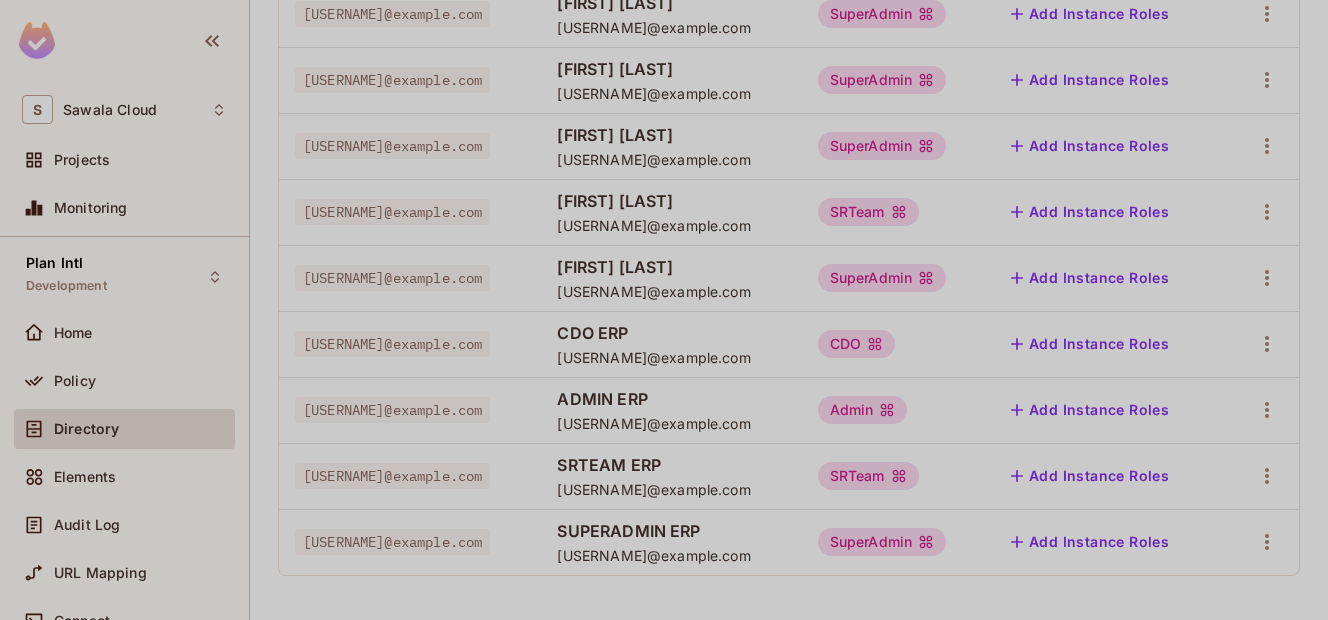 click on "SUPERADMIN ERP" at bounding box center (671, 531) 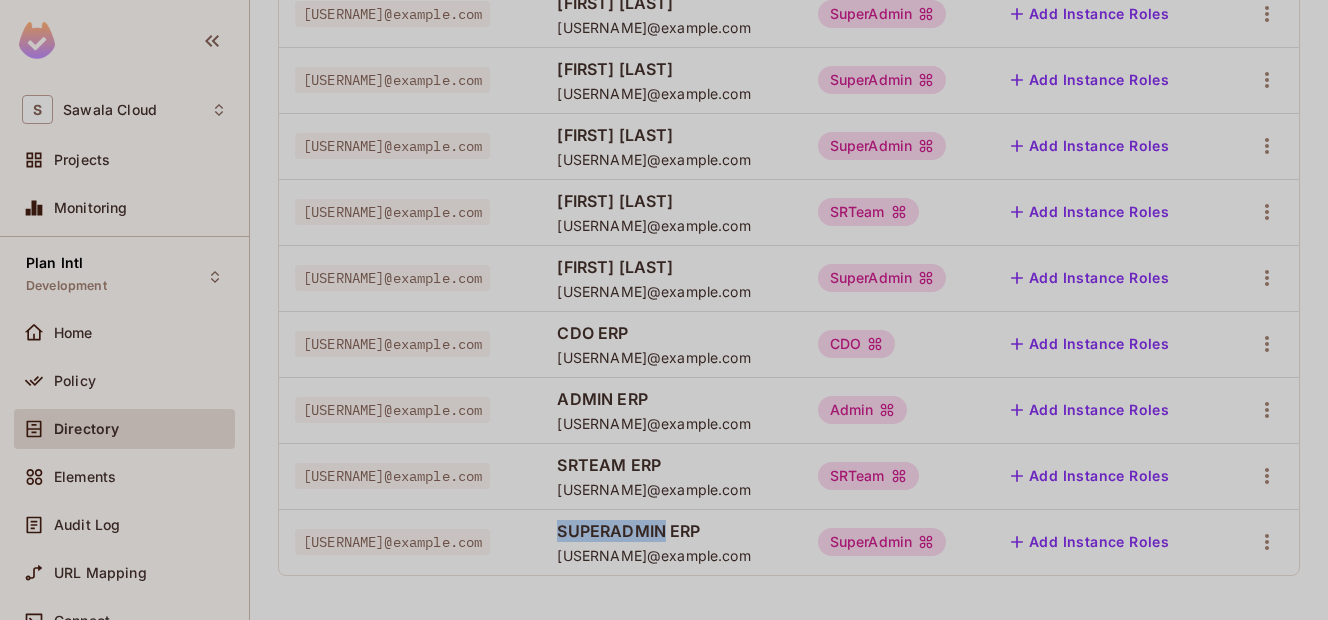 click on "SUPERADMIN ERP" at bounding box center [671, 531] 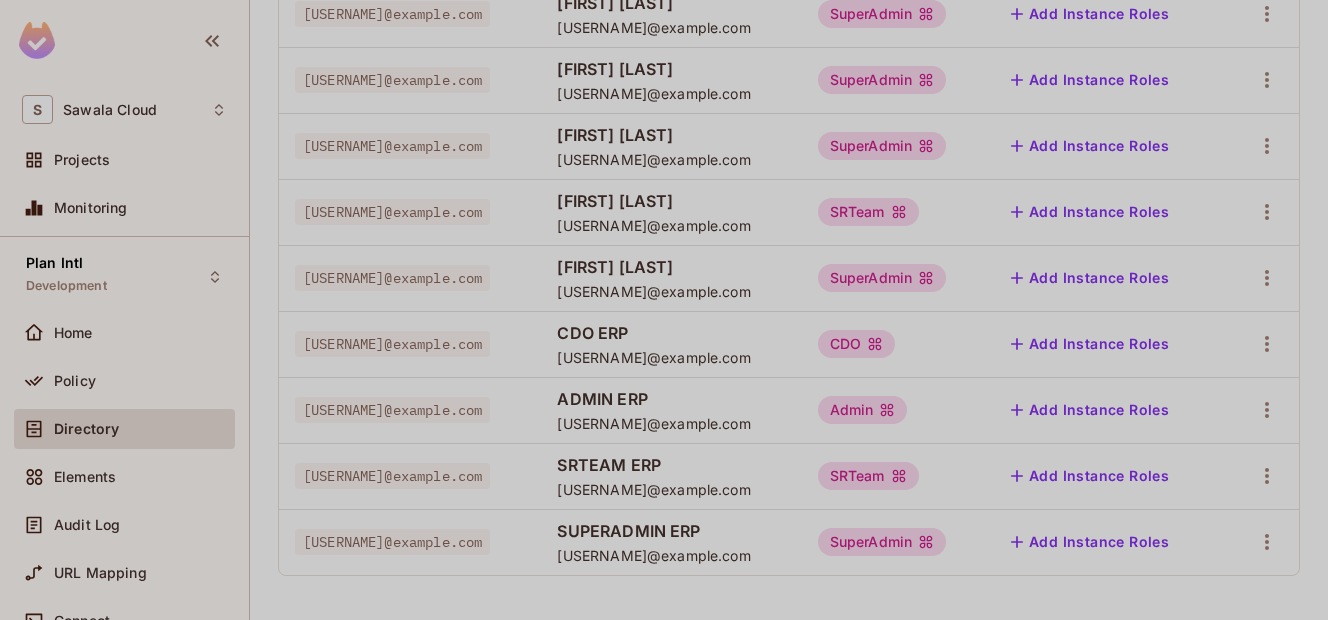 click on "SUPERADMIN ERP" at bounding box center [671, 531] 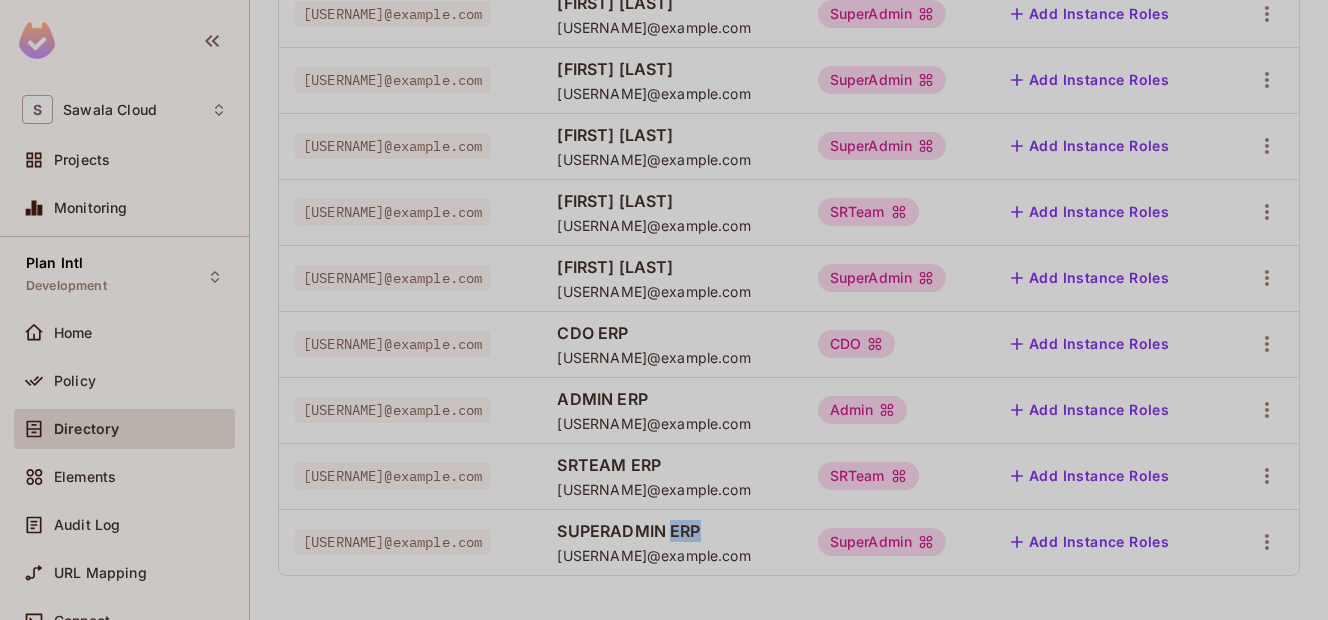 click on "SUPERADMIN ERP" at bounding box center [671, 531] 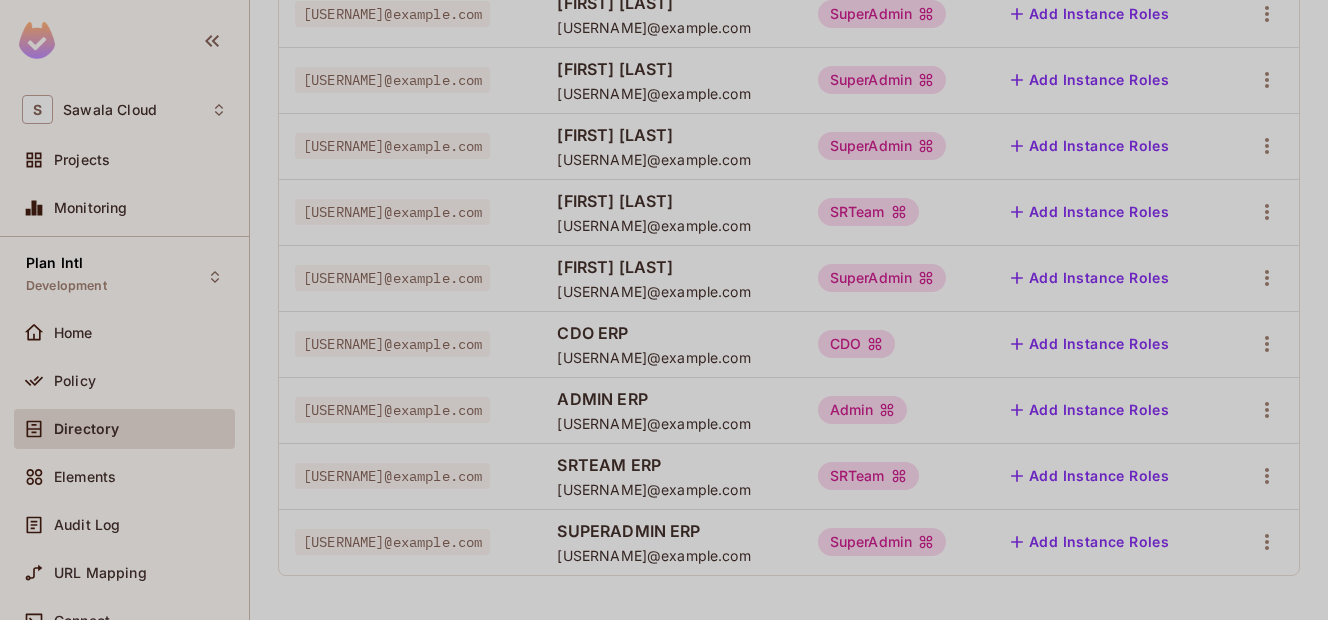 click on "[EMAIL]" at bounding box center [392, 542] 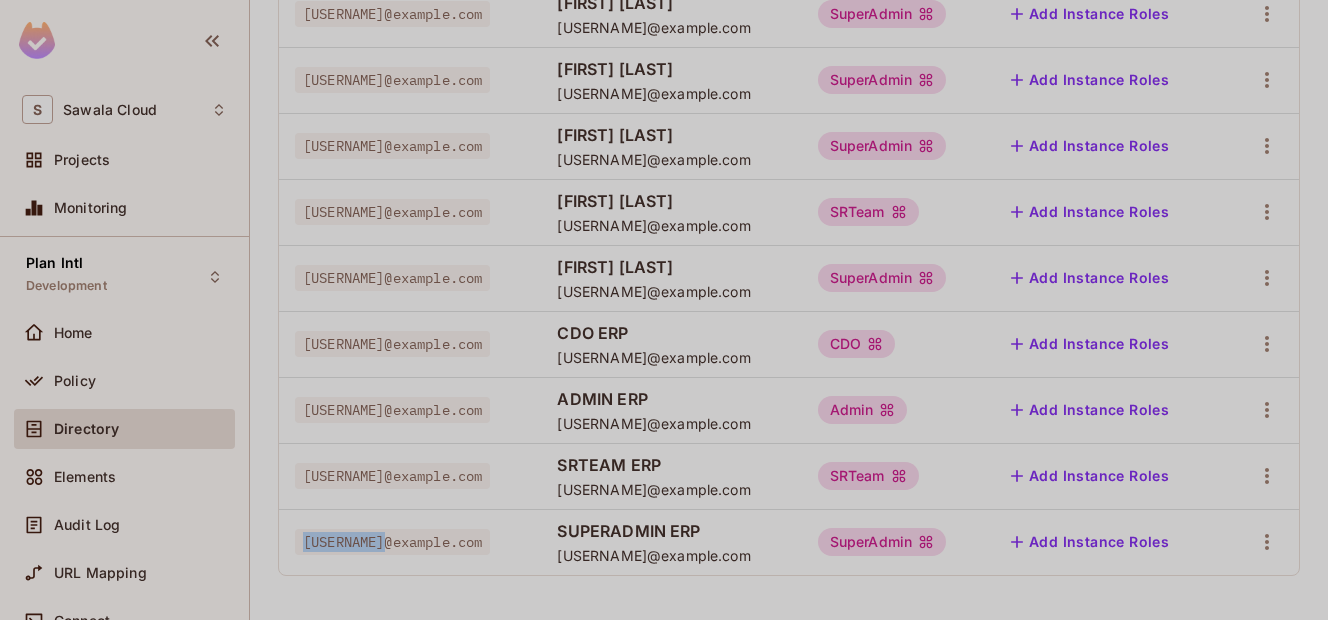 drag, startPoint x: 345, startPoint y: 545, endPoint x: 429, endPoint y: 543, distance: 84.0238 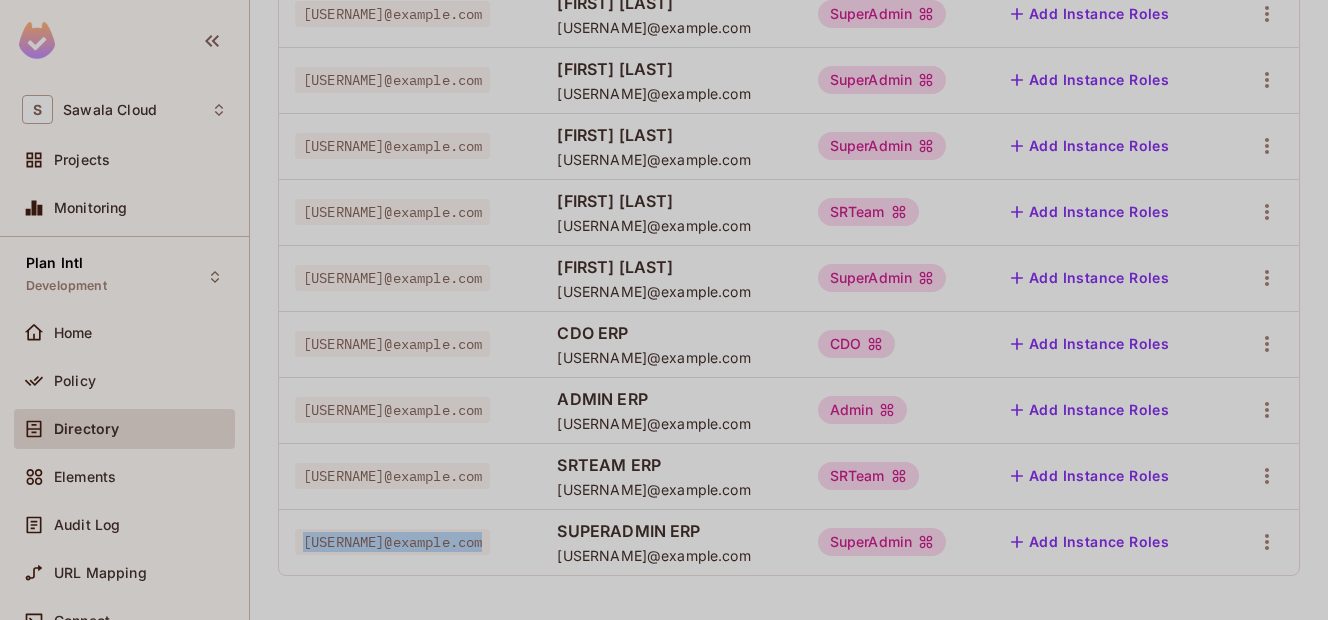 drag, startPoint x: 436, startPoint y: 543, endPoint x: 472, endPoint y: 548, distance: 36.345562 